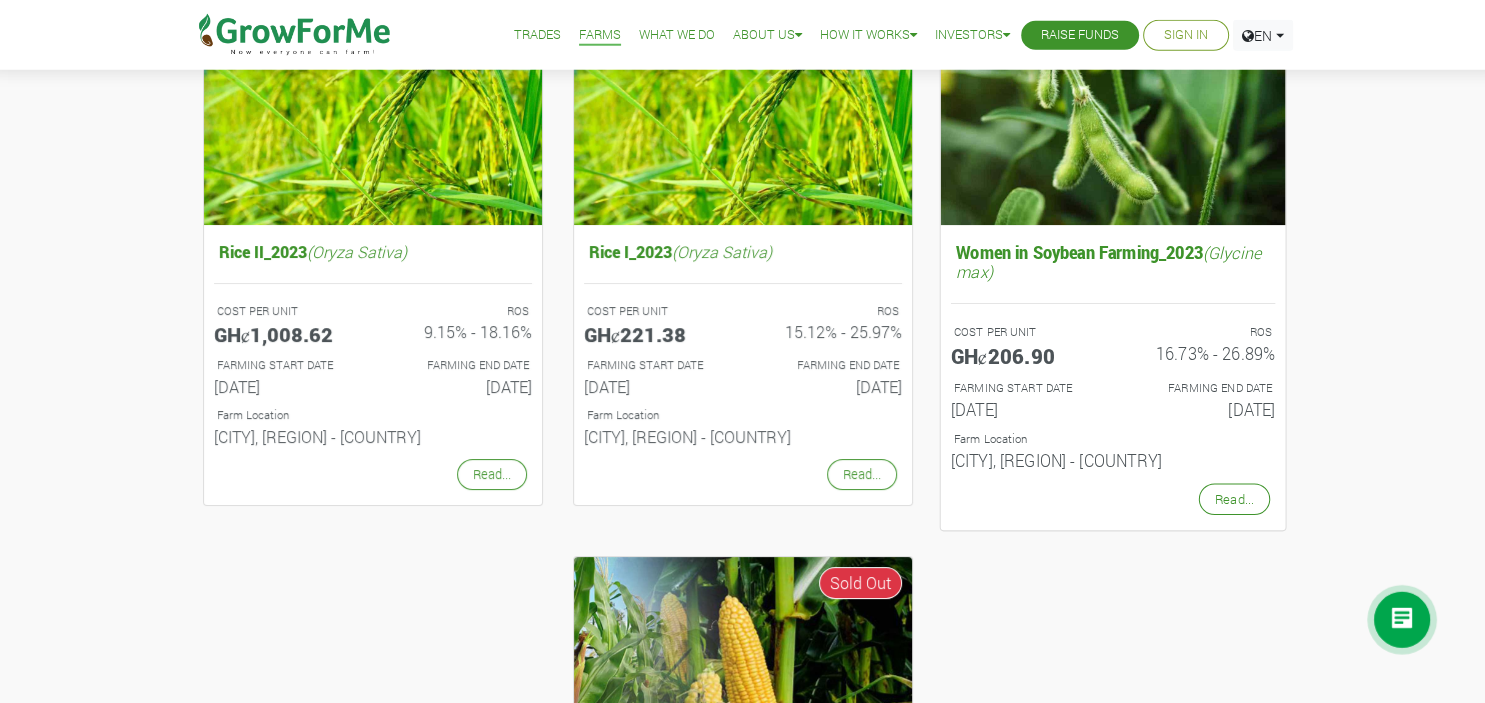 scroll, scrollTop: 288, scrollLeft: 0, axis: vertical 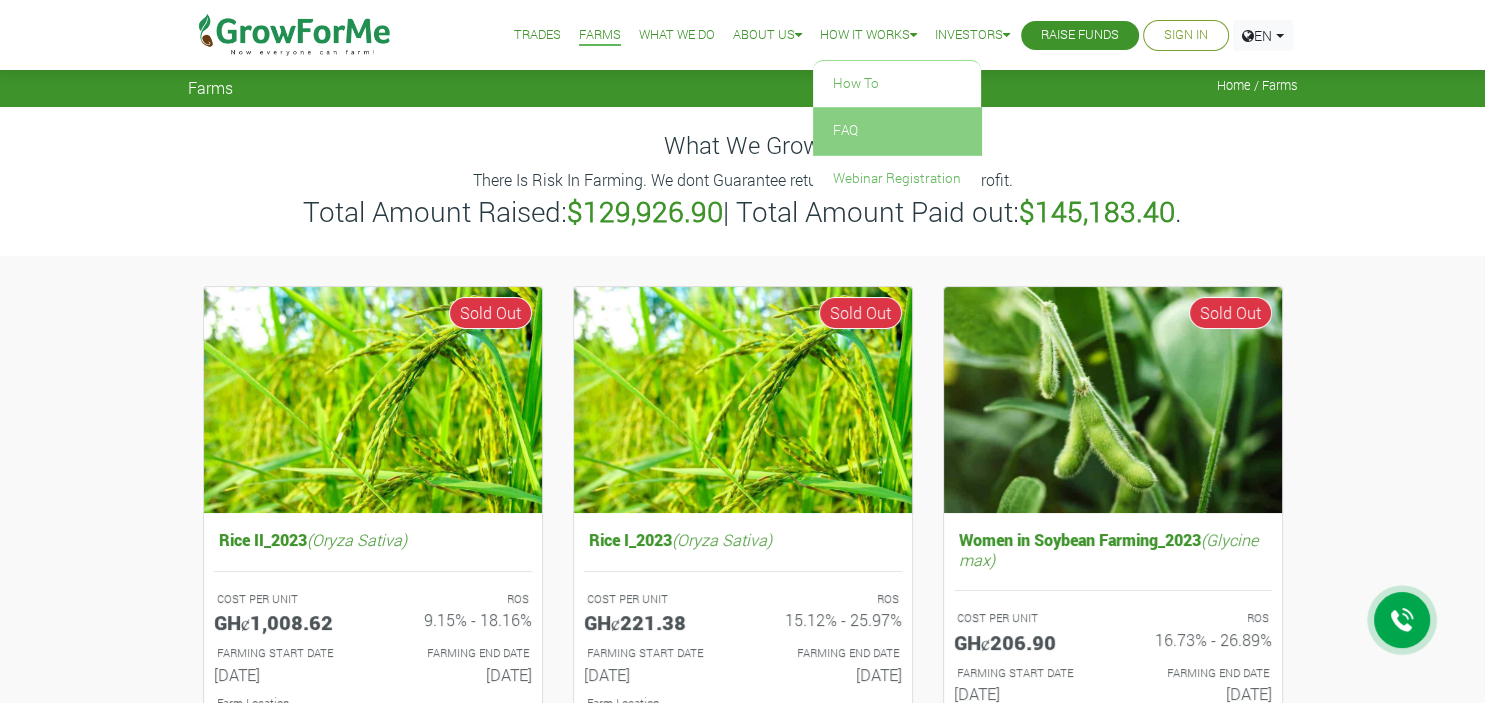 click on "FAQ" at bounding box center (897, 131) 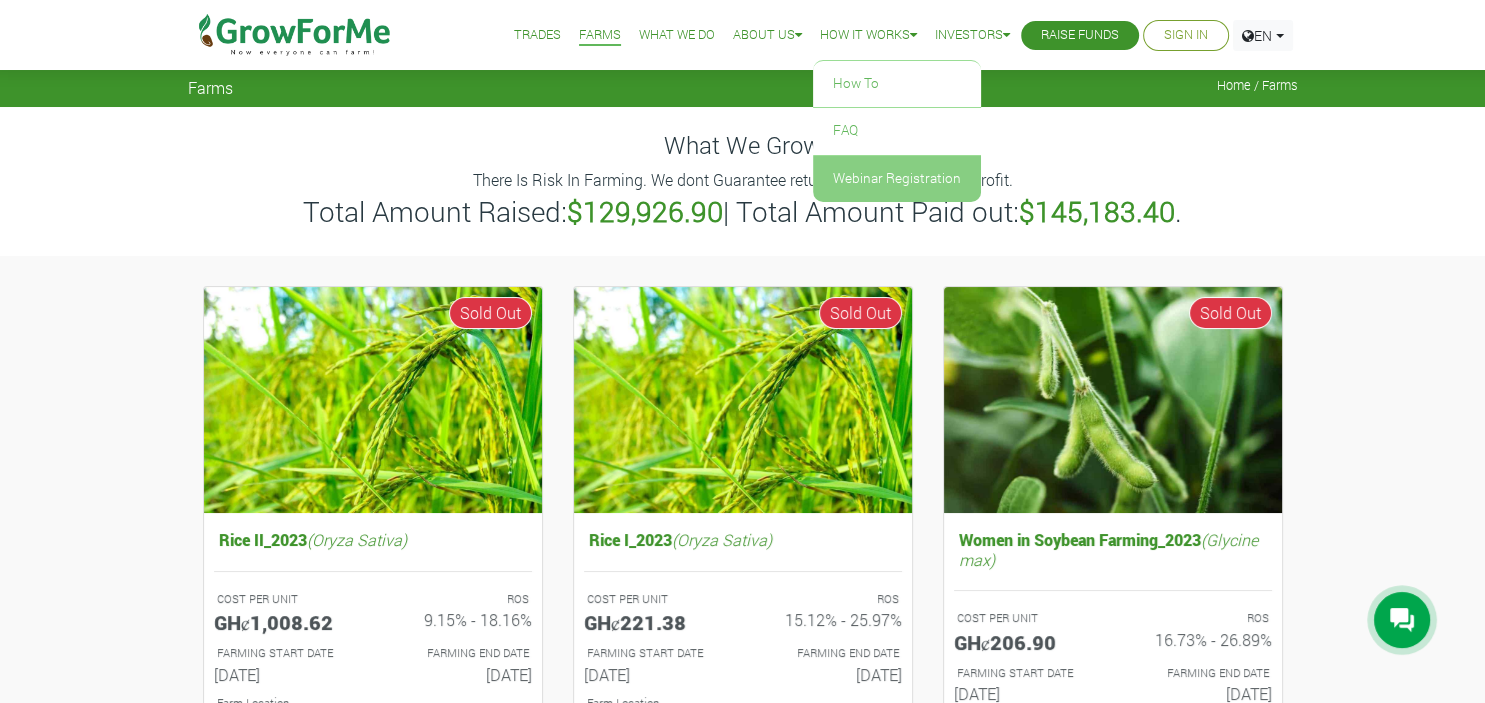 click on "Webinar Registration" at bounding box center [897, 179] 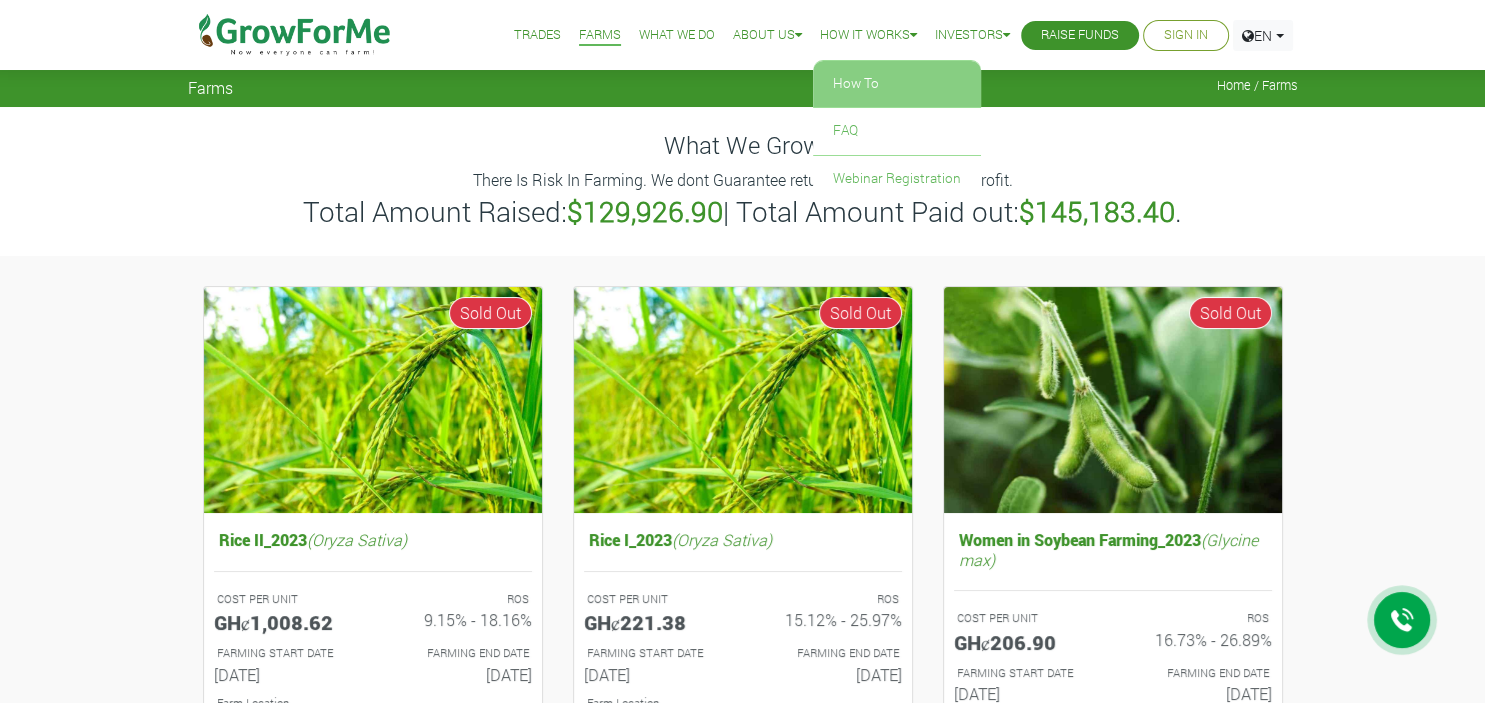 click on "How To" at bounding box center [897, 84] 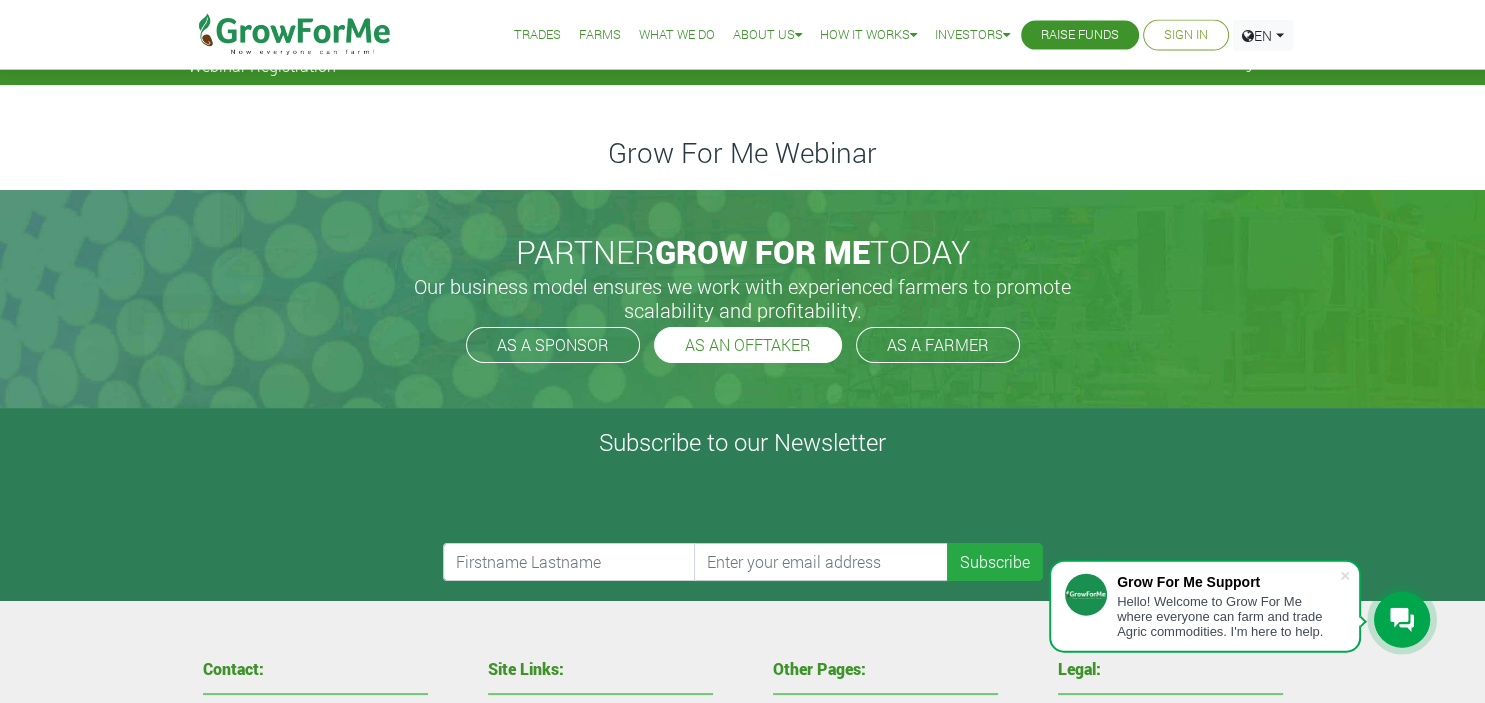 scroll, scrollTop: 21, scrollLeft: 0, axis: vertical 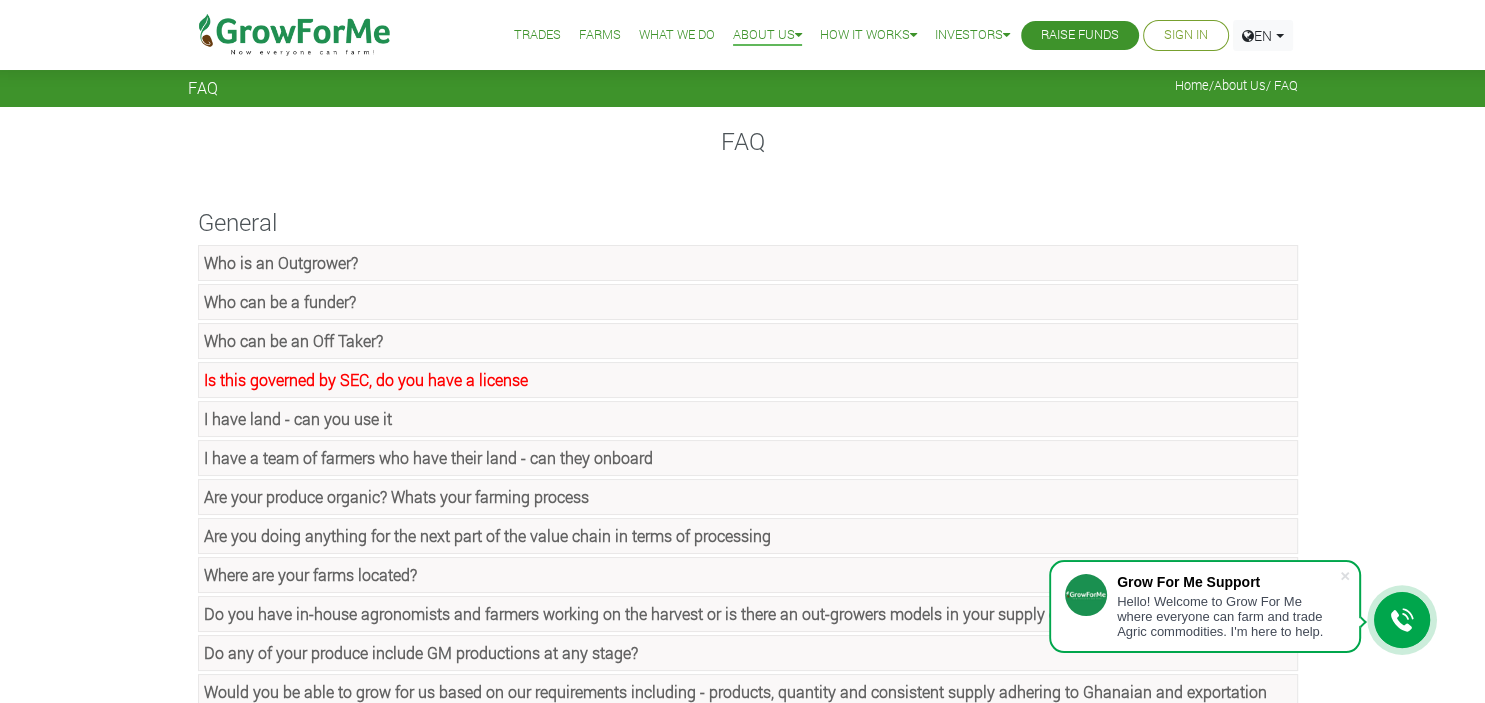 click on "Who is an Outgrower?" at bounding box center [748, 263] 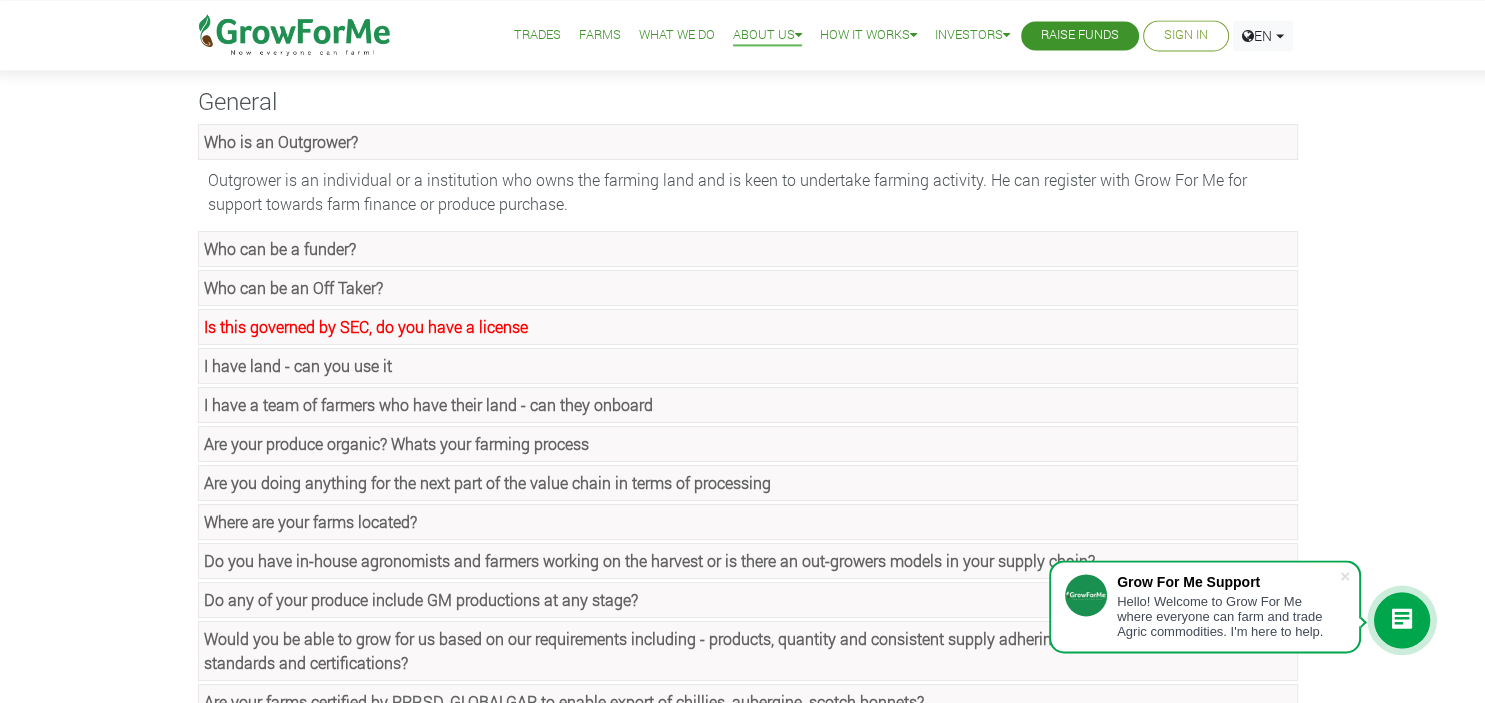 scroll, scrollTop: 123, scrollLeft: 0, axis: vertical 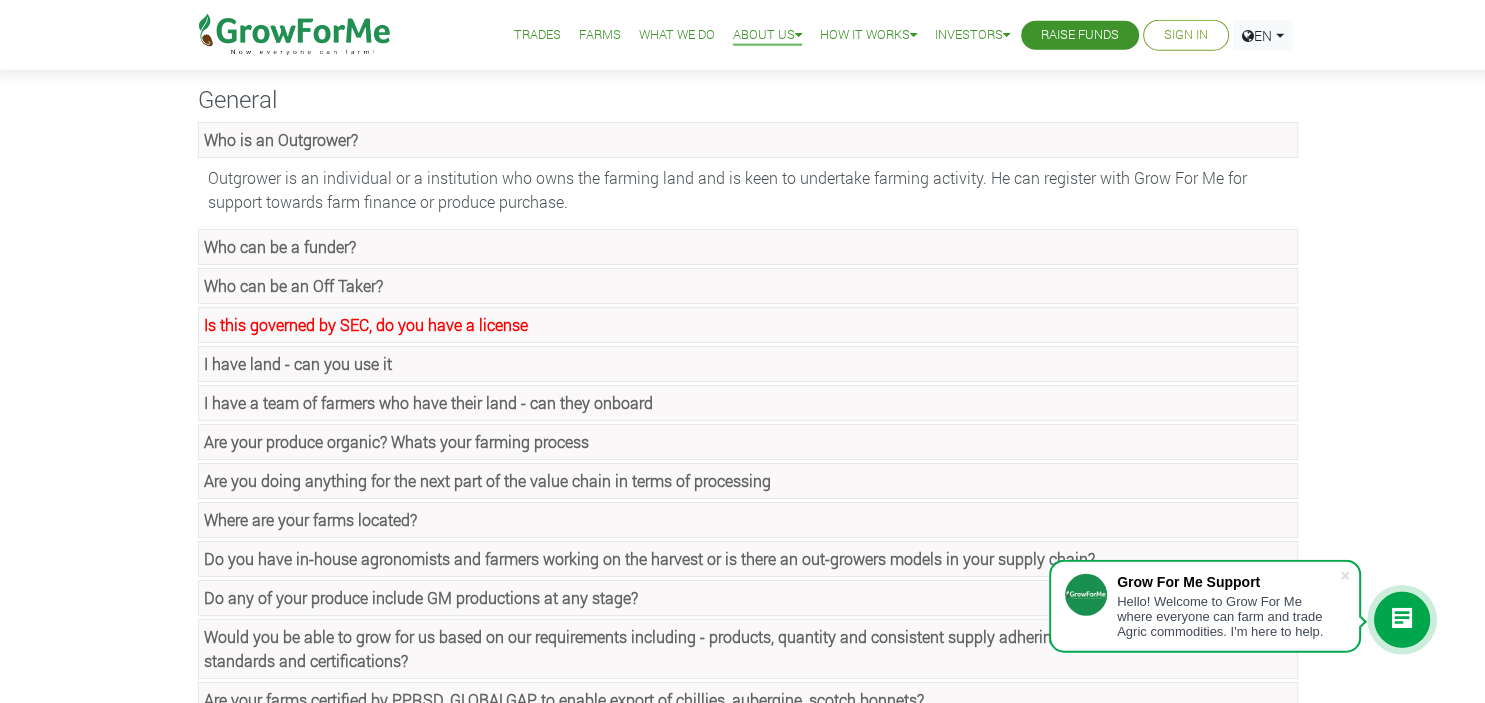 click on "Who can be a funder?" at bounding box center (748, 247) 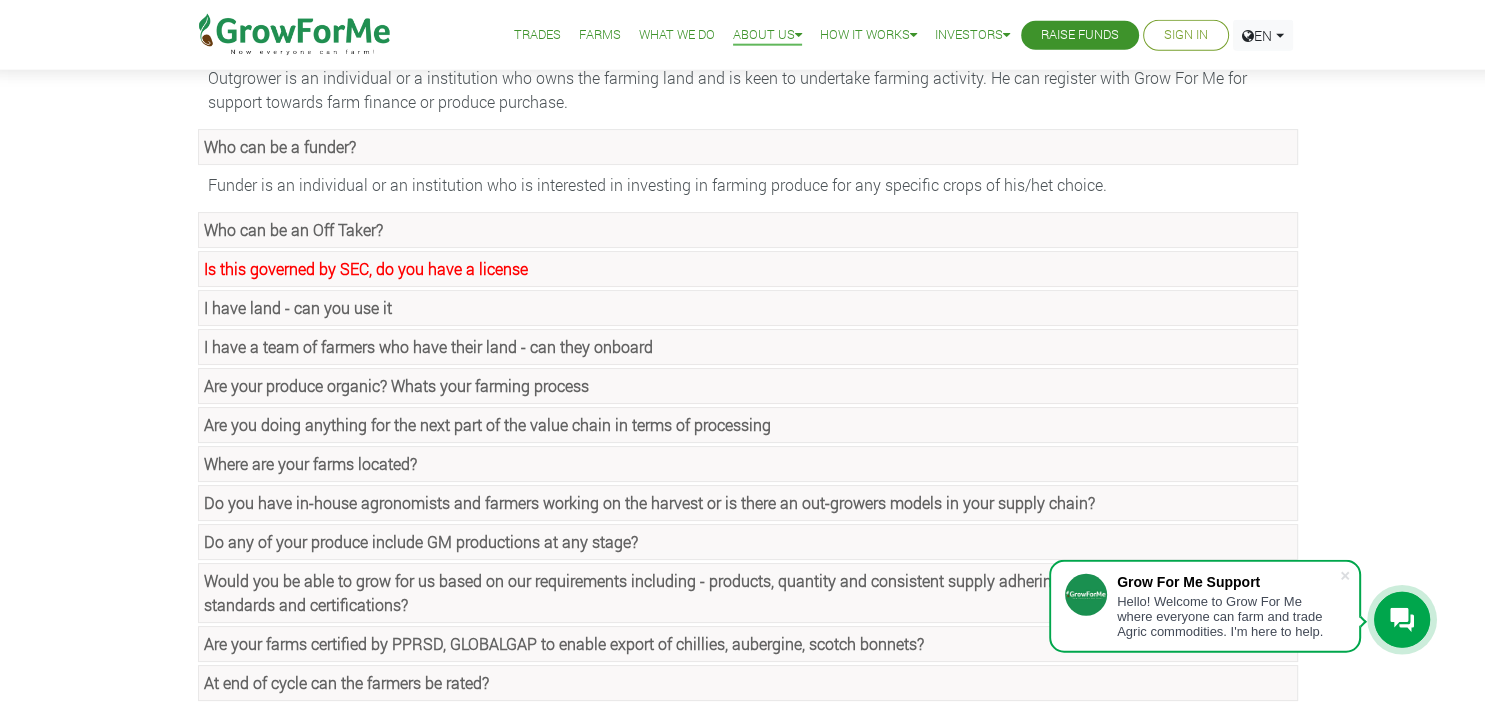 scroll, scrollTop: 224, scrollLeft: 0, axis: vertical 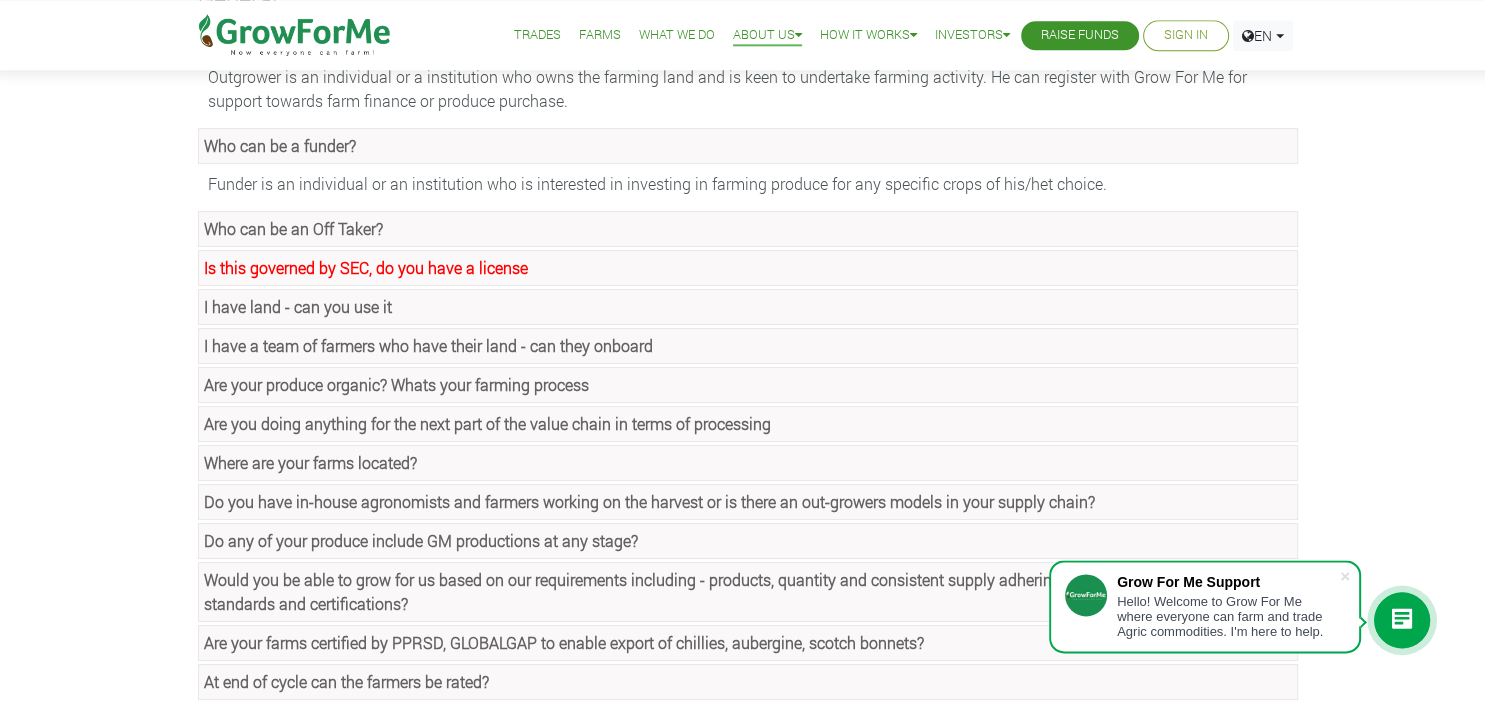 click on "Who can be an Off Taker?" at bounding box center (748, 229) 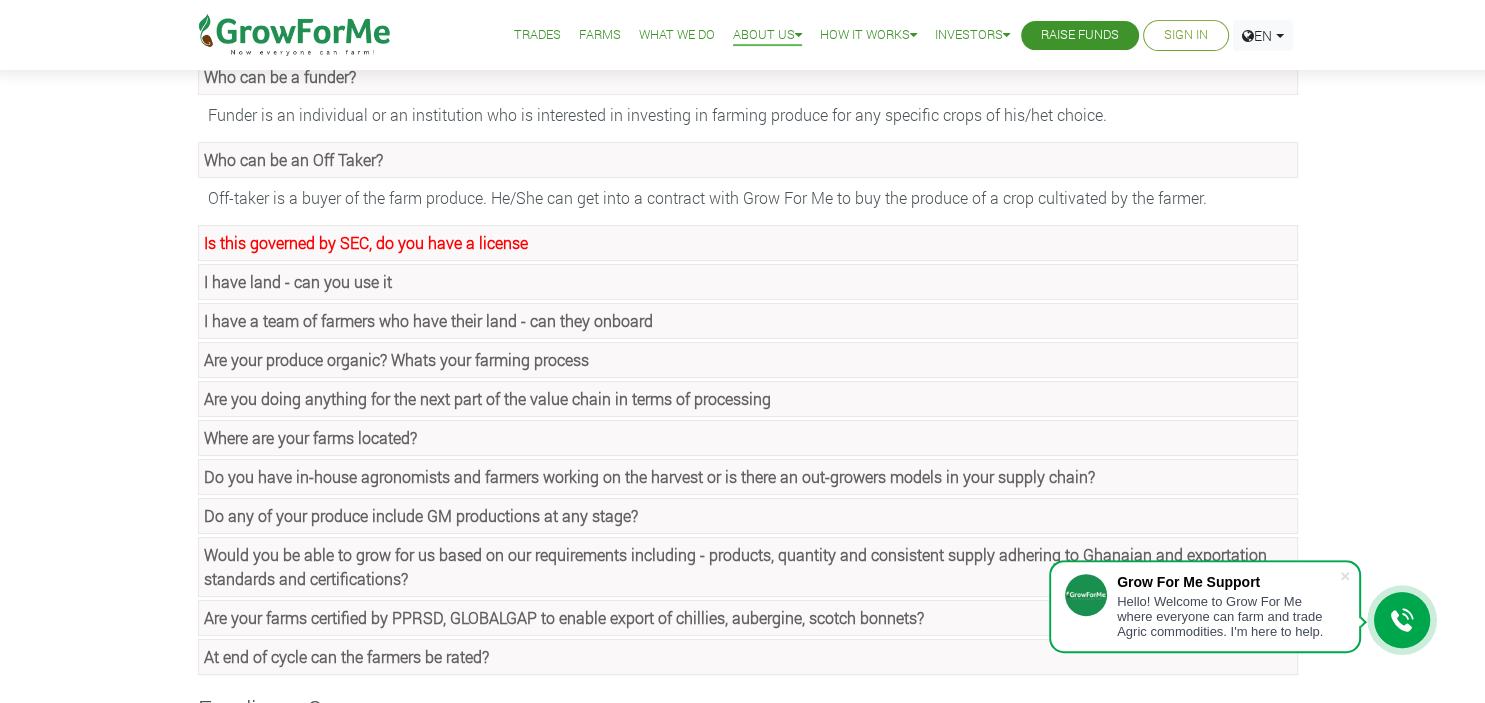 scroll, scrollTop: 294, scrollLeft: 0, axis: vertical 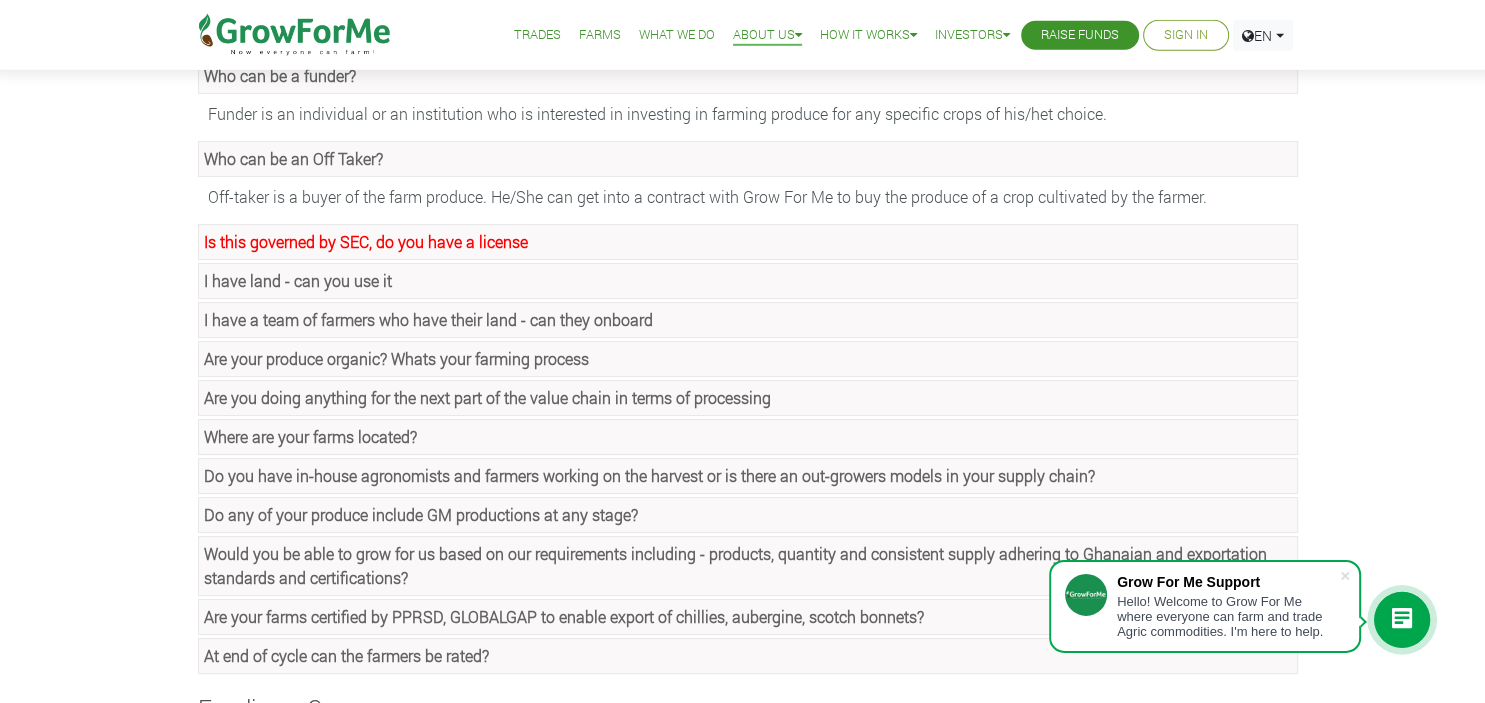 click on "Is this governed by SEC, do you have a license" at bounding box center (748, 242) 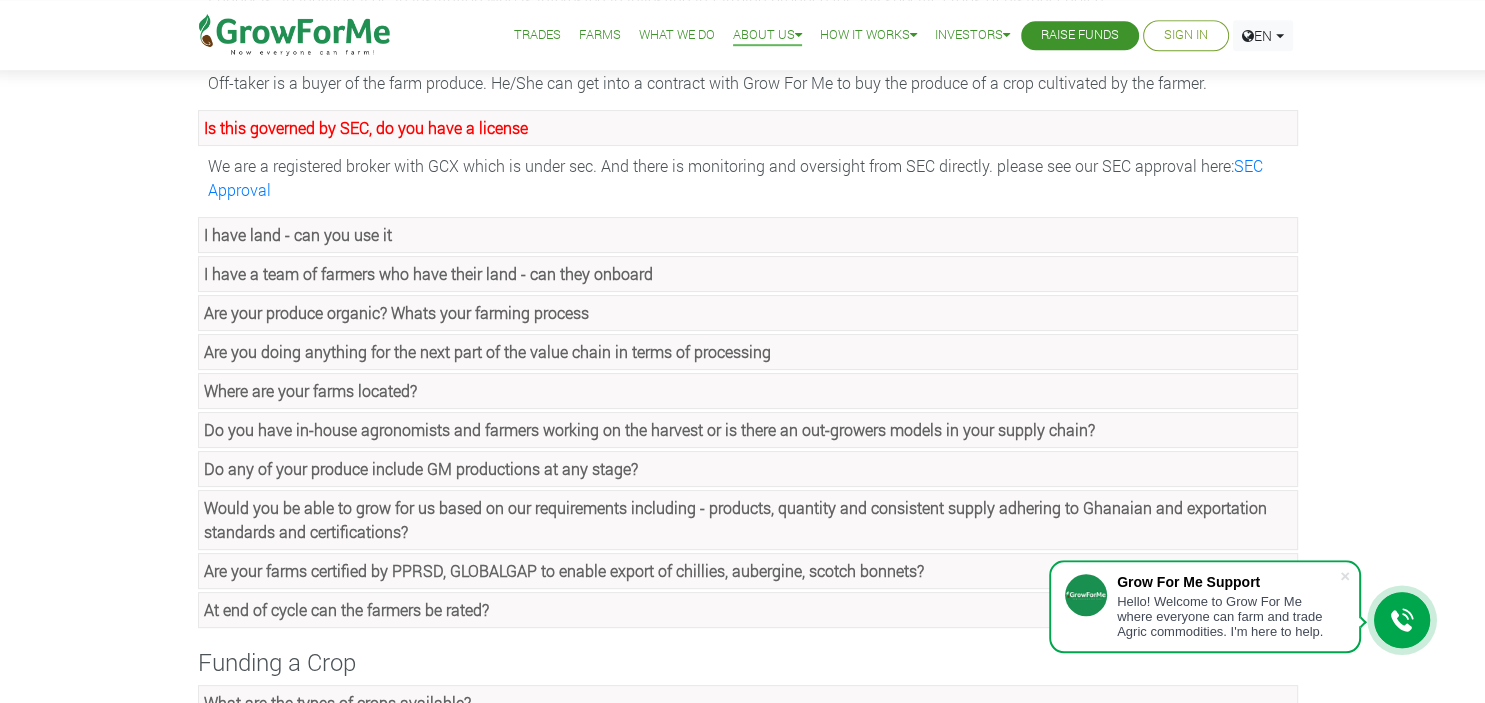 scroll, scrollTop: 408, scrollLeft: 0, axis: vertical 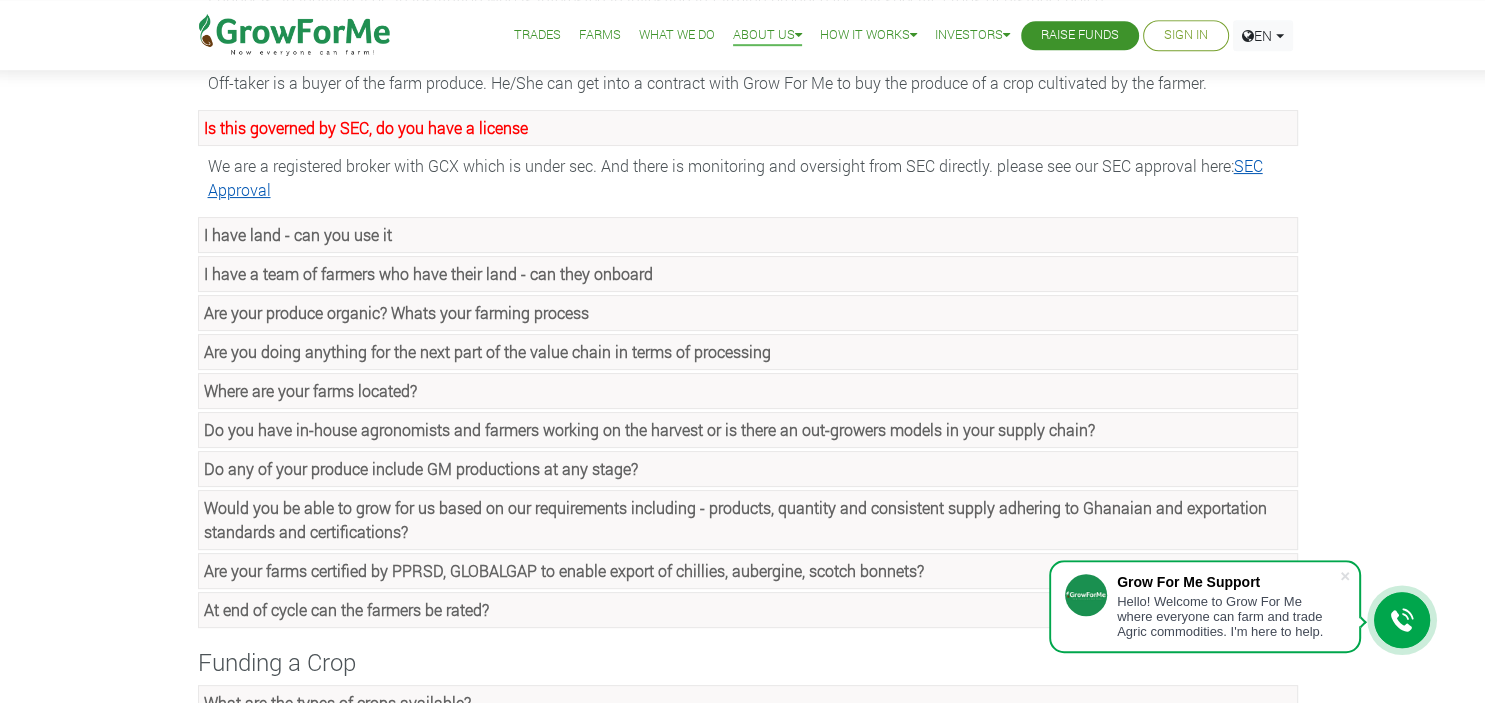 click on "SEC Approval" at bounding box center (735, 177) 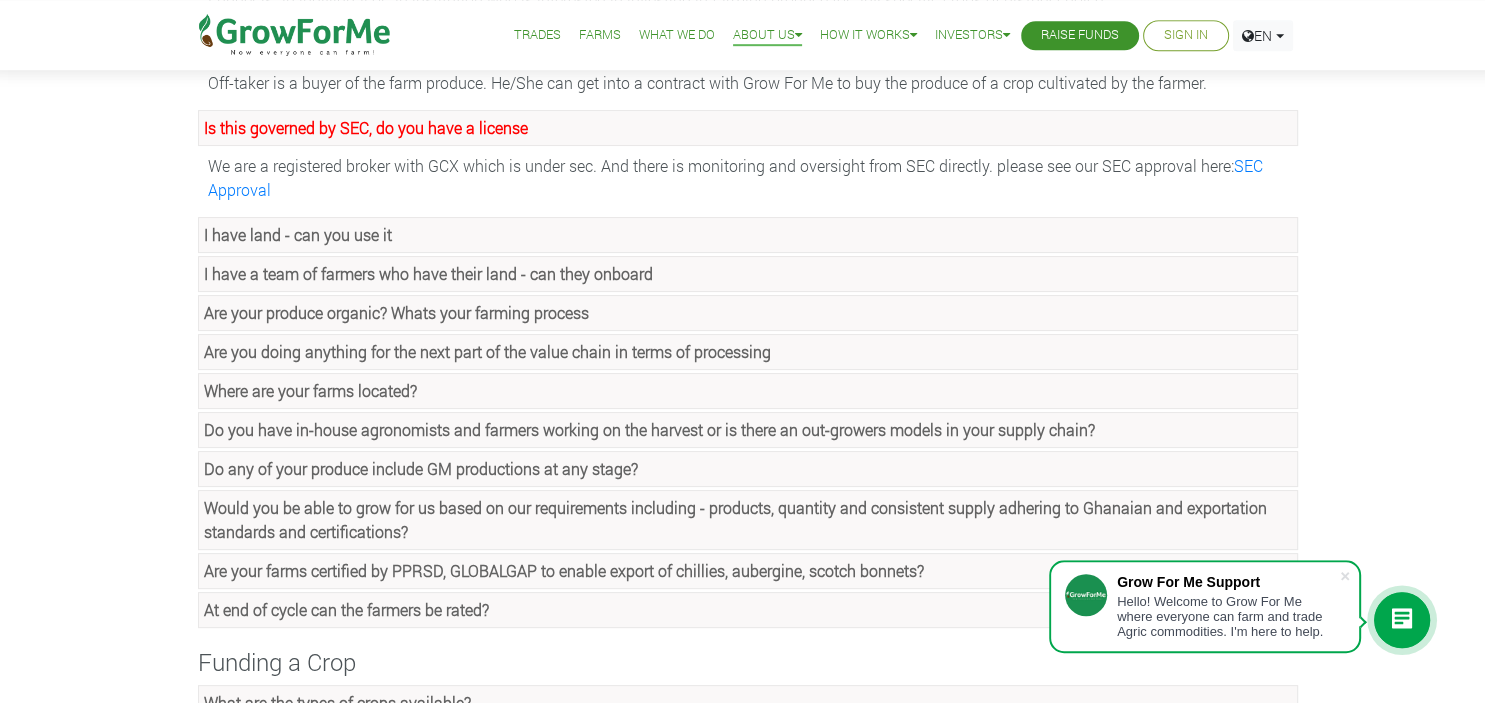 click on "I have land  - can you use it" at bounding box center (748, 235) 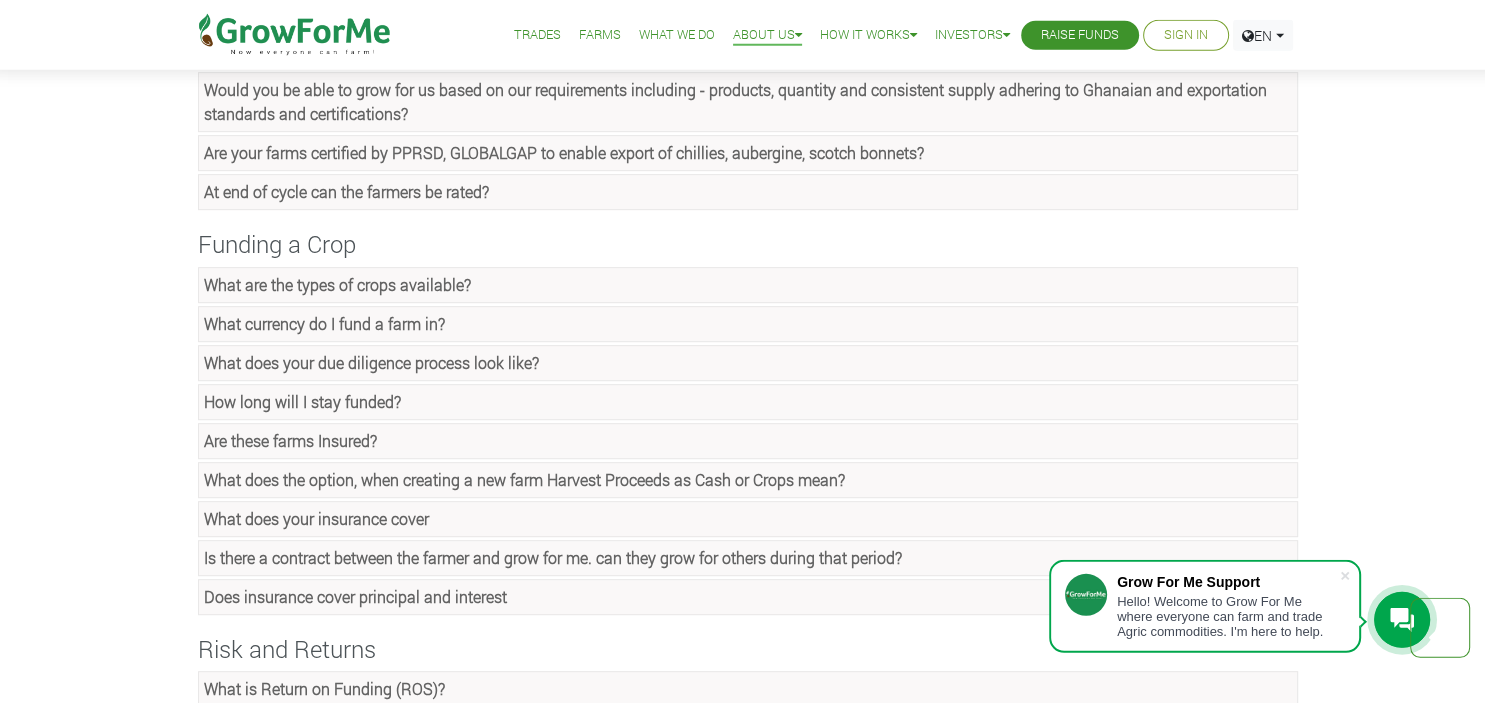scroll, scrollTop: 920, scrollLeft: 0, axis: vertical 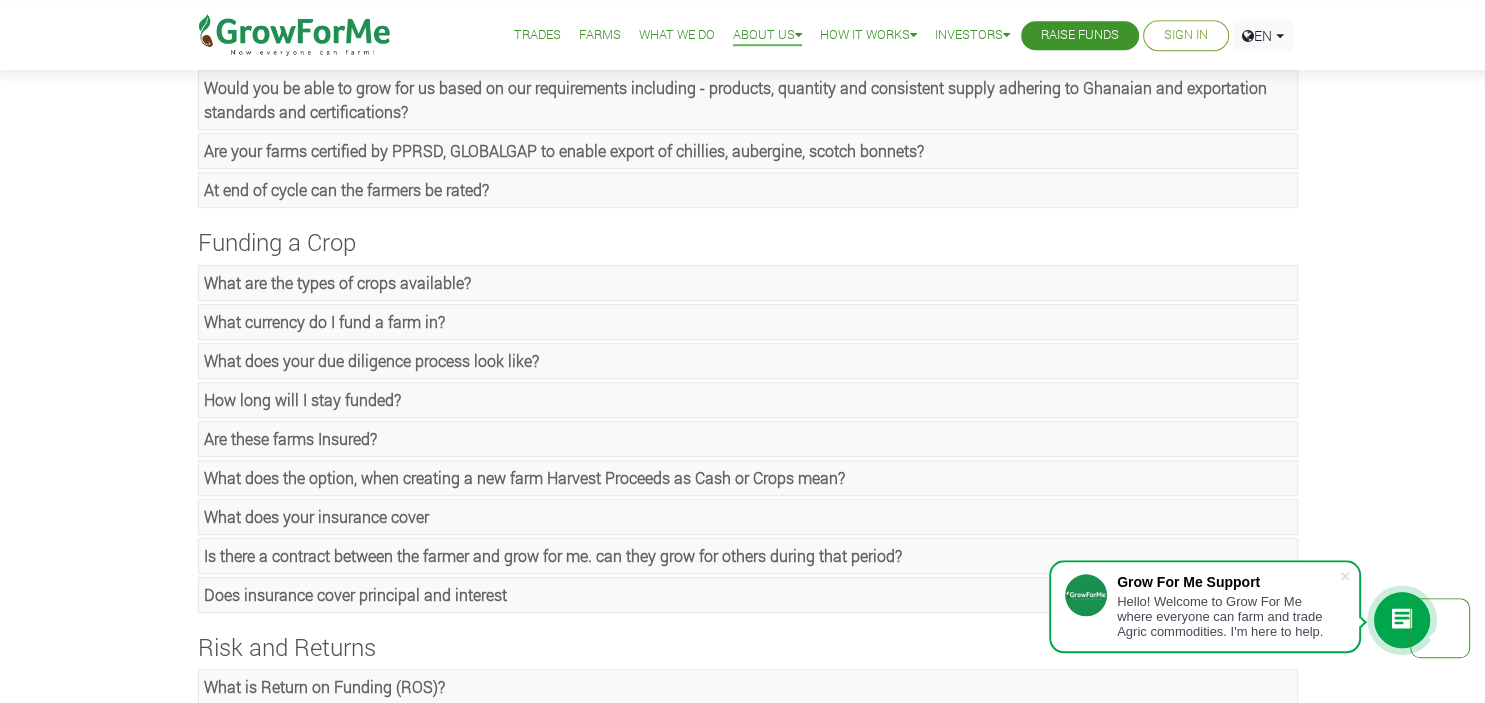 click on "What are the types of crops available?" at bounding box center (748, -657) 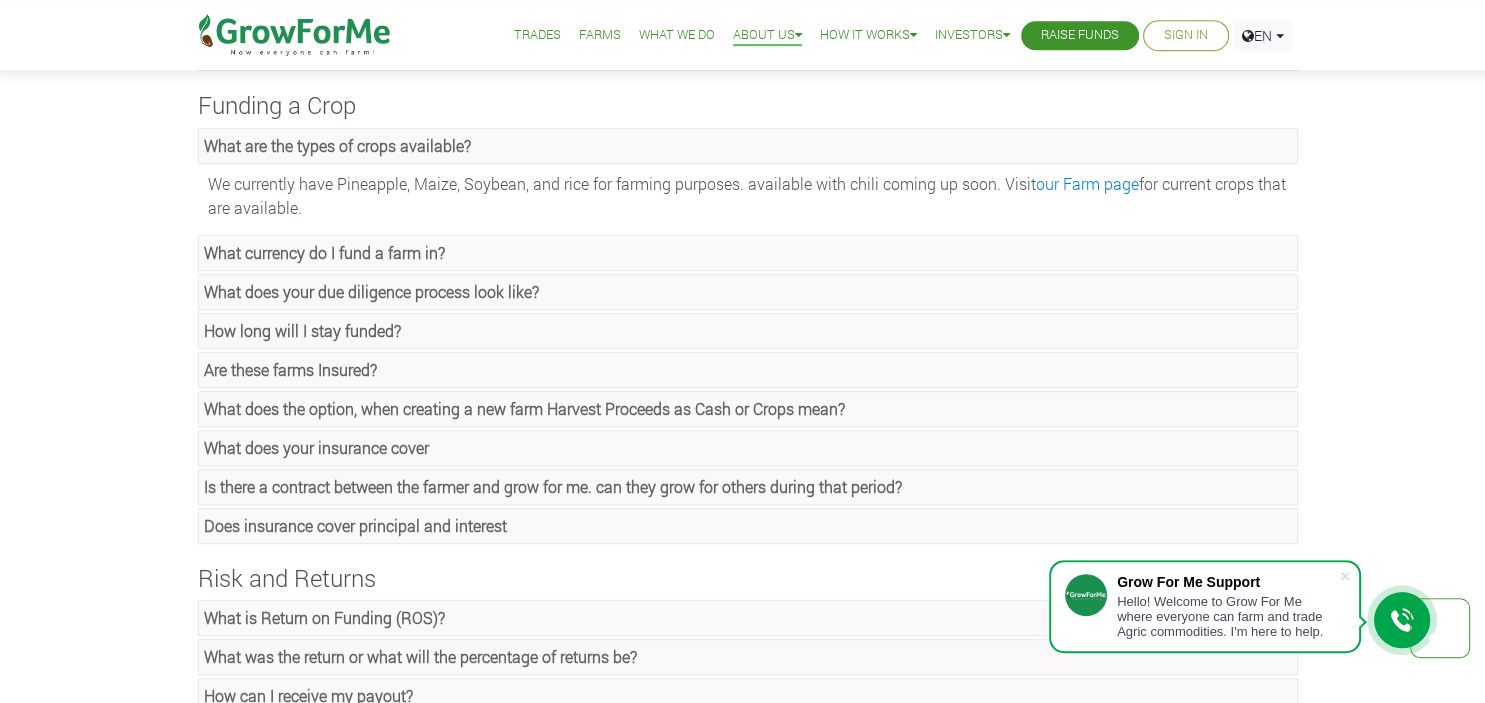 scroll, scrollTop: 1060, scrollLeft: 0, axis: vertical 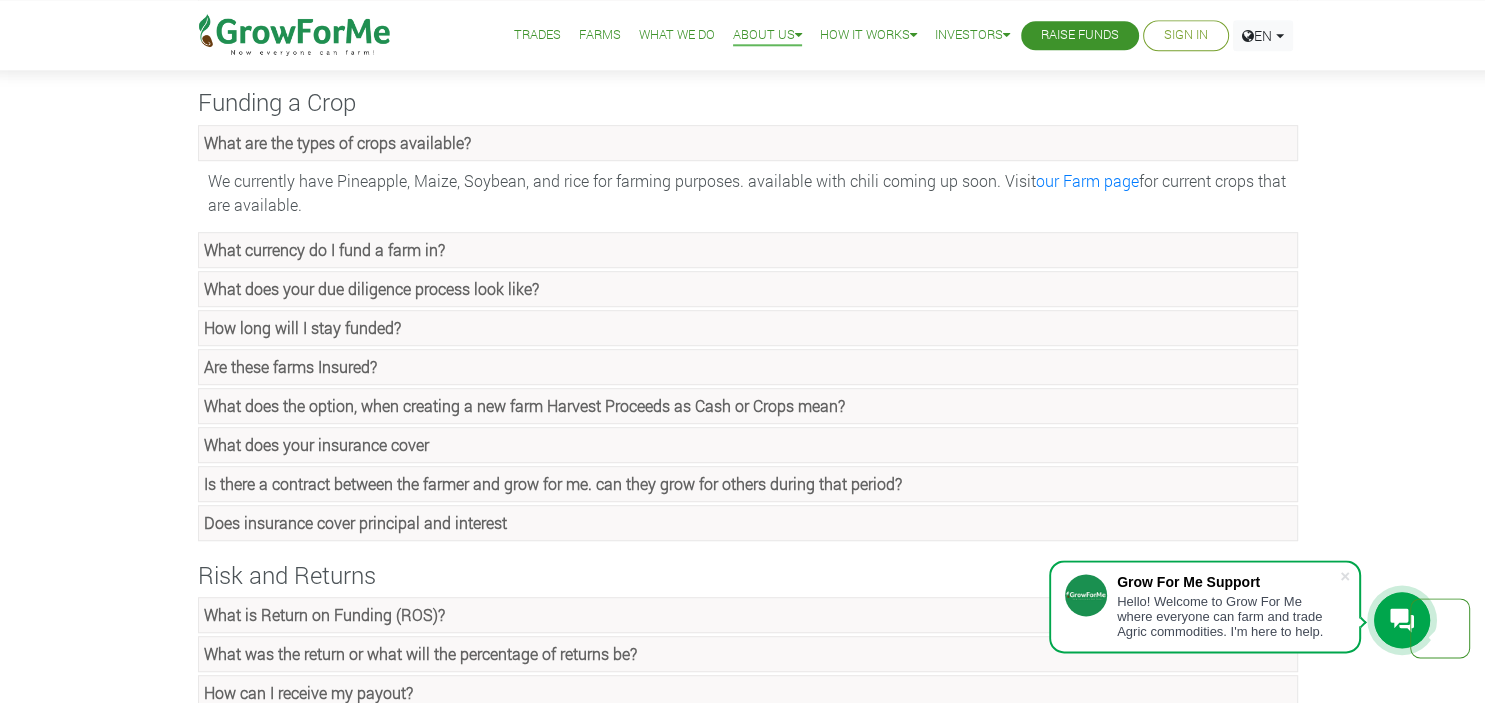 click on "What currency do I fund a farm in?" at bounding box center (748, -690) 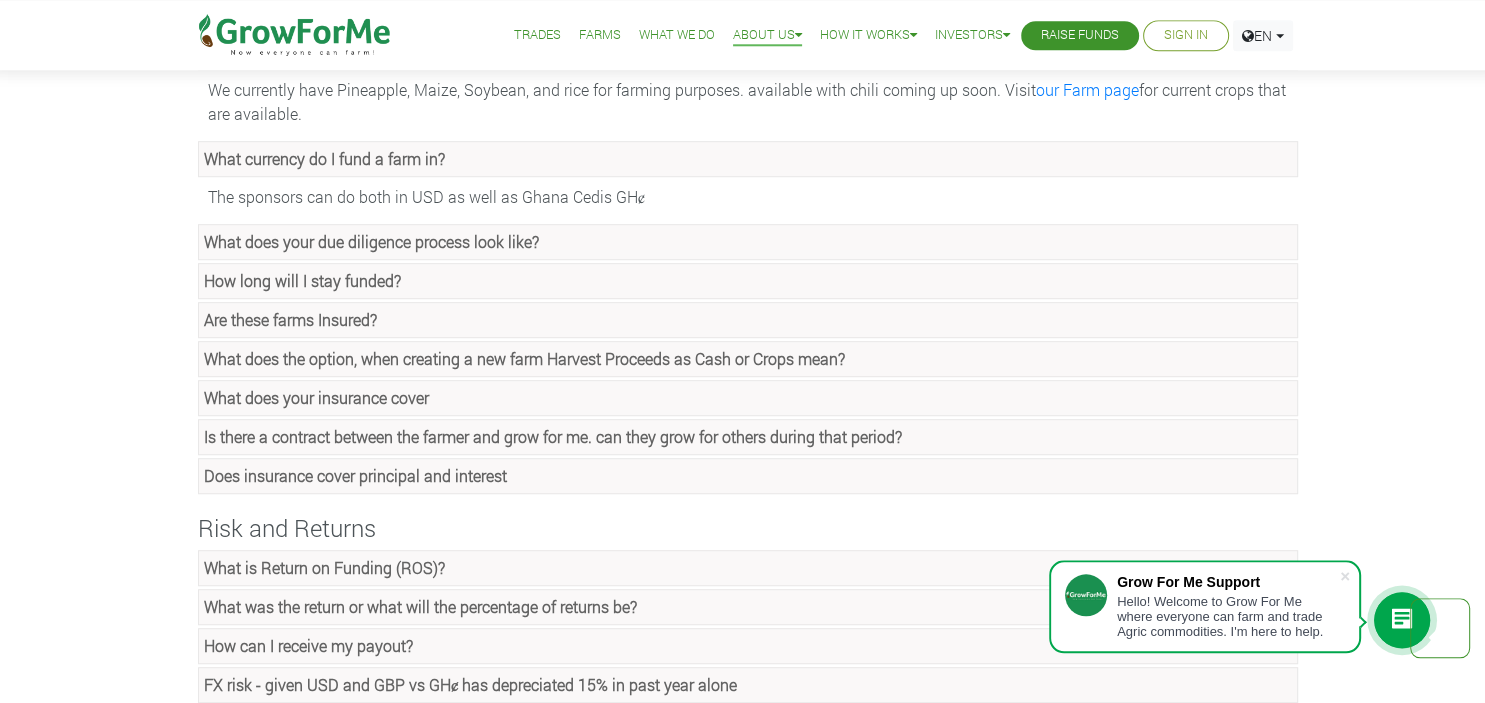 scroll, scrollTop: 1152, scrollLeft: 0, axis: vertical 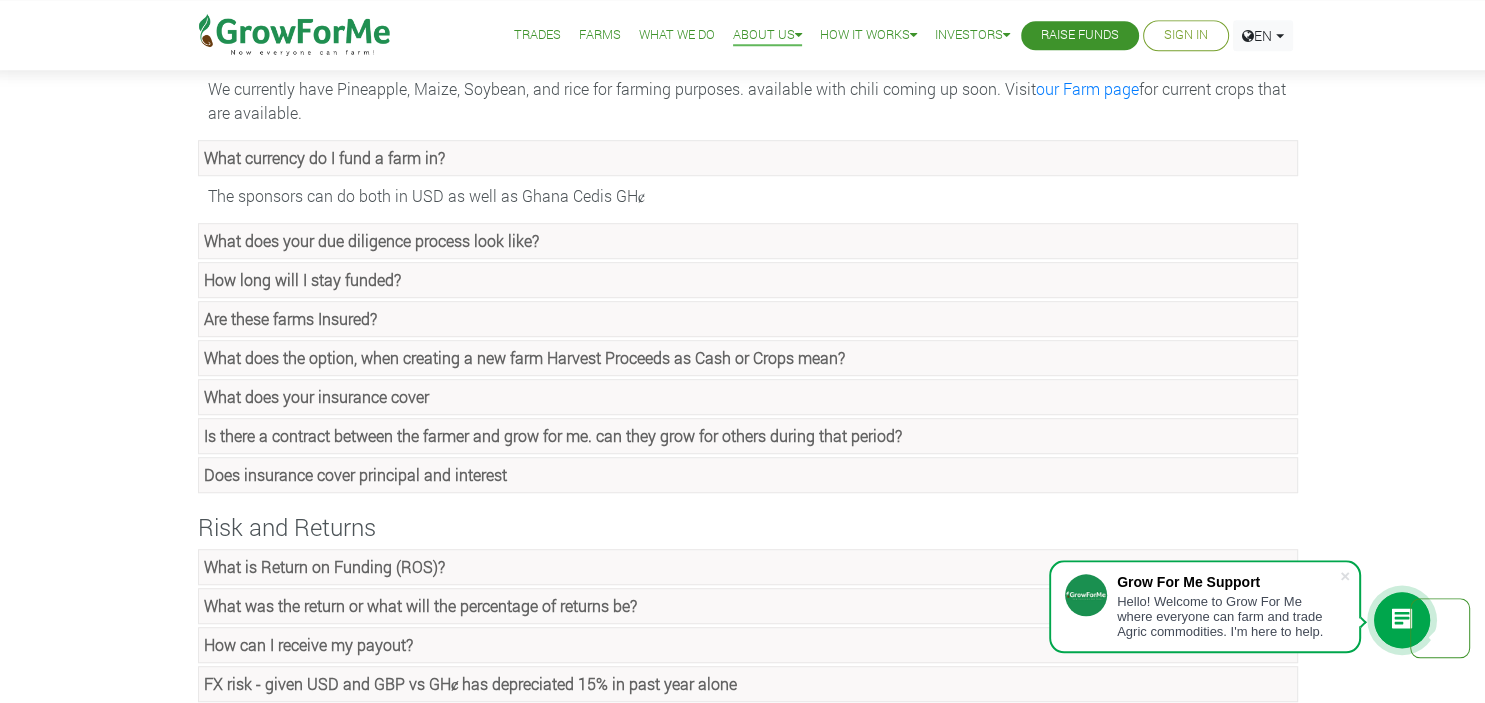 click on "What does your due diligence process look like?" at bounding box center (748, -699) 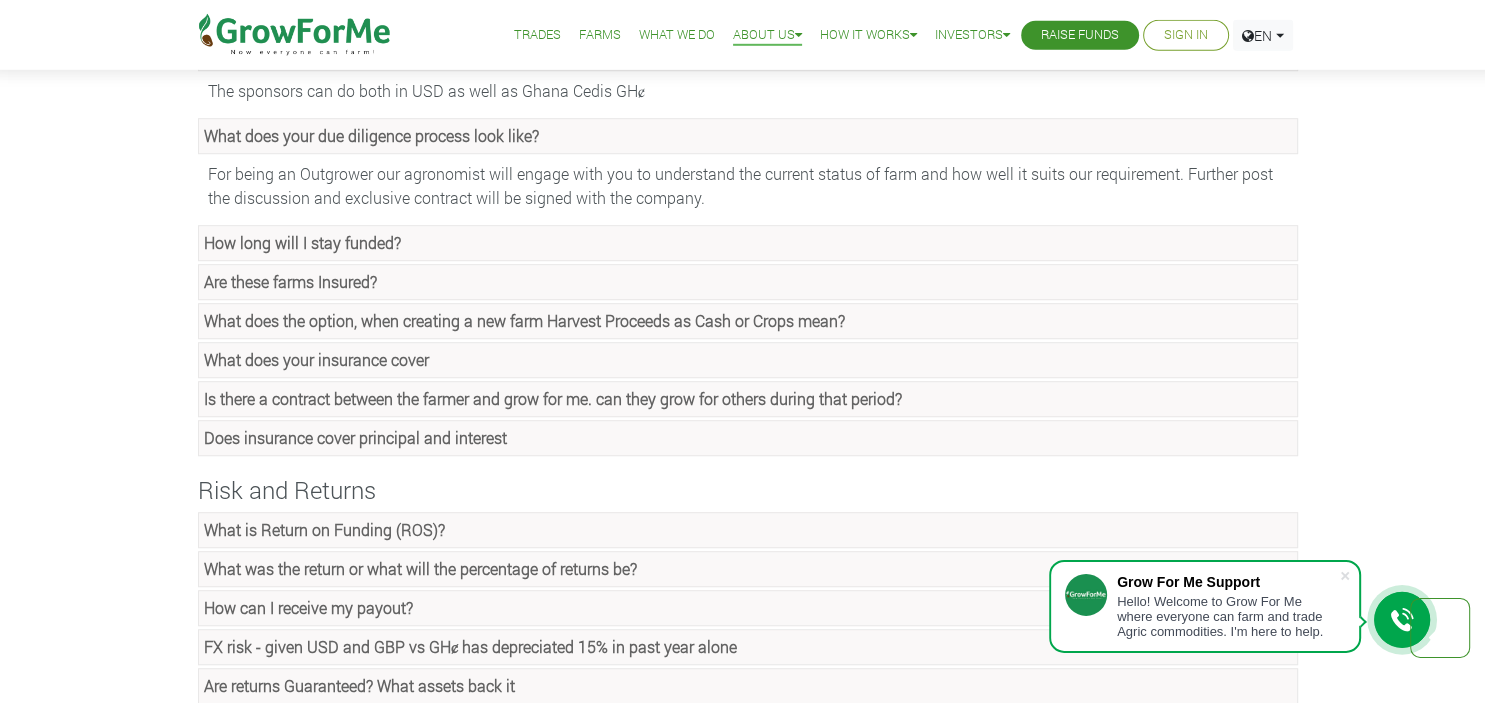 scroll, scrollTop: 1260, scrollLeft: 0, axis: vertical 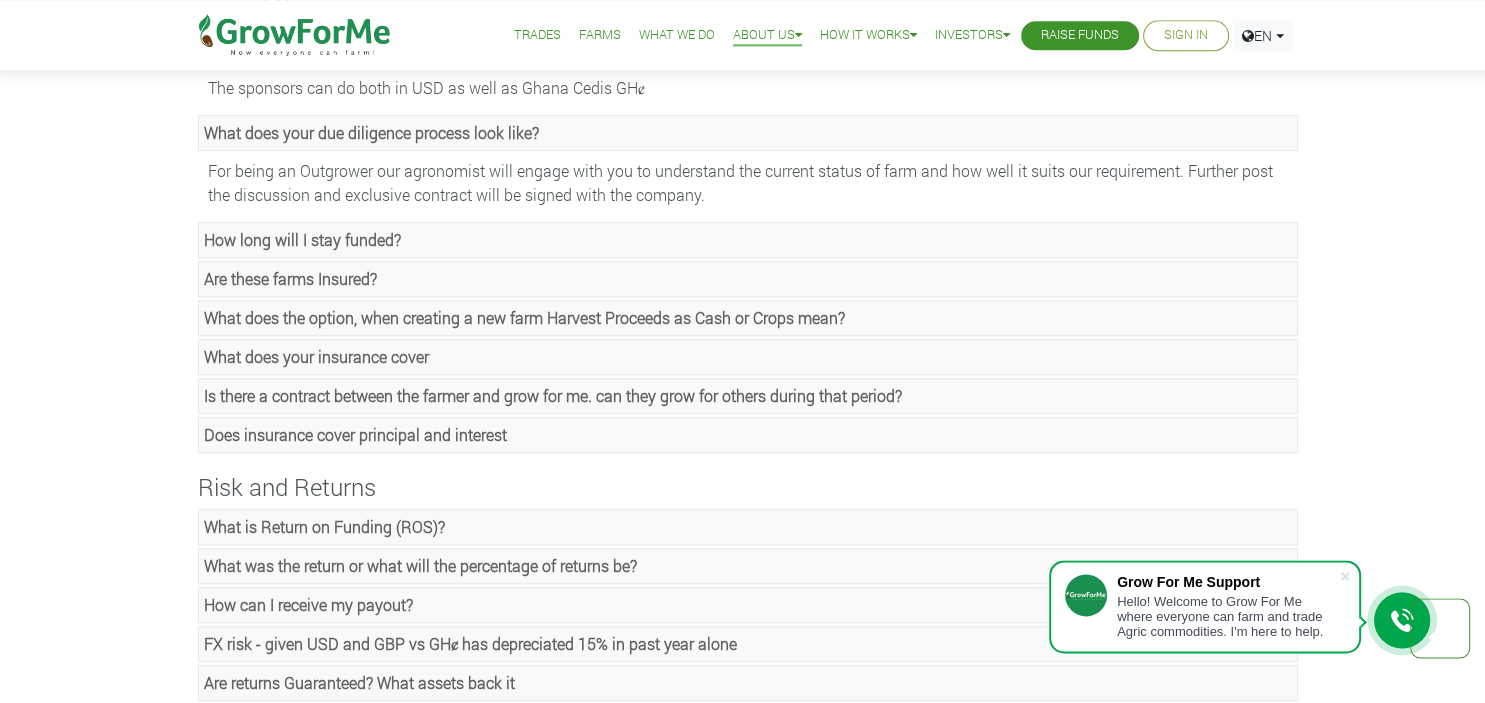 click on "How long will I stay funded?" at bounding box center [748, -724] 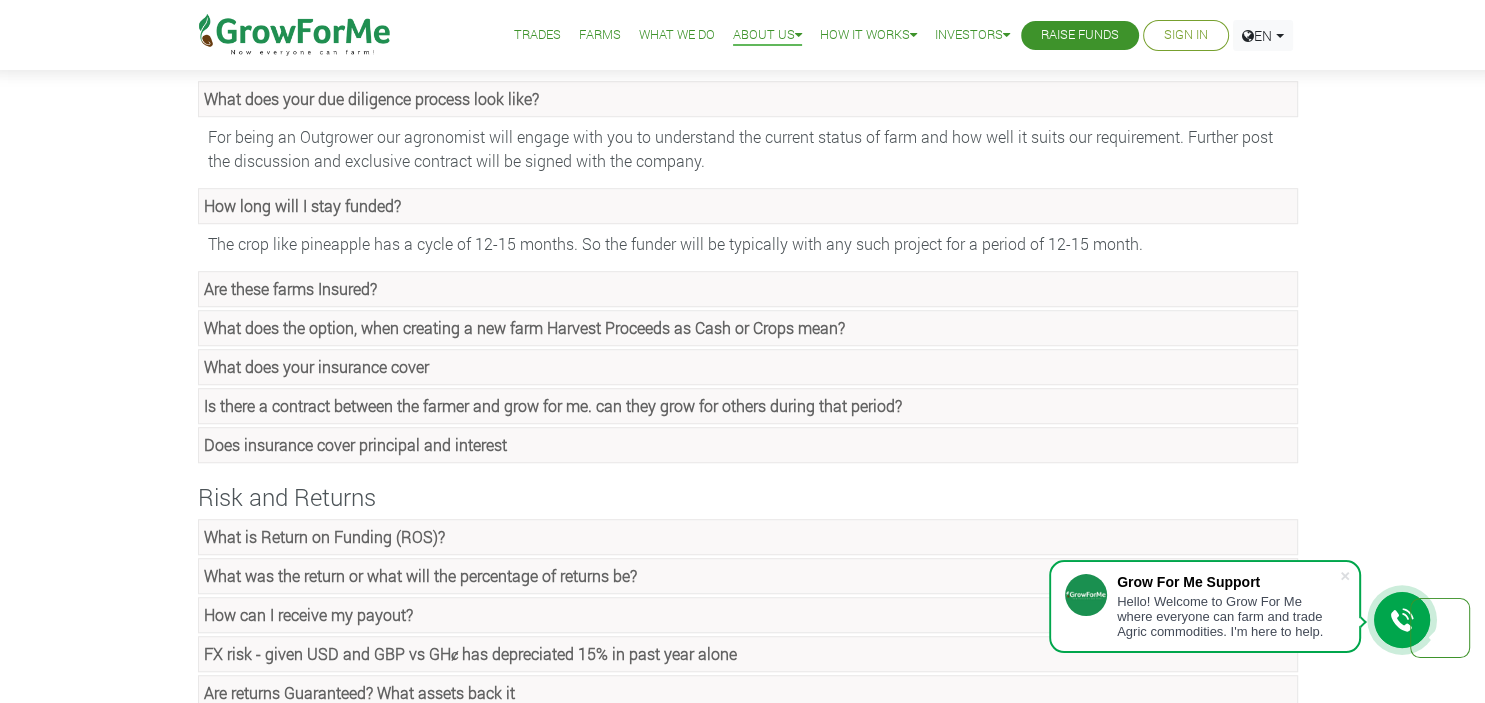 scroll, scrollTop: 1293, scrollLeft: 0, axis: vertical 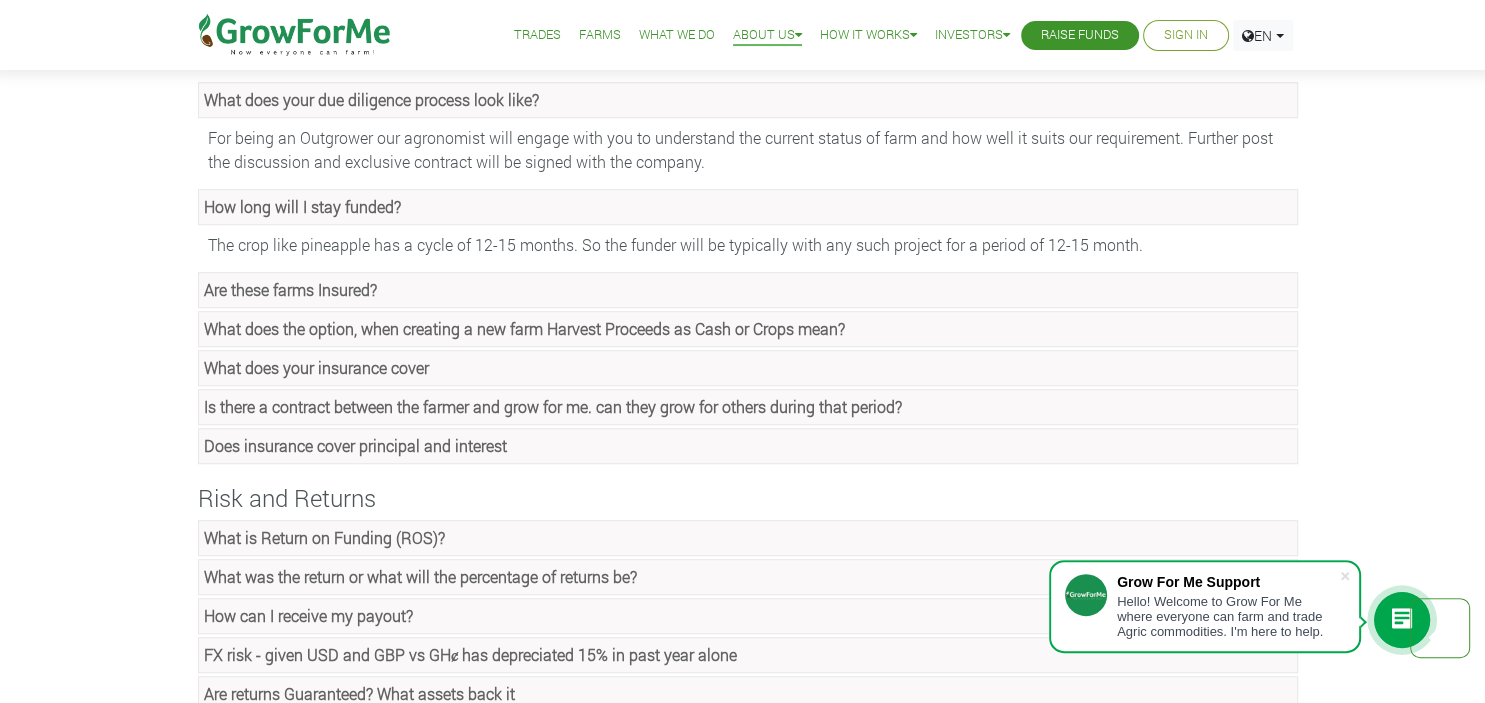 click on "Are these farms Insured?" at bounding box center (748, -650) 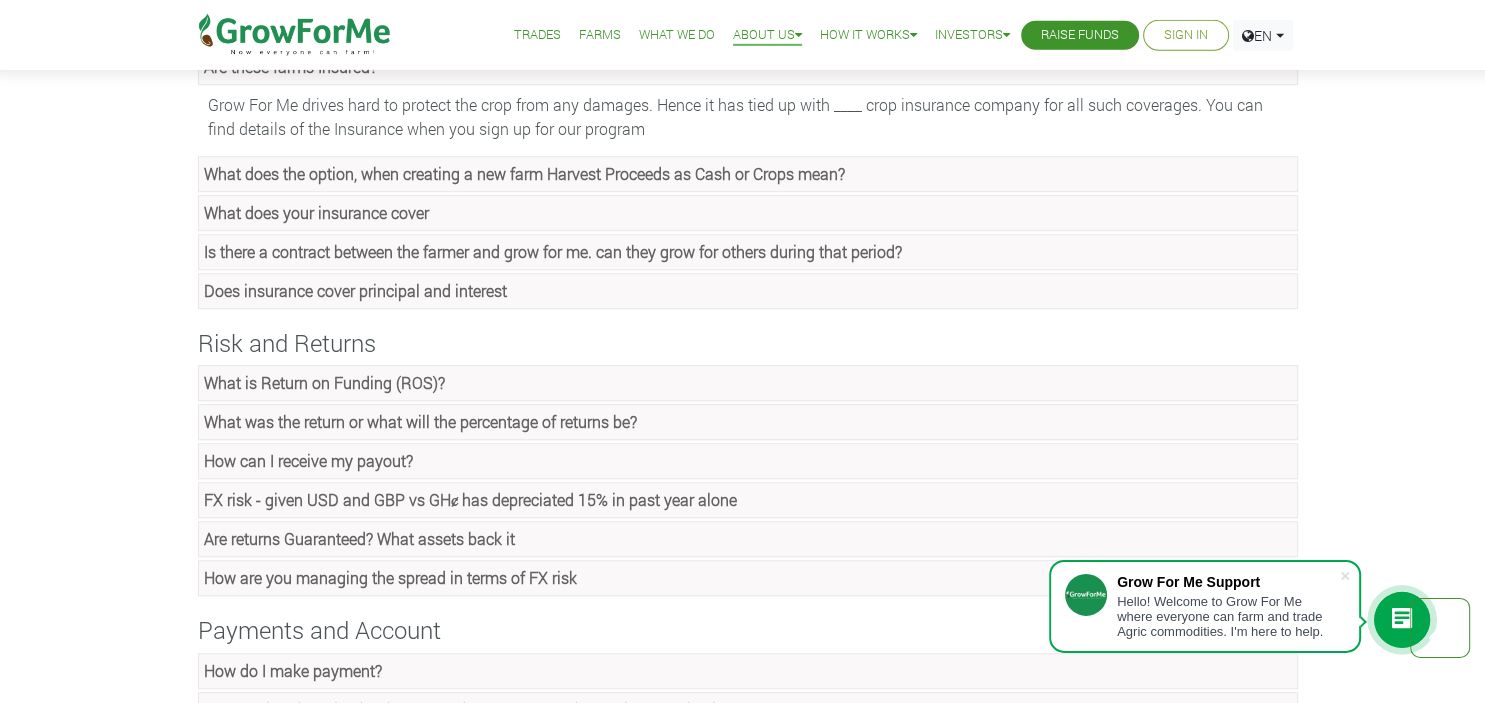scroll, scrollTop: 1527, scrollLeft: 0, axis: vertical 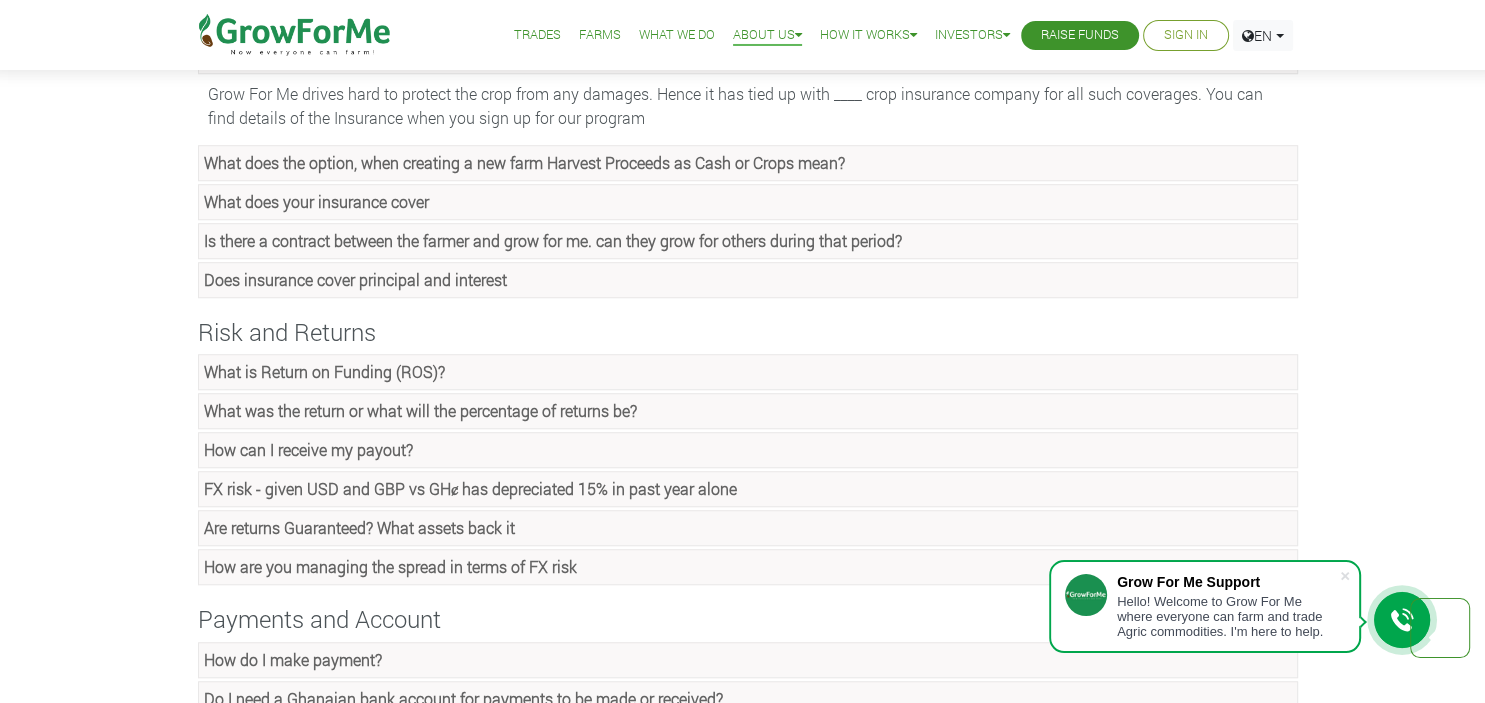 click on "What does your insurance cover" at bounding box center [748, -714] 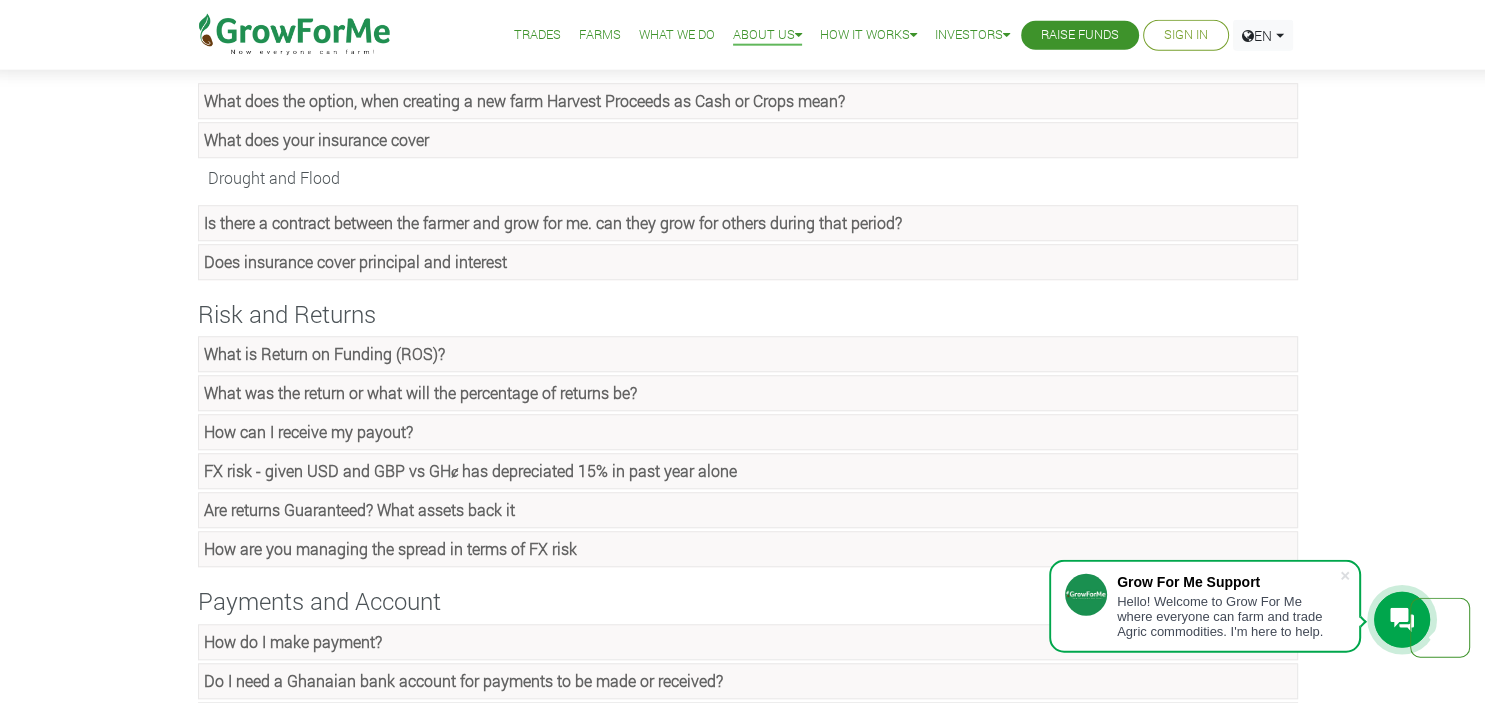 scroll, scrollTop: 1589, scrollLeft: 0, axis: vertical 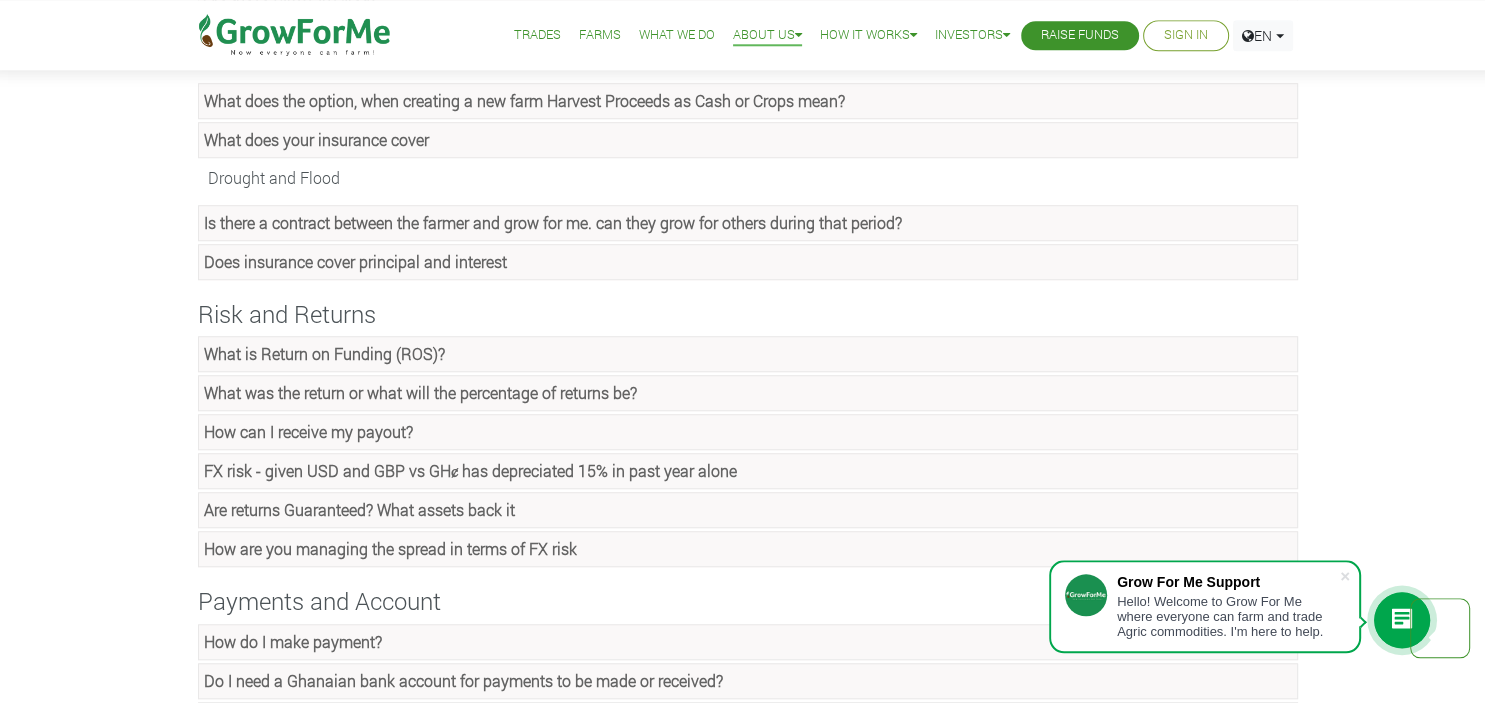 click on "Is there a contract between the farmer and grow for me. can they grow for others during that period?" at bounding box center (748, -737) 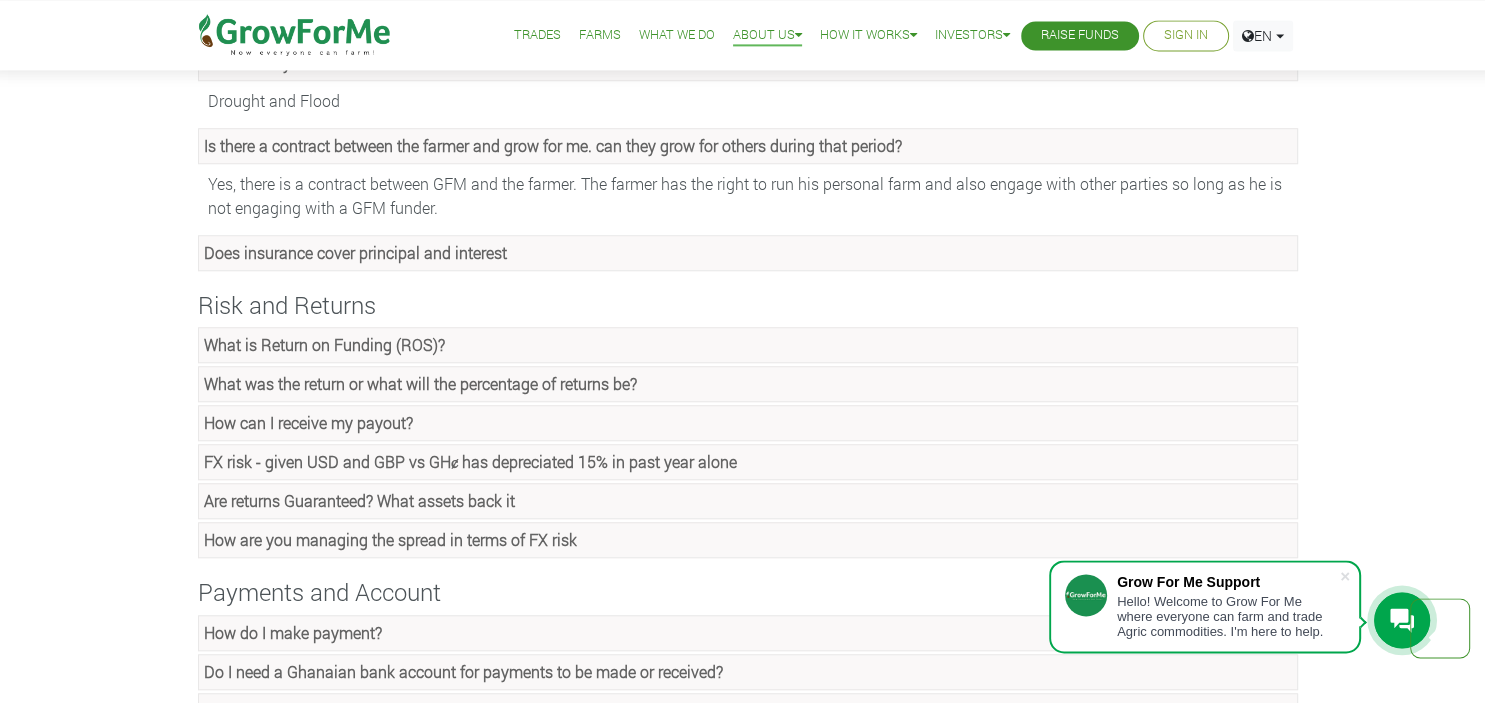 scroll, scrollTop: 1668, scrollLeft: 0, axis: vertical 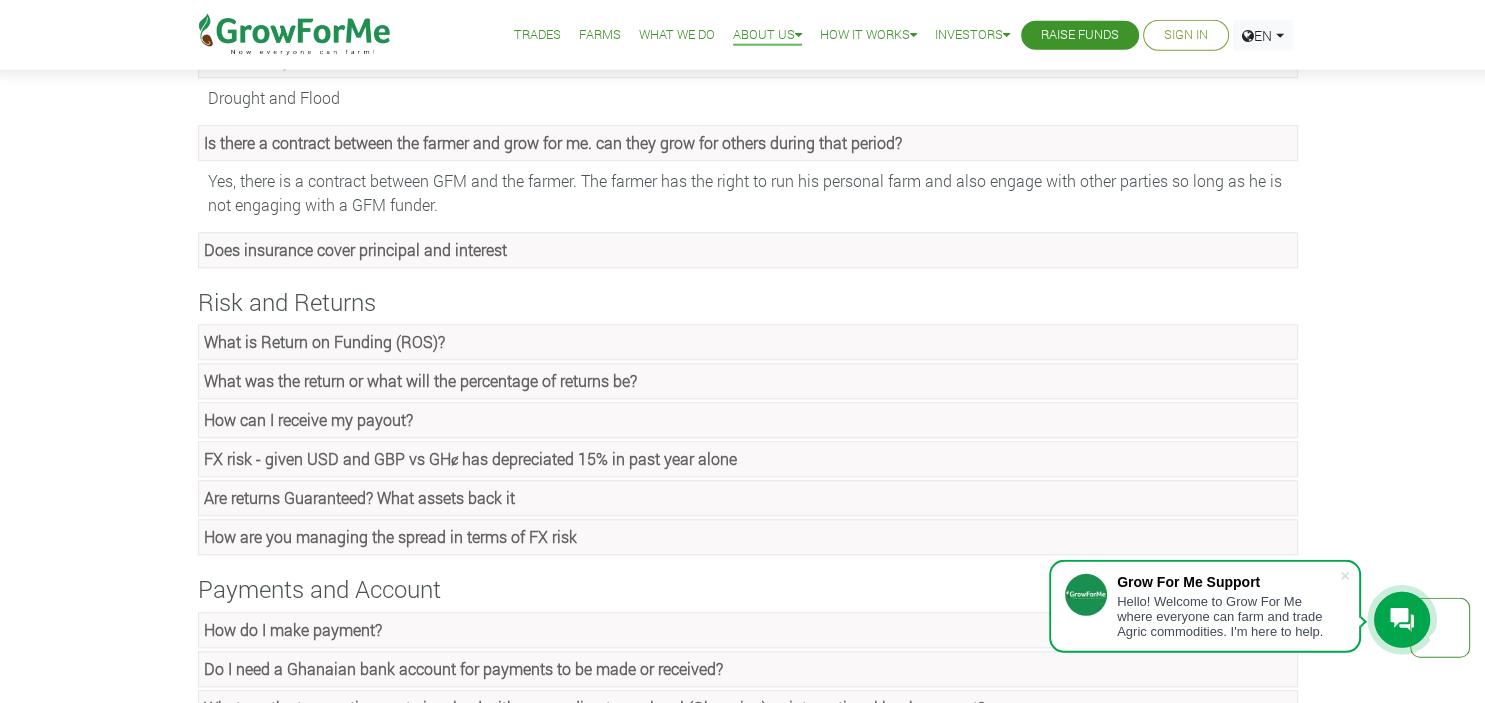 click on "Does insurance cover principal and interest" at bounding box center (748, -777) 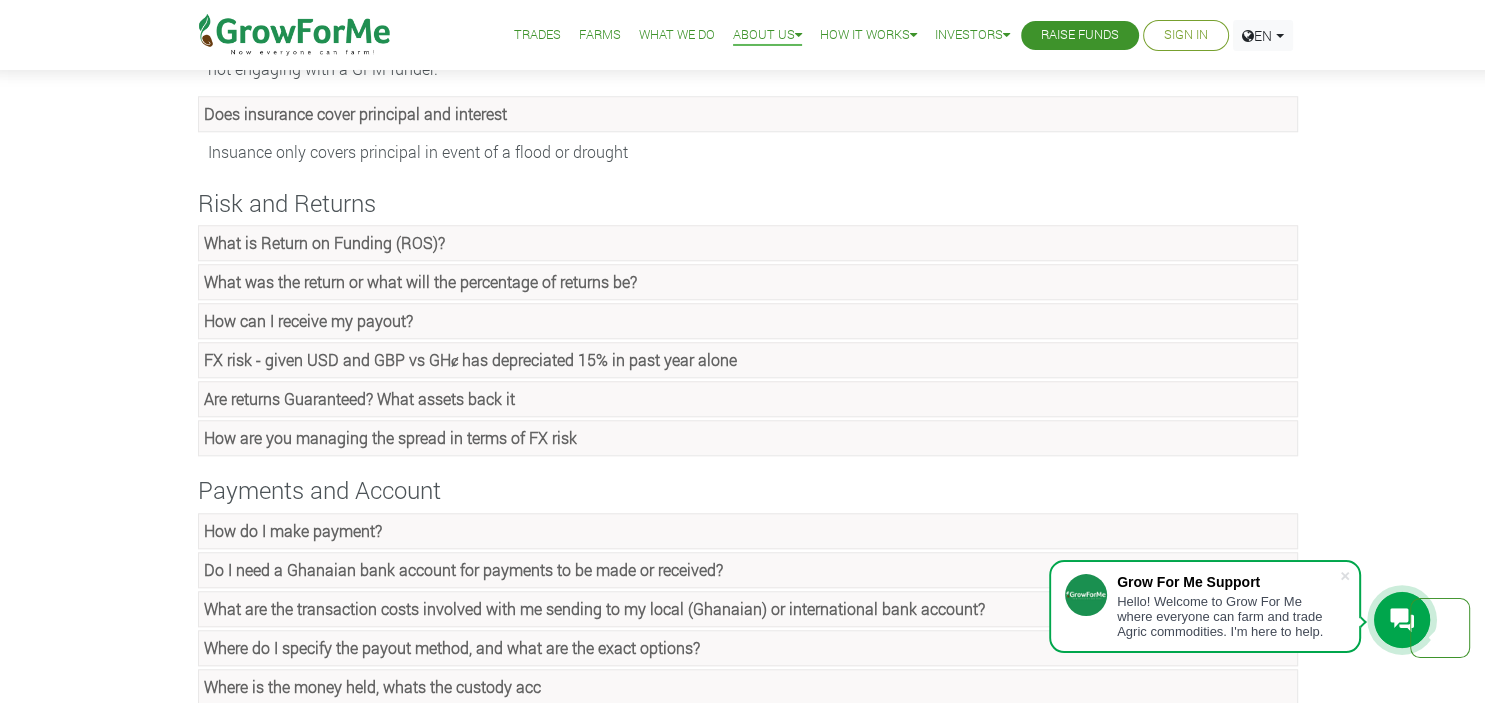 scroll, scrollTop: 1808, scrollLeft: 0, axis: vertical 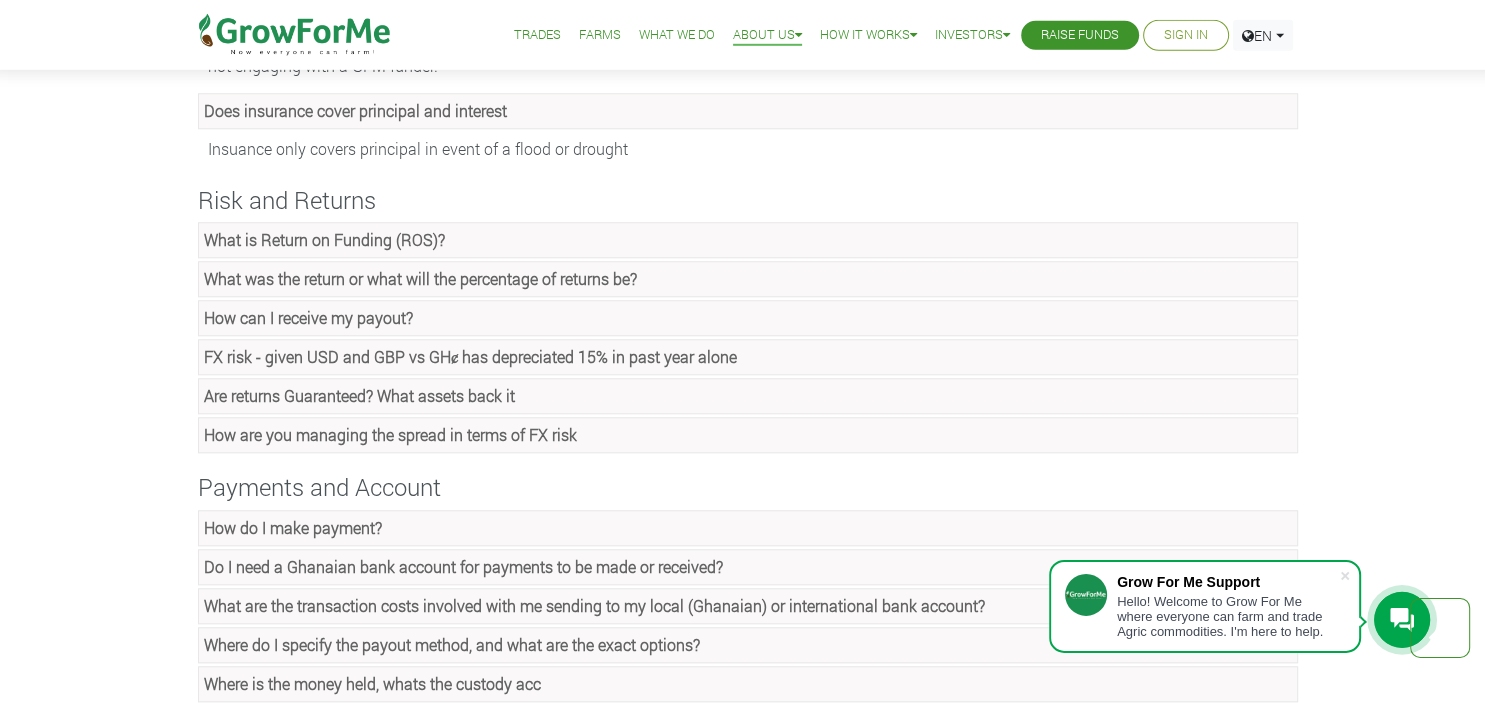 click on "What is Return on Funding (ROS)?" at bounding box center (748, -1545) 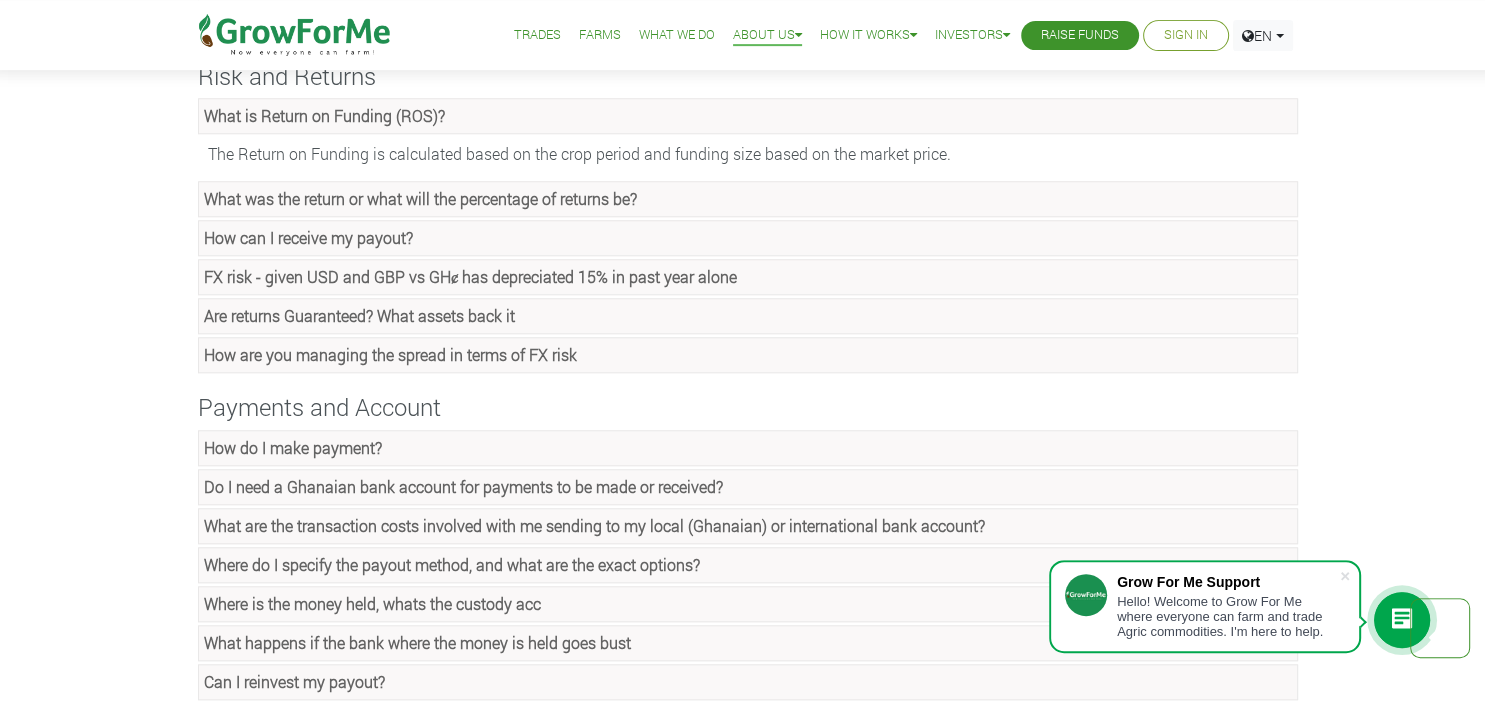 scroll, scrollTop: 1933, scrollLeft: 0, axis: vertical 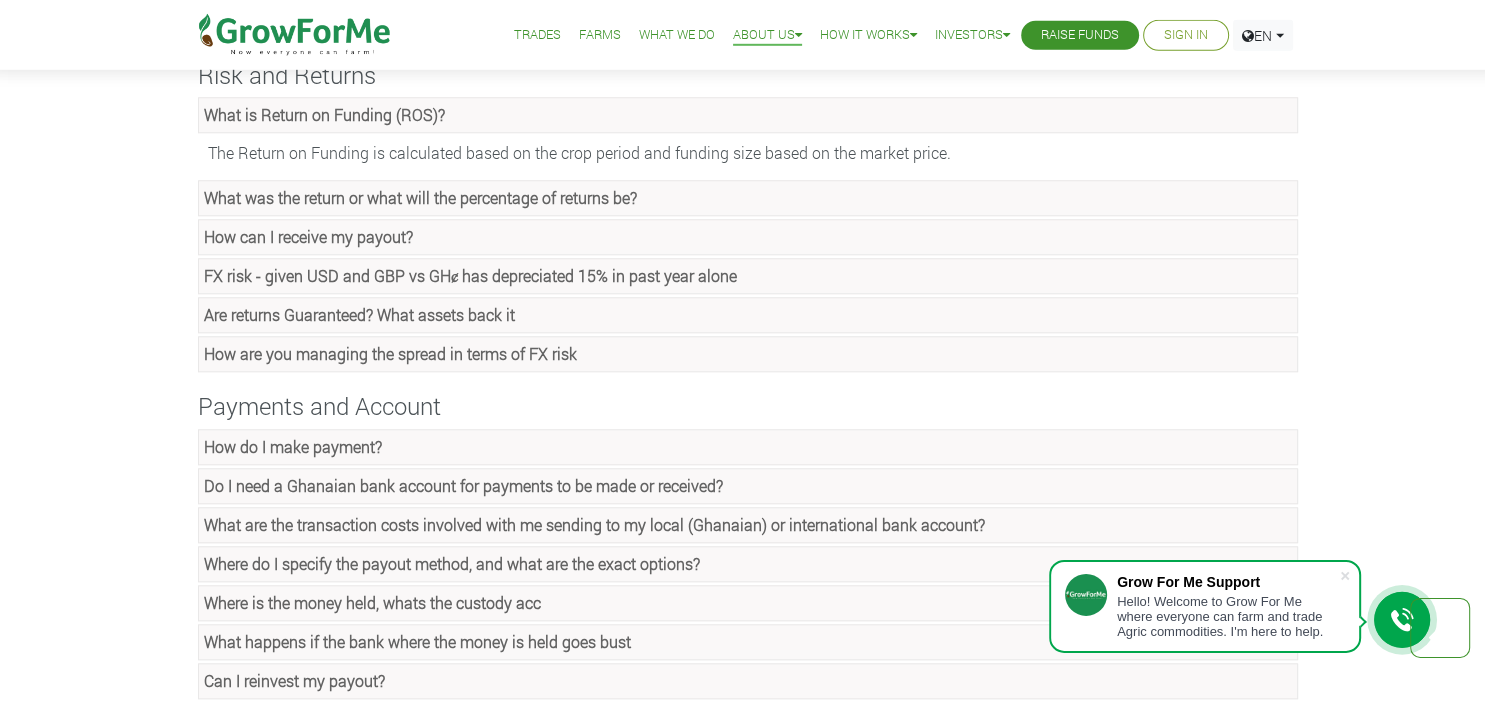 click on "What was the return or what will the percentage of returns be?" at bounding box center [280, -1564] 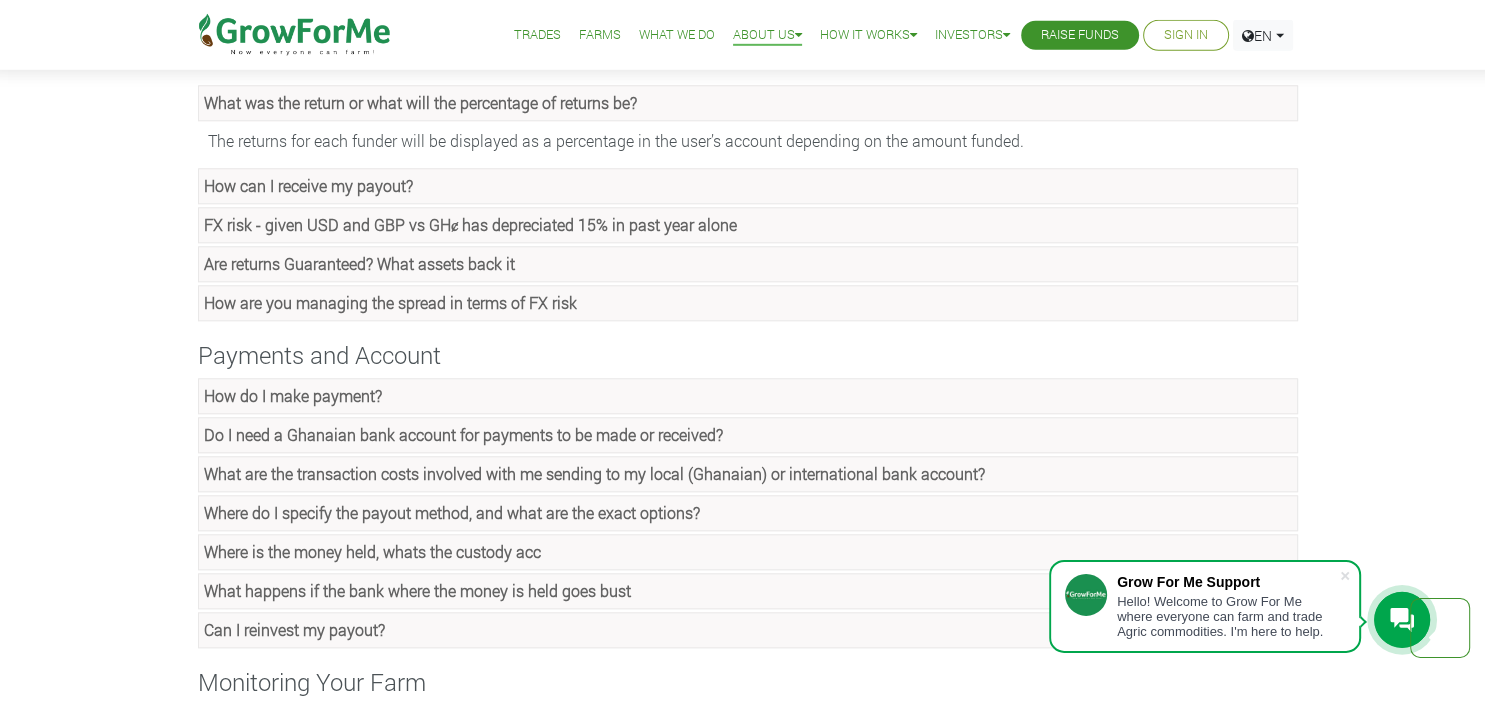 scroll, scrollTop: 2031, scrollLeft: 0, axis: vertical 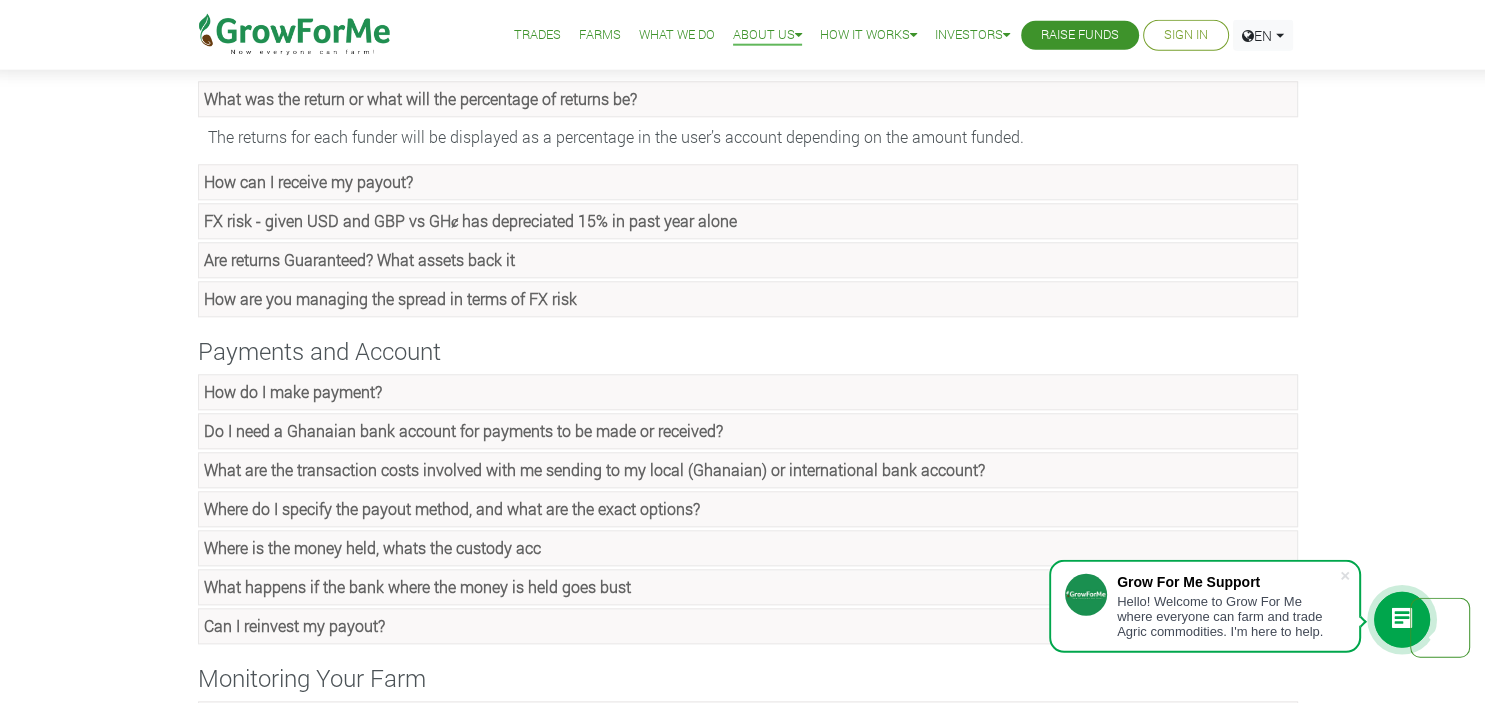 click on "How can I receive my payout?" at bounding box center [748, -1578] 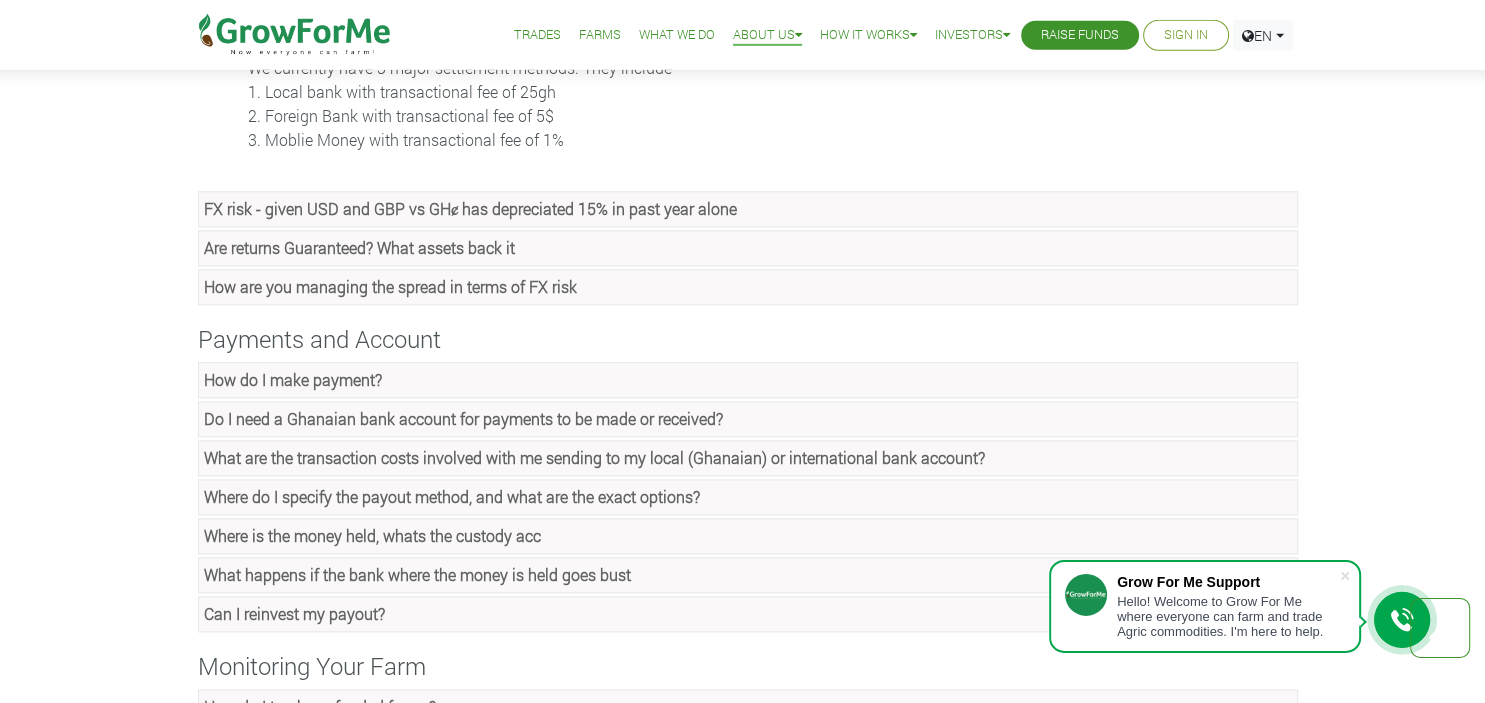 scroll, scrollTop: 2208, scrollLeft: 0, axis: vertical 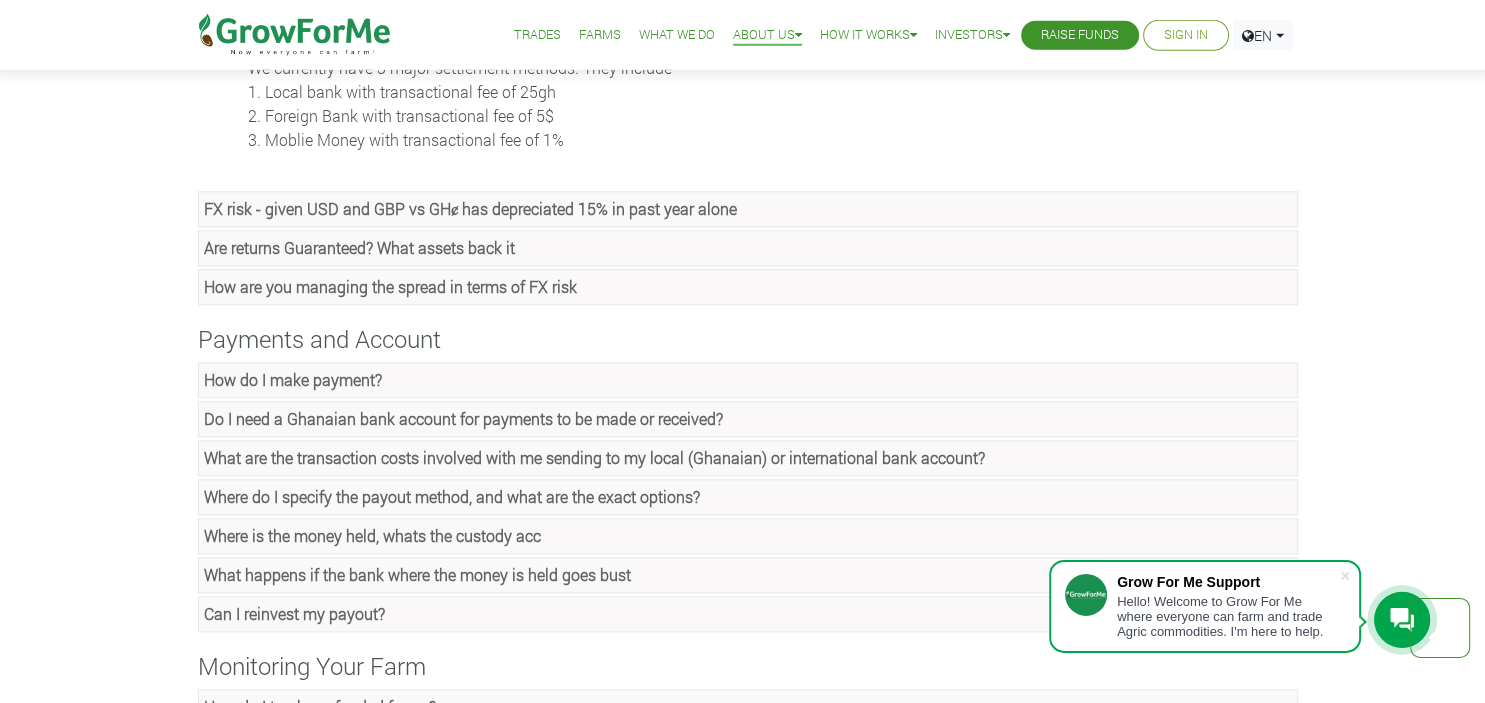 click on "Where is the money held, whats the custody acc" at bounding box center [748, -1565] 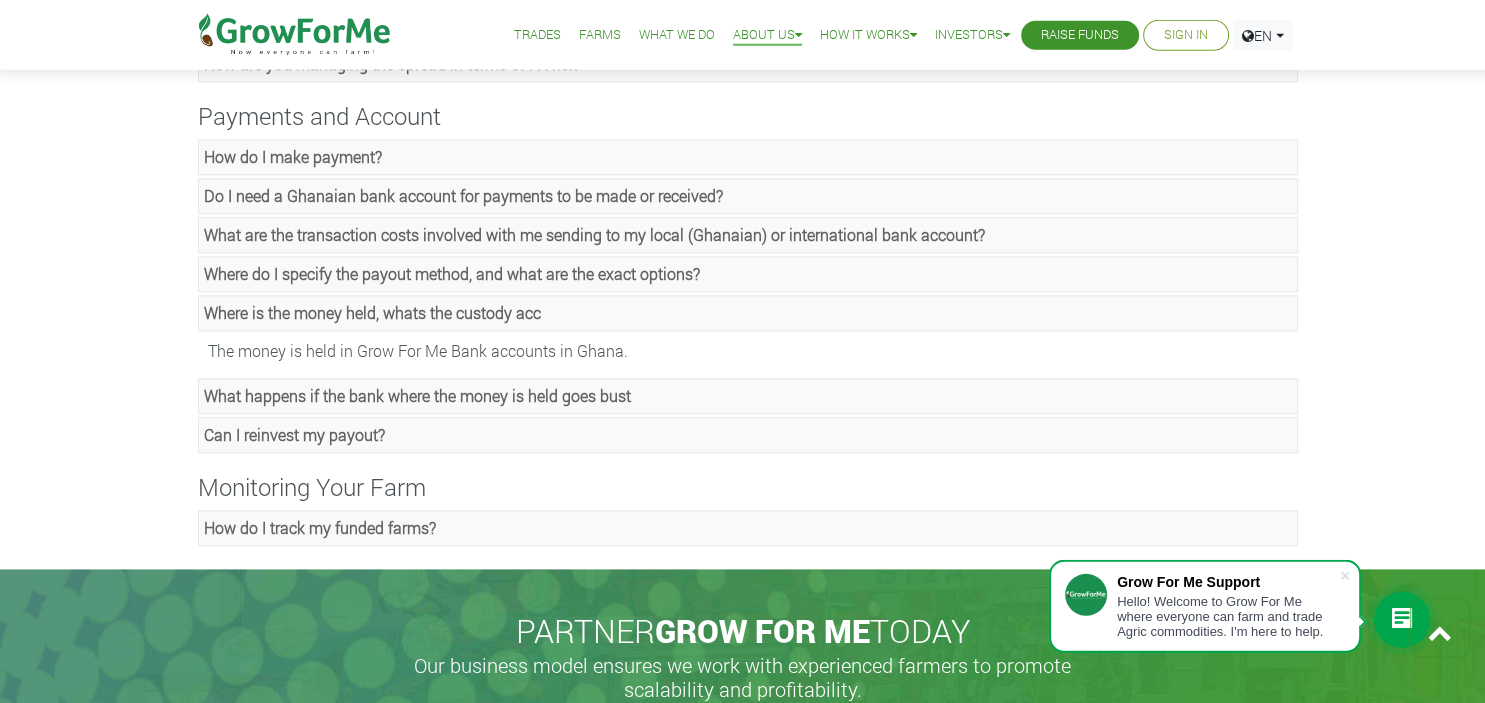 scroll, scrollTop: 2432, scrollLeft: 0, axis: vertical 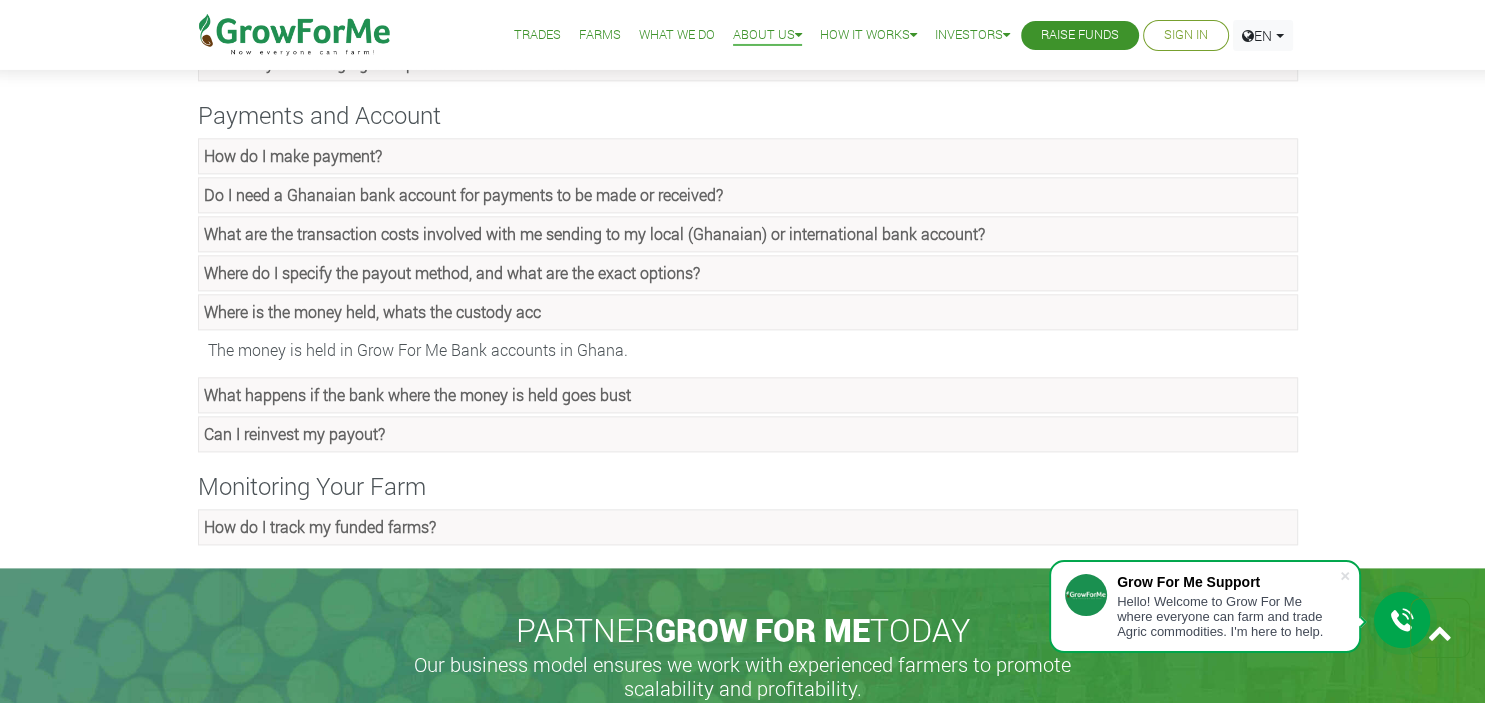 click on "What happens if the bank where the money is held goes bust" at bounding box center (748, -1658) 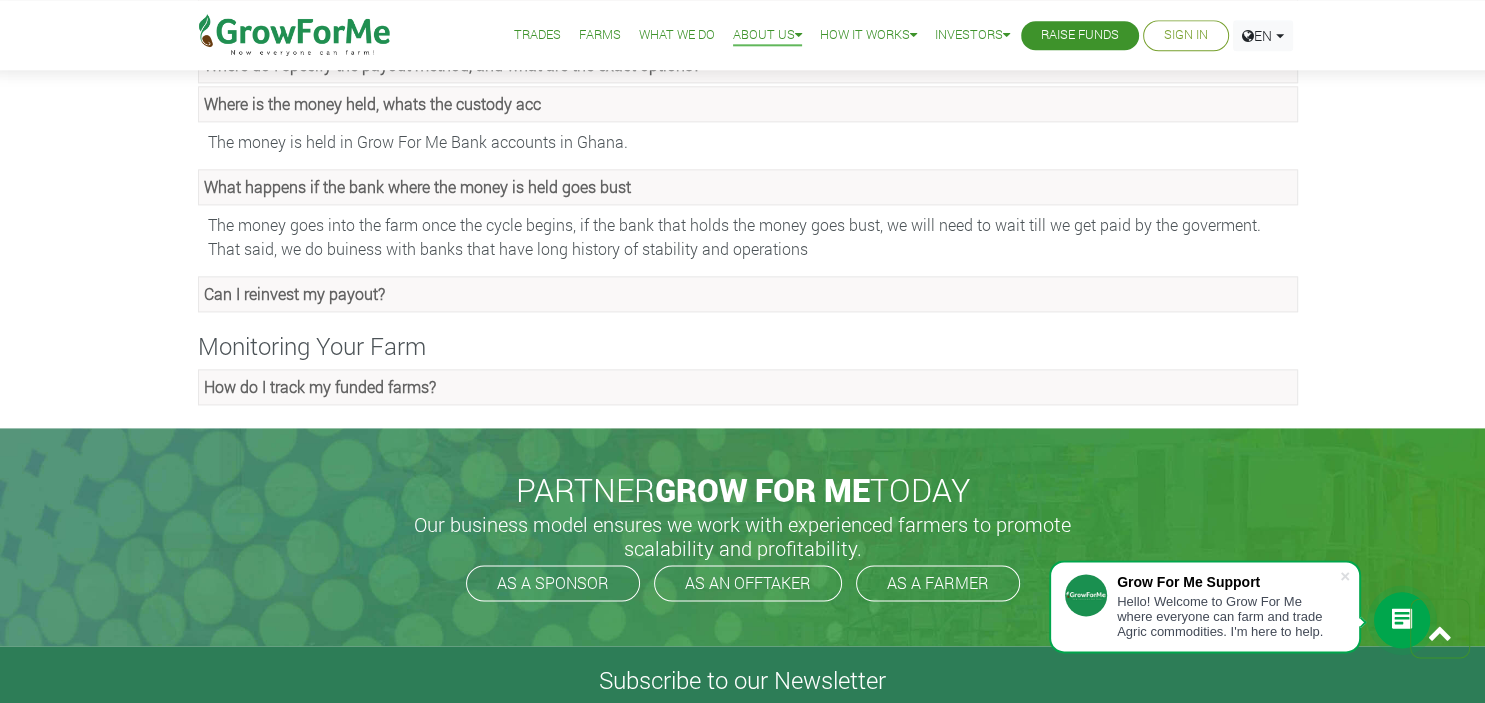 scroll, scrollTop: 2643, scrollLeft: 0, axis: vertical 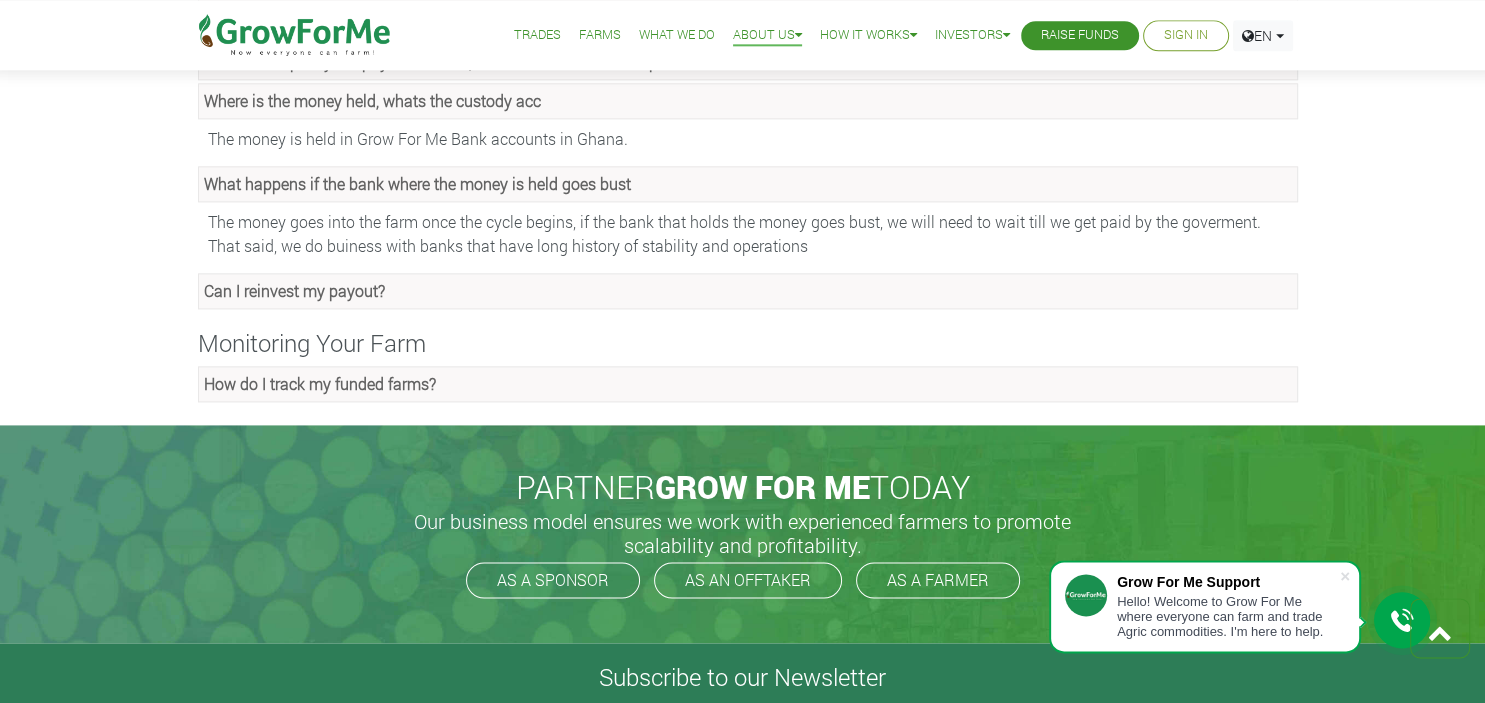 click on "How do I track my funded farms?" at bounding box center (748, -2380) 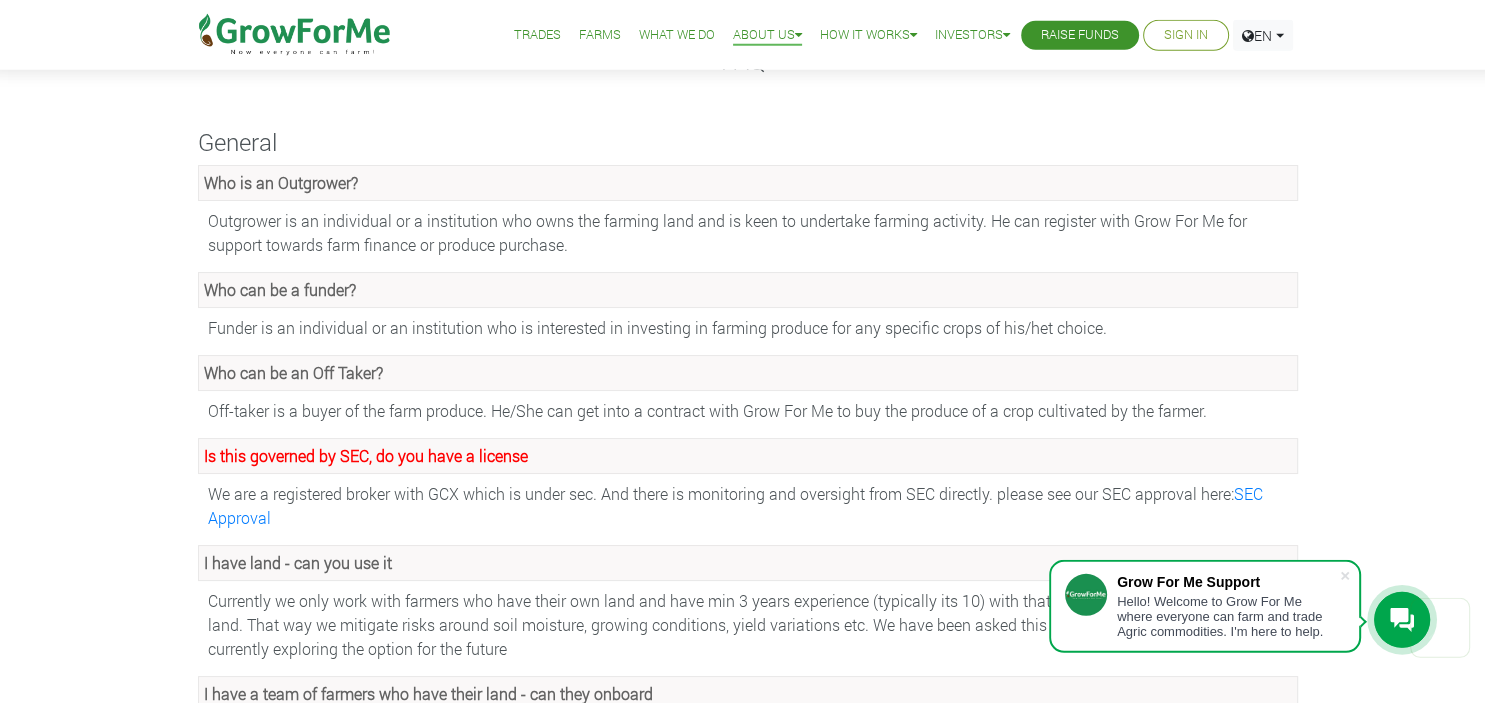 scroll, scrollTop: 0, scrollLeft: 0, axis: both 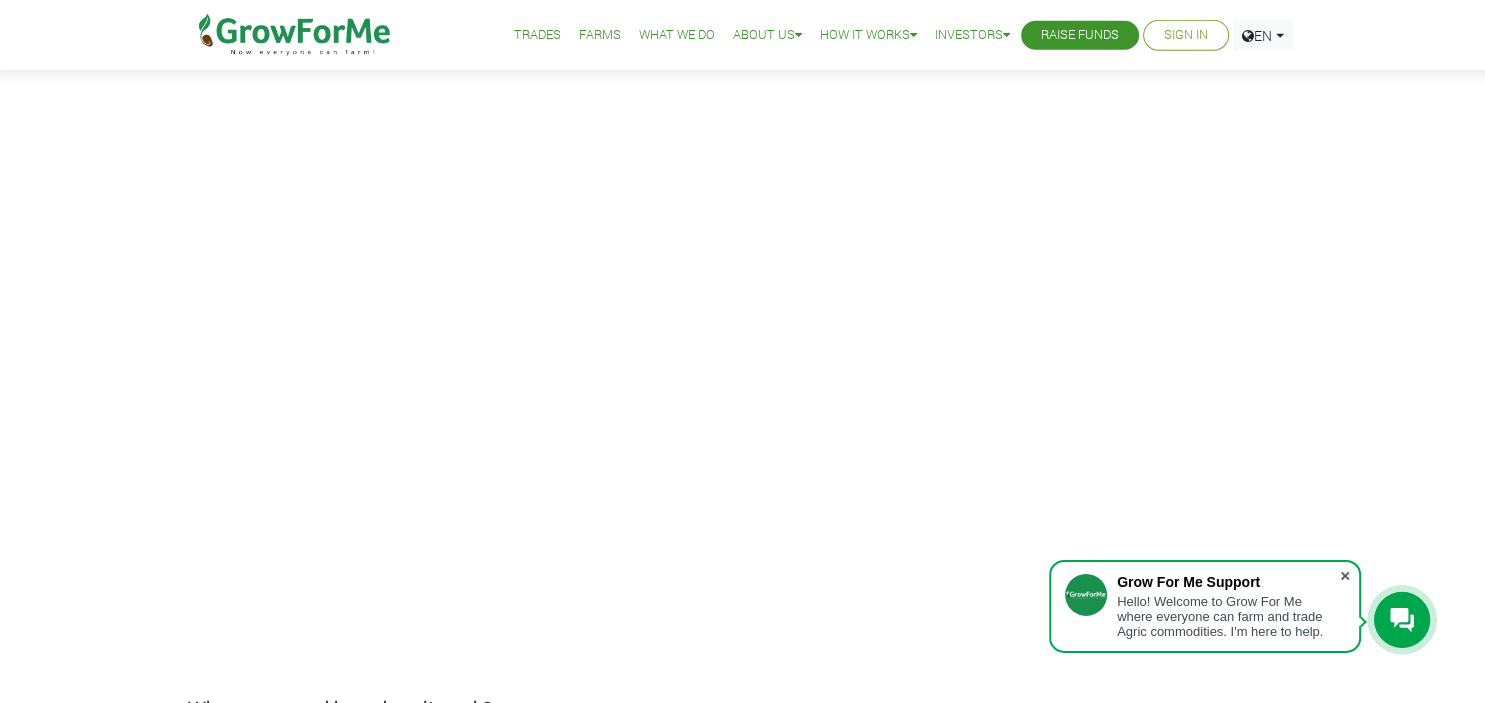 click at bounding box center (1345, 576) 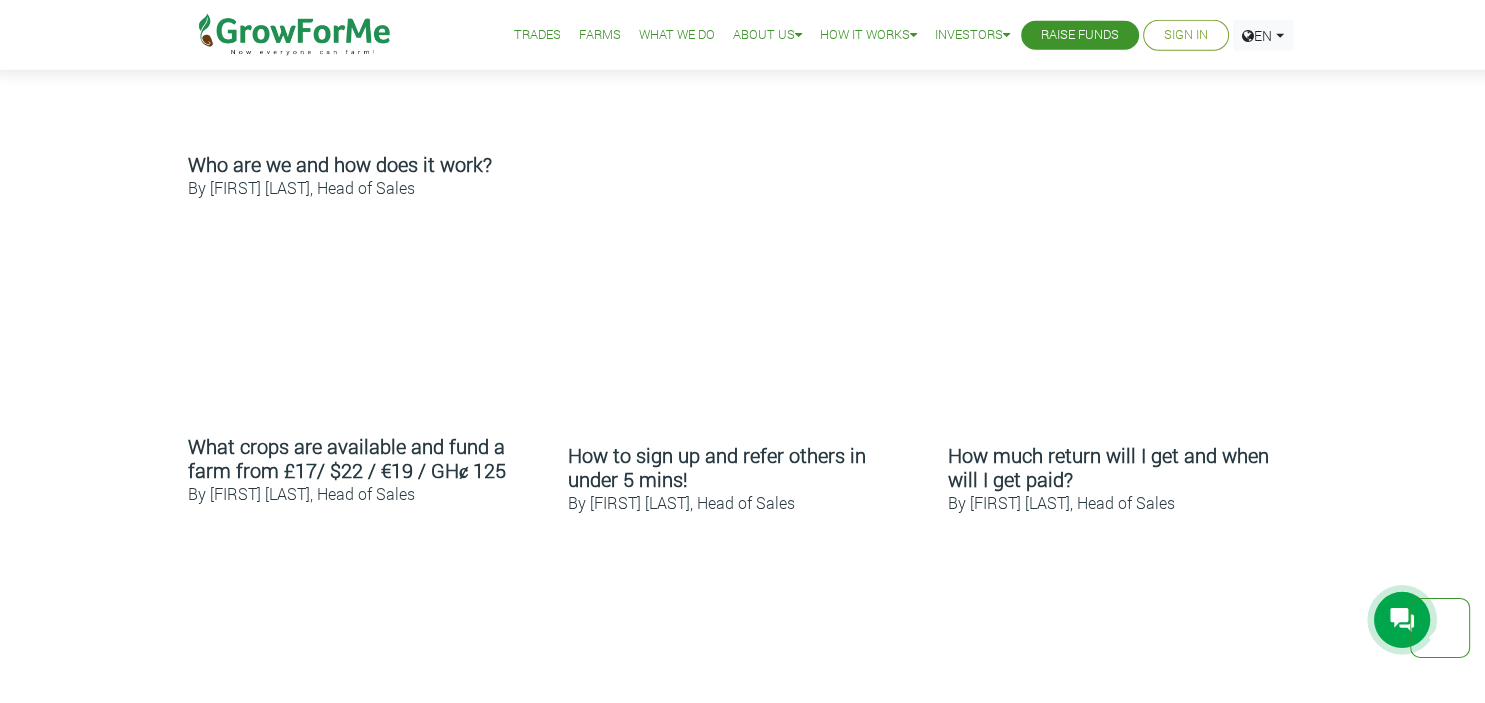 scroll, scrollTop: 912, scrollLeft: 0, axis: vertical 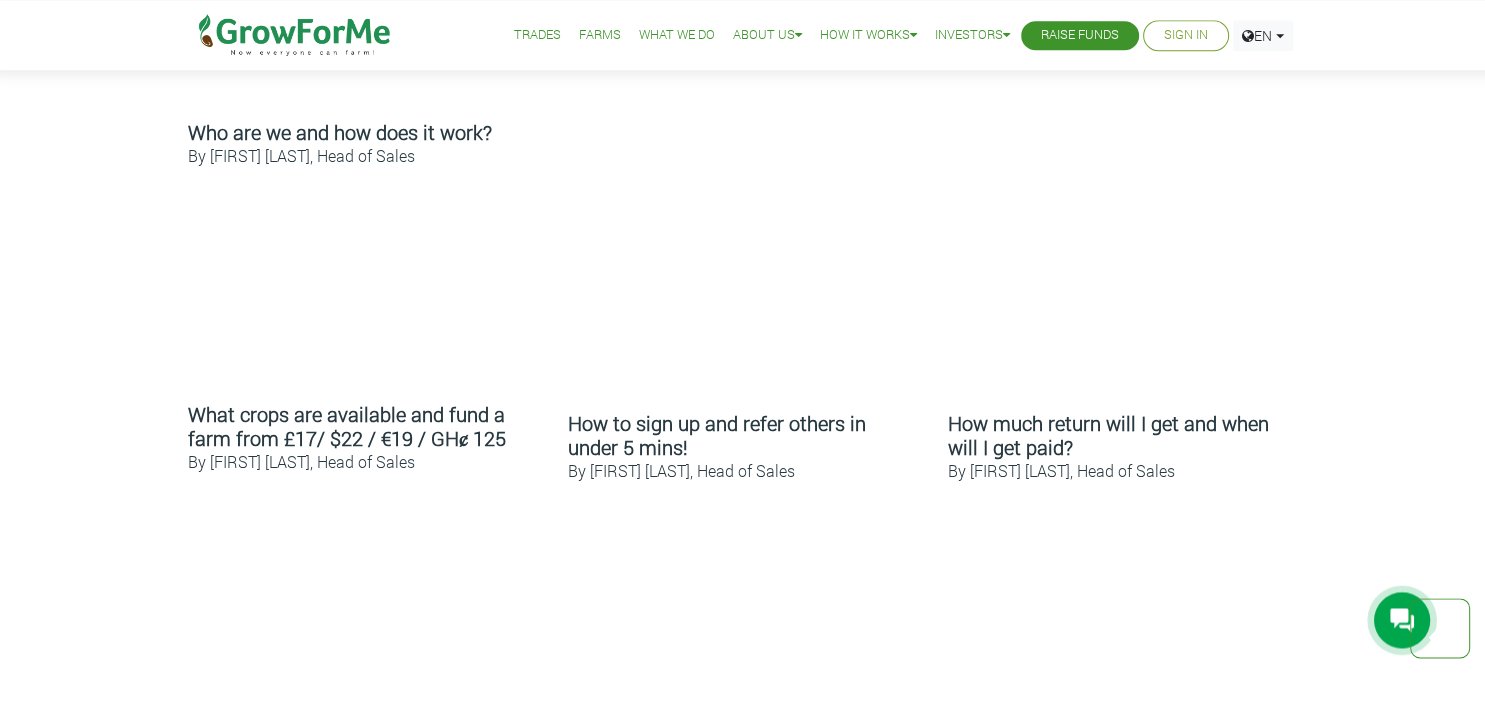 click on "What crops are available and fund a farm from £17/ $22 / €19 / GHȼ 125
By Lorraine Wright, Head of Sales
How to sign up and refer others in under 5 mins!
By Lorraine Wright, Head of Sales
How much return will I get and when will I get paid?
By Lorraine Wright, Head of Sales" at bounding box center [743, 507] 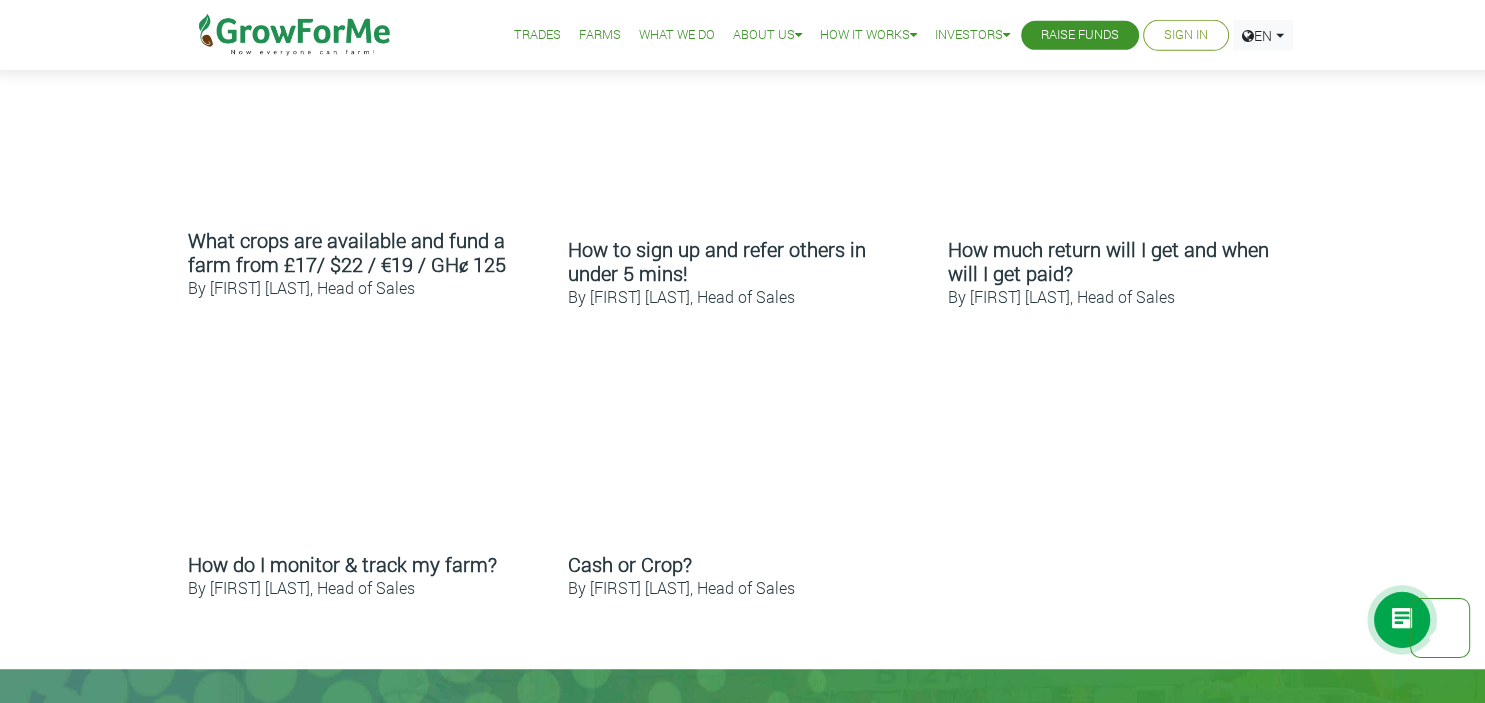 scroll, scrollTop: 1050, scrollLeft: 0, axis: vertical 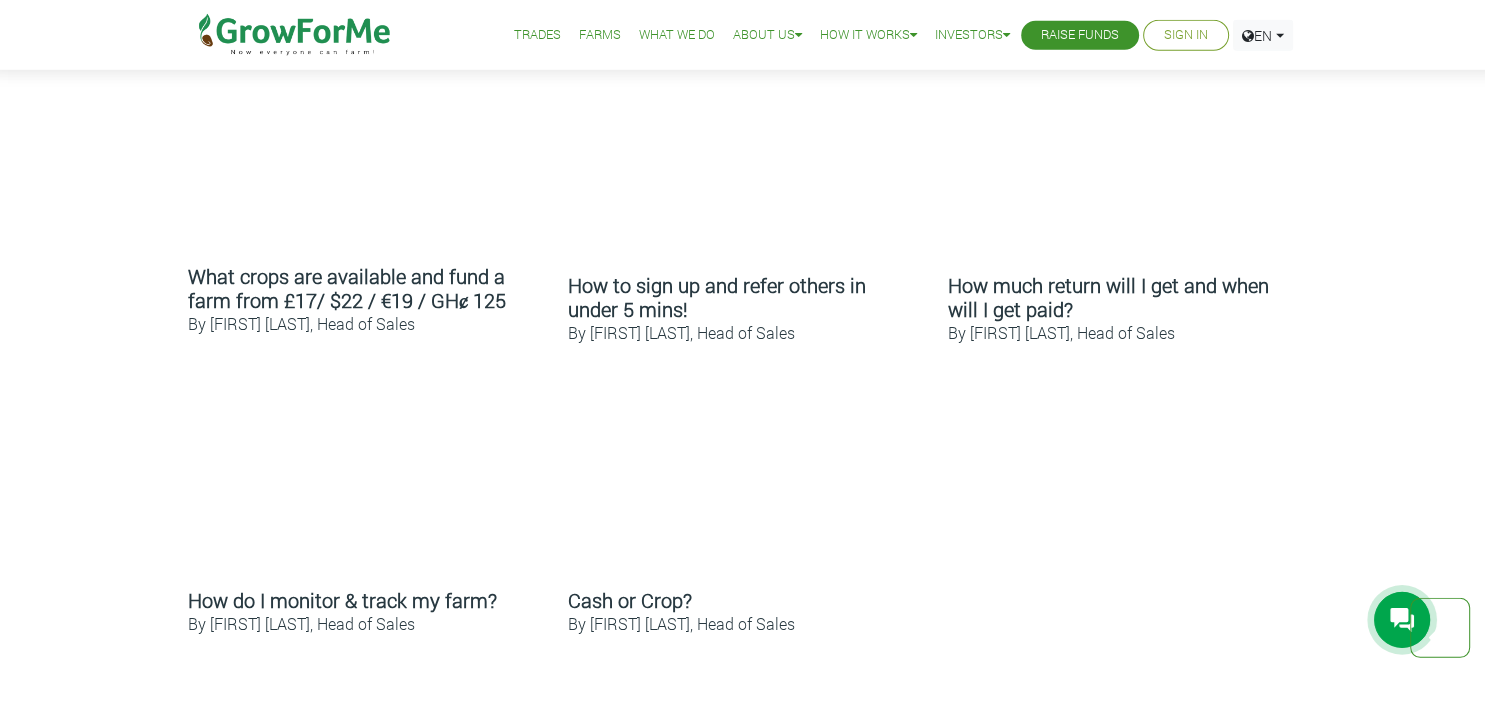 click on "What crops are available and fund a farm from £17/ $22 / €19 / GHȼ 125
By Lorraine Wright, Head of Sales
How to sign up and refer others in under 5 mins!
By Lorraine Wright, Head of Sales
How much return will I get and when will I get paid?
By Lorraine Wright, Head of Sales" at bounding box center [743, 369] 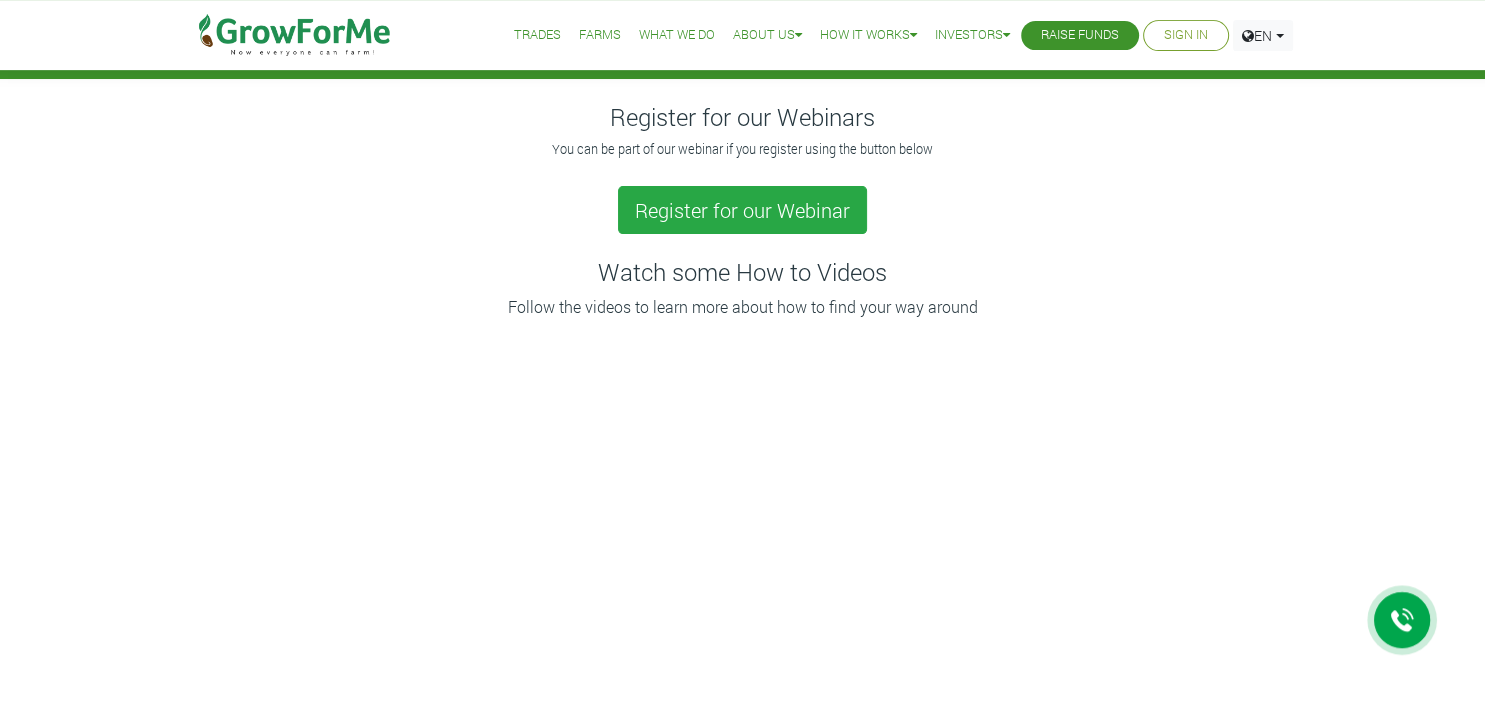 scroll, scrollTop: 0, scrollLeft: 0, axis: both 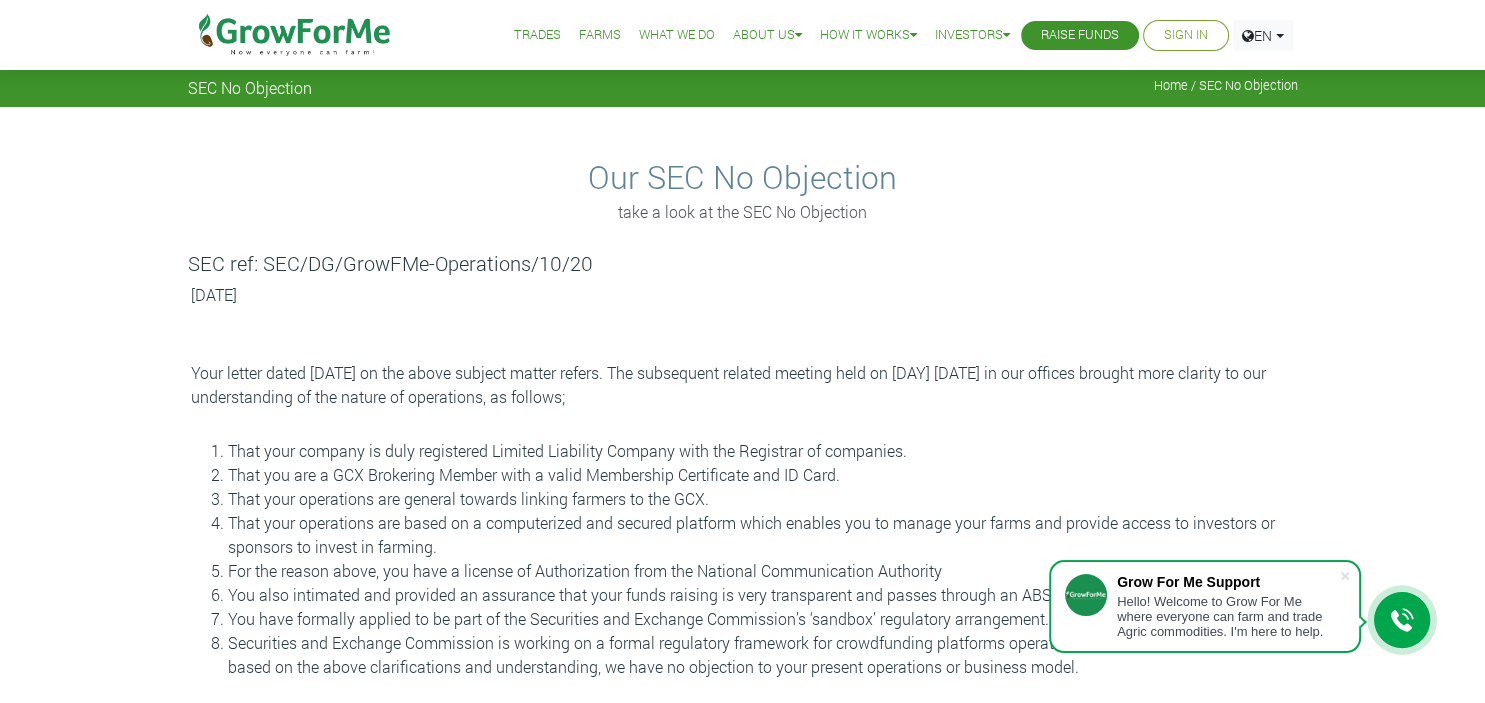 click on "Sign In" at bounding box center (1186, 35) 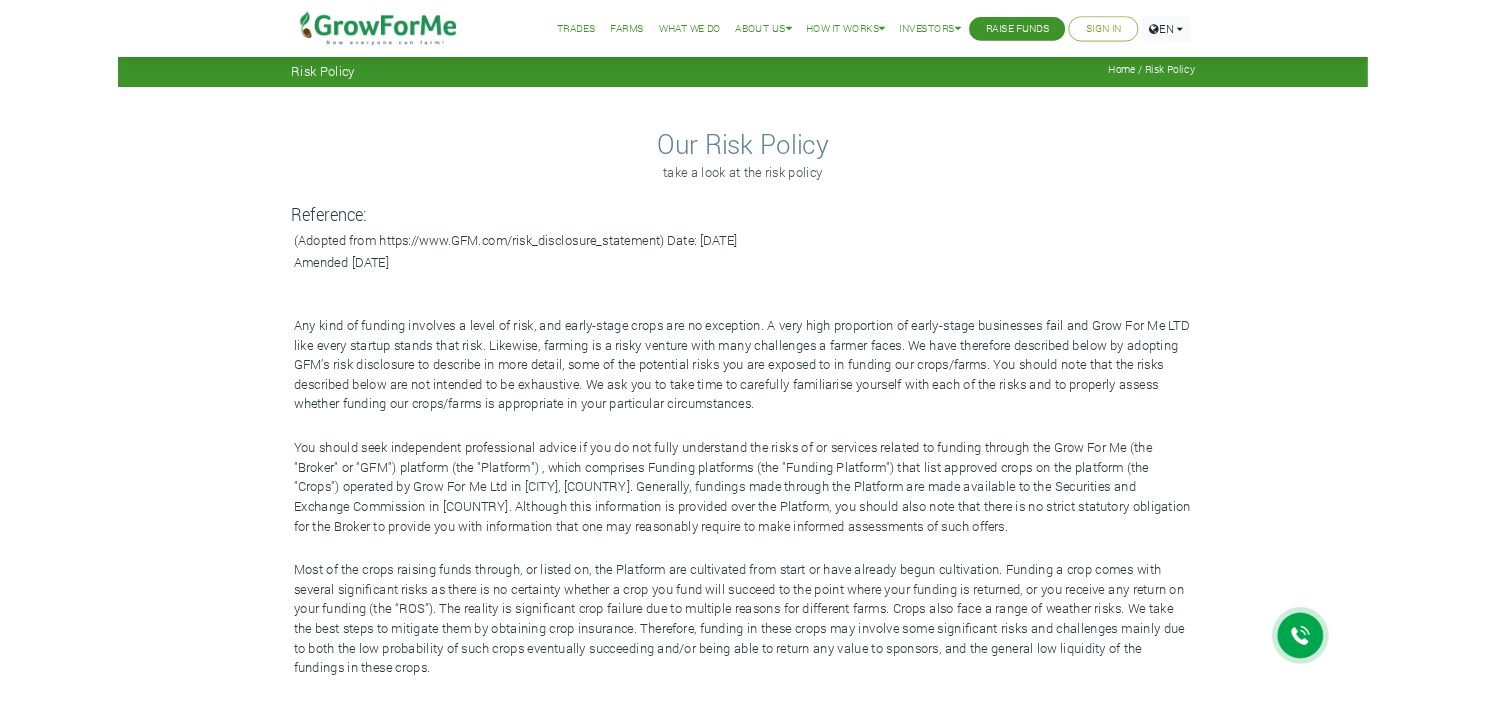 scroll, scrollTop: 0, scrollLeft: 0, axis: both 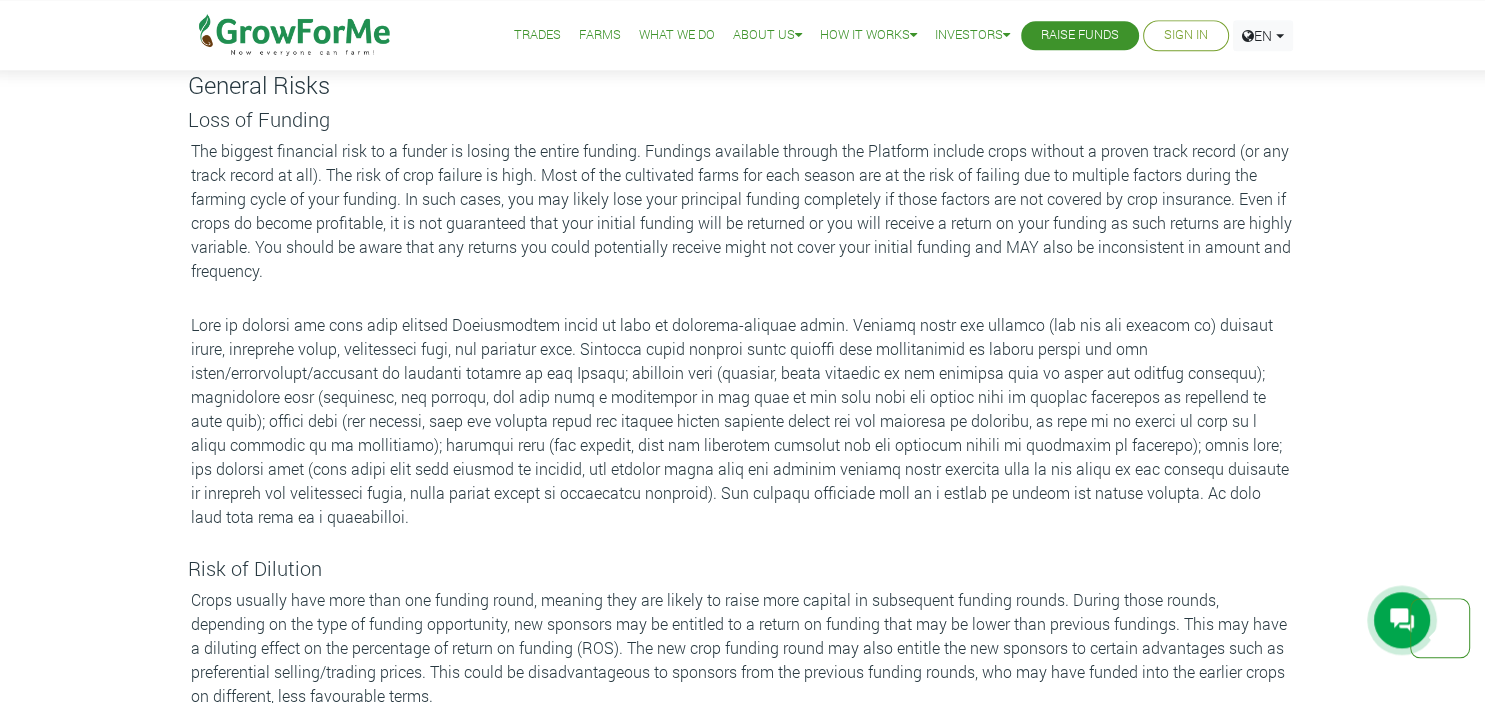 click on "Our Risk Policy
take a look at the risk policy
Reference:
(Adopted from https://www.GFM.com/risk_disclosure_statement) Date: [DATE]
Amended [DATE]
General Risks
Loss of Funding
Risk of Dilution
Fire Risk" at bounding box center (742, 2025) 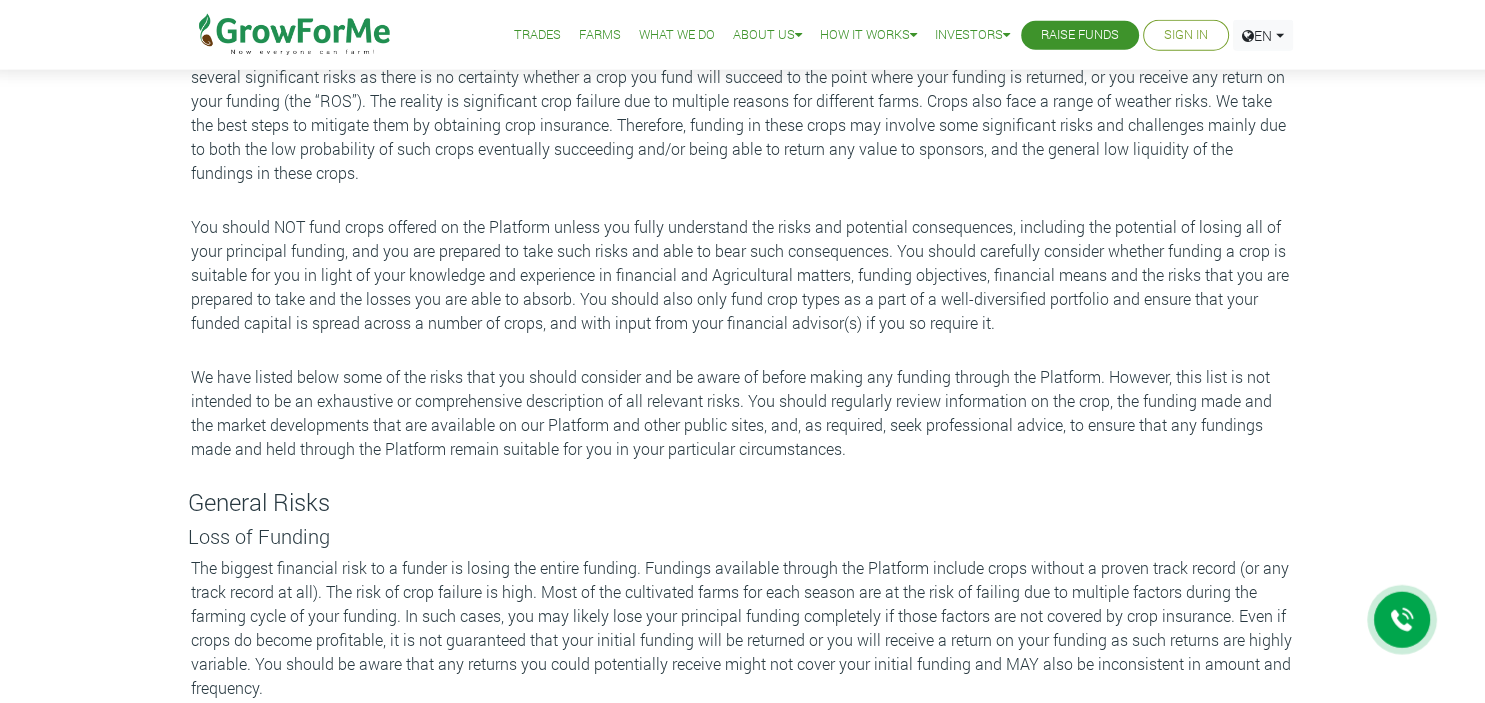 scroll, scrollTop: 645, scrollLeft: 0, axis: vertical 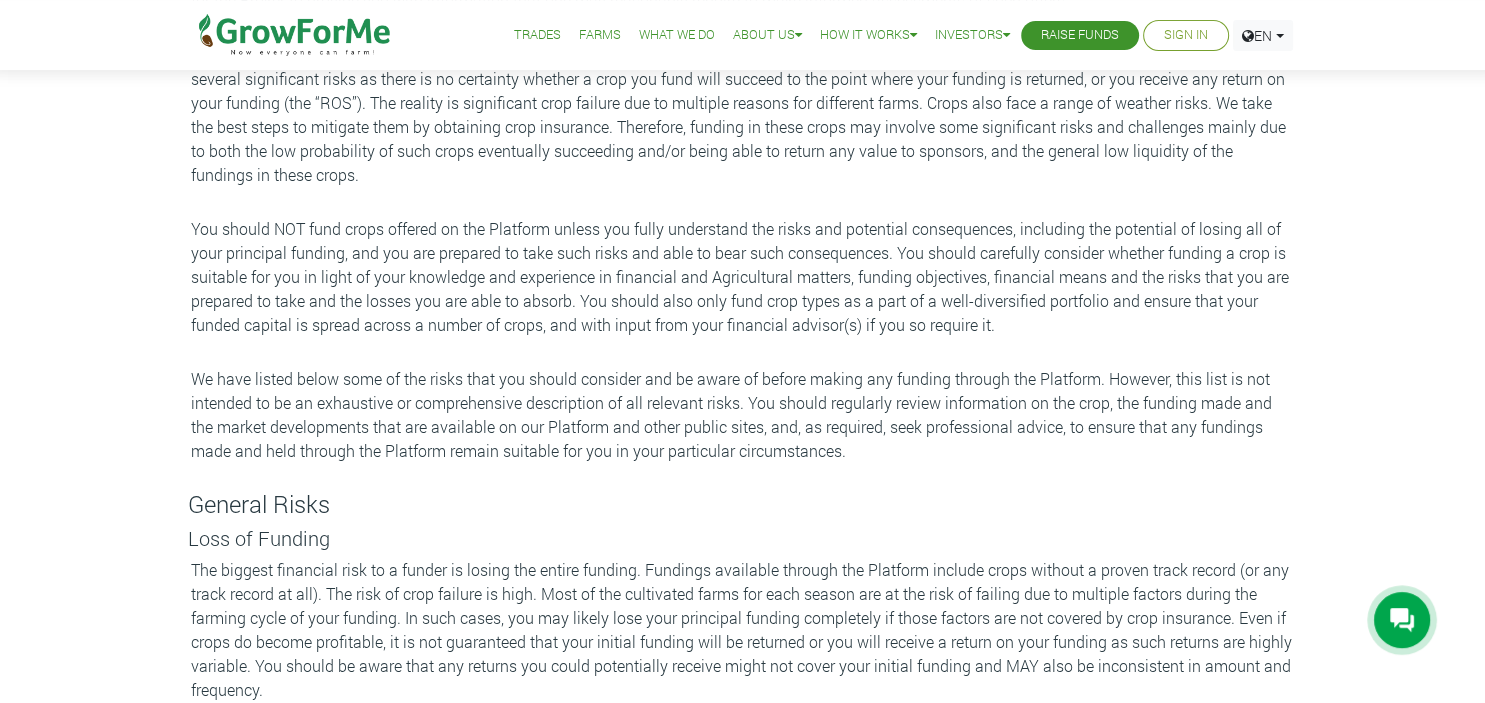 click on "Loss of Funding" at bounding box center [743, 538] 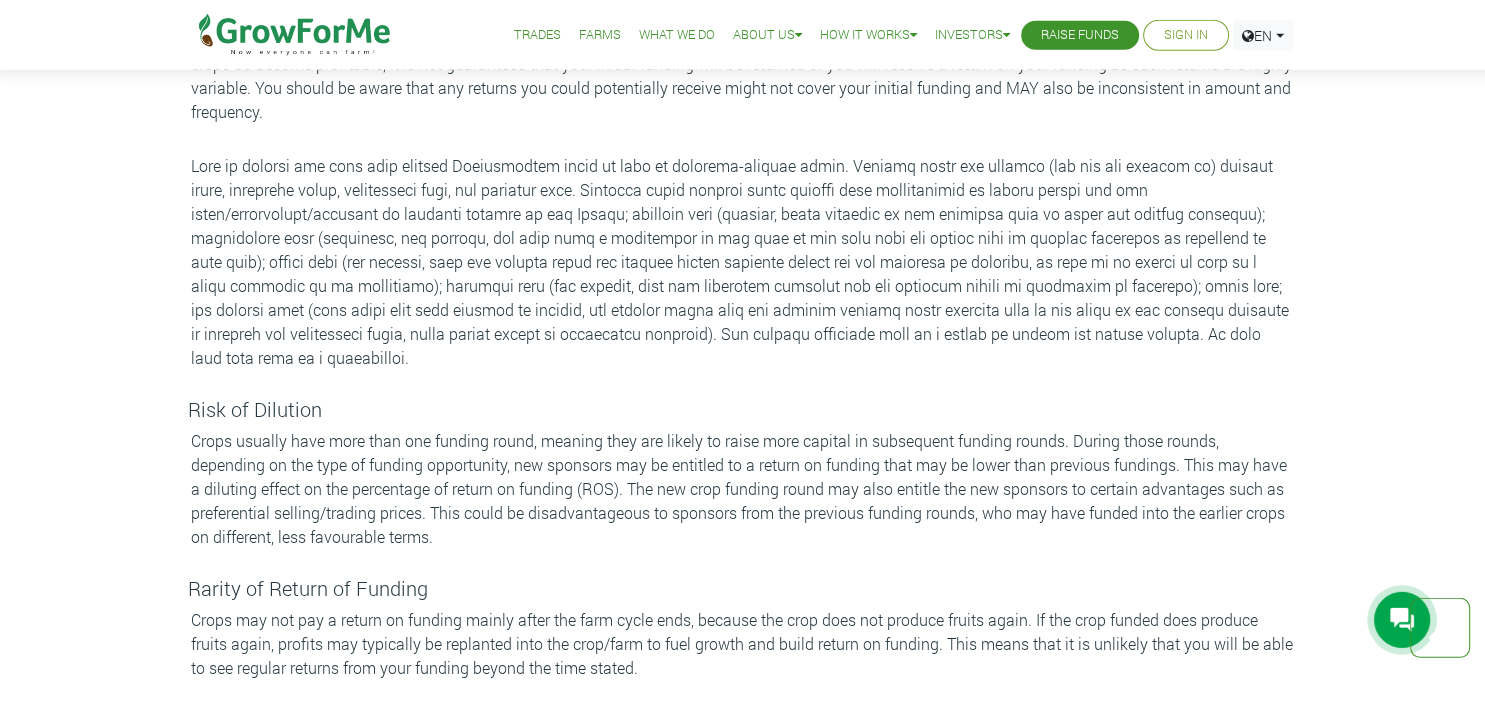 scroll, scrollTop: 1225, scrollLeft: 0, axis: vertical 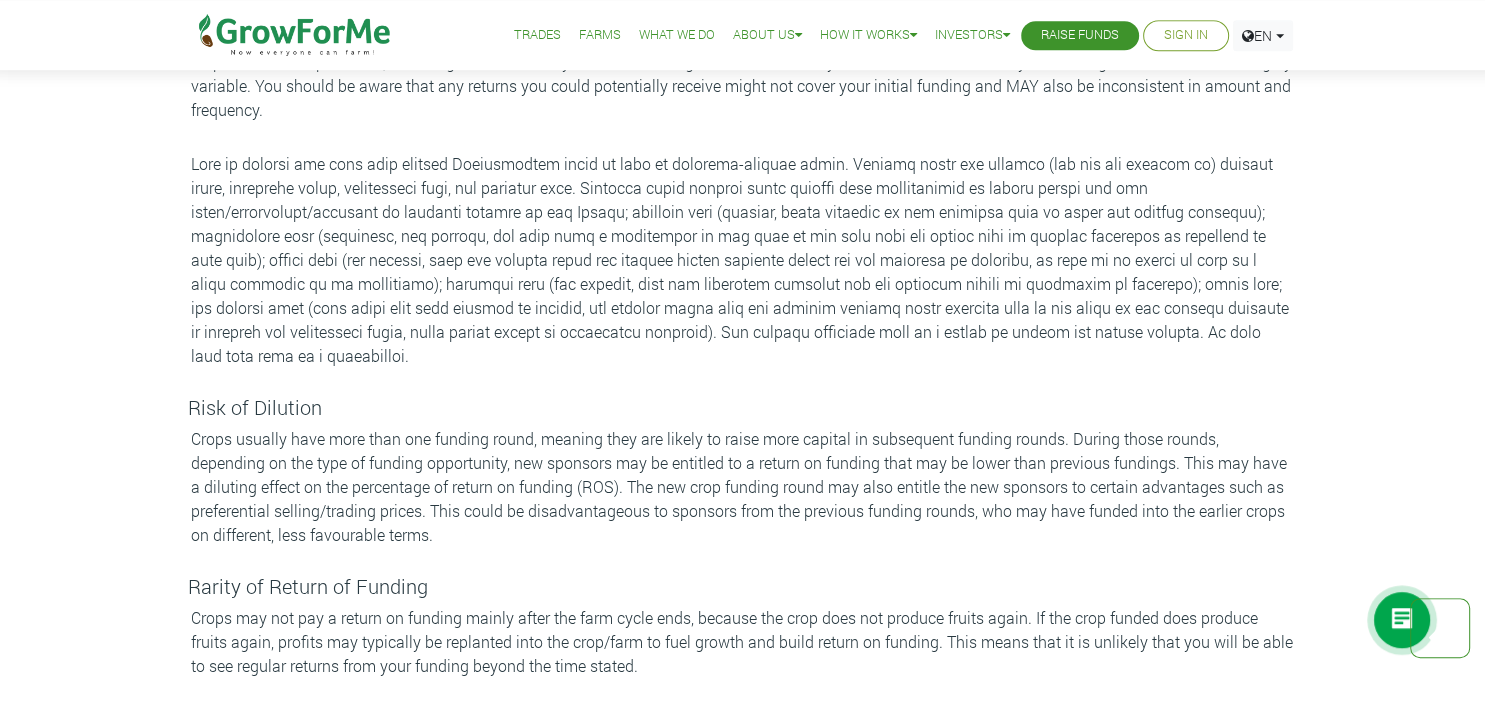 click on "Our Risk Policy
take a look at the risk policy
Reference:
(Adopted from https://www.GFM.com/risk_disclosure_statement) Date: [DATE]
Amended [DATE]
General Risks
Loss of Funding
Risk of Dilution" at bounding box center (743, 1844) 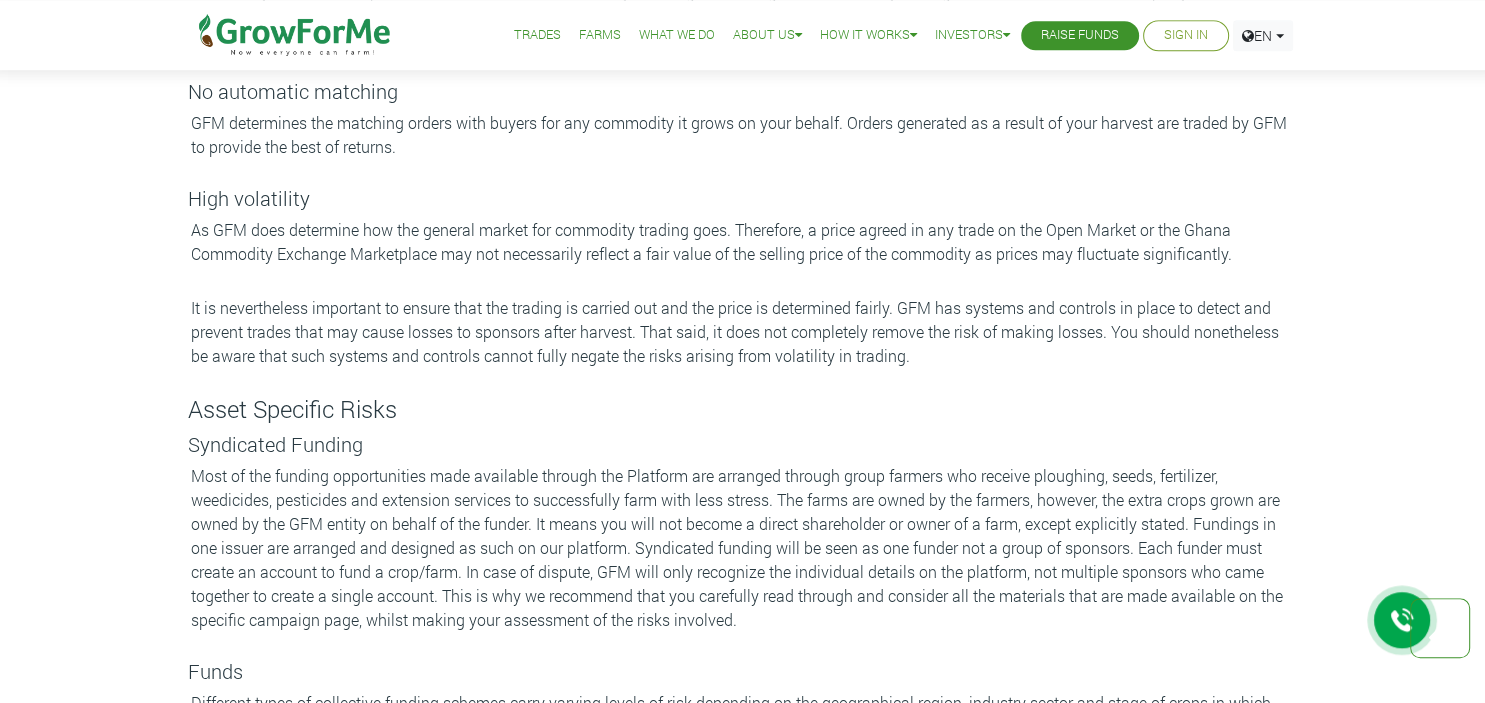 scroll, scrollTop: 4357, scrollLeft: 0, axis: vertical 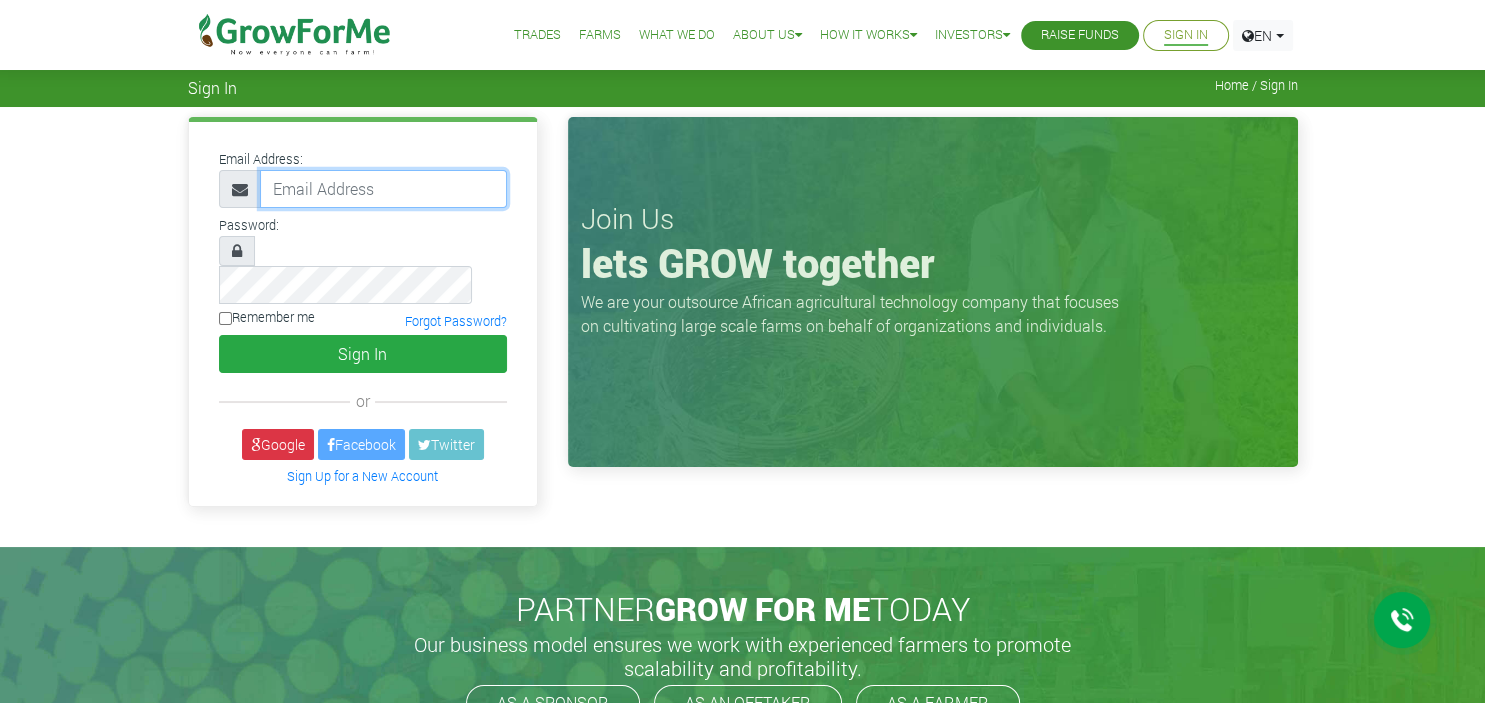 paste on "http://growforme.com/" 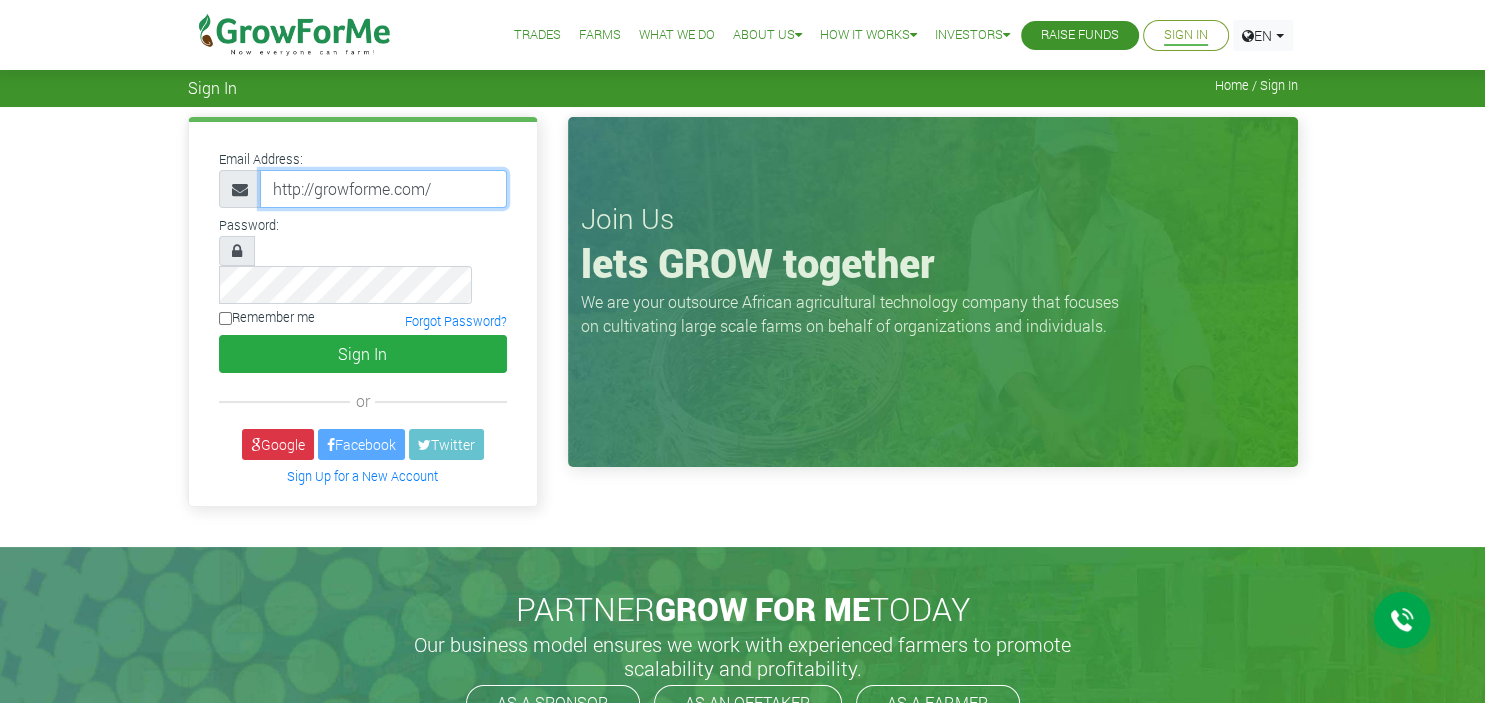 type on "http://growforme.com/" 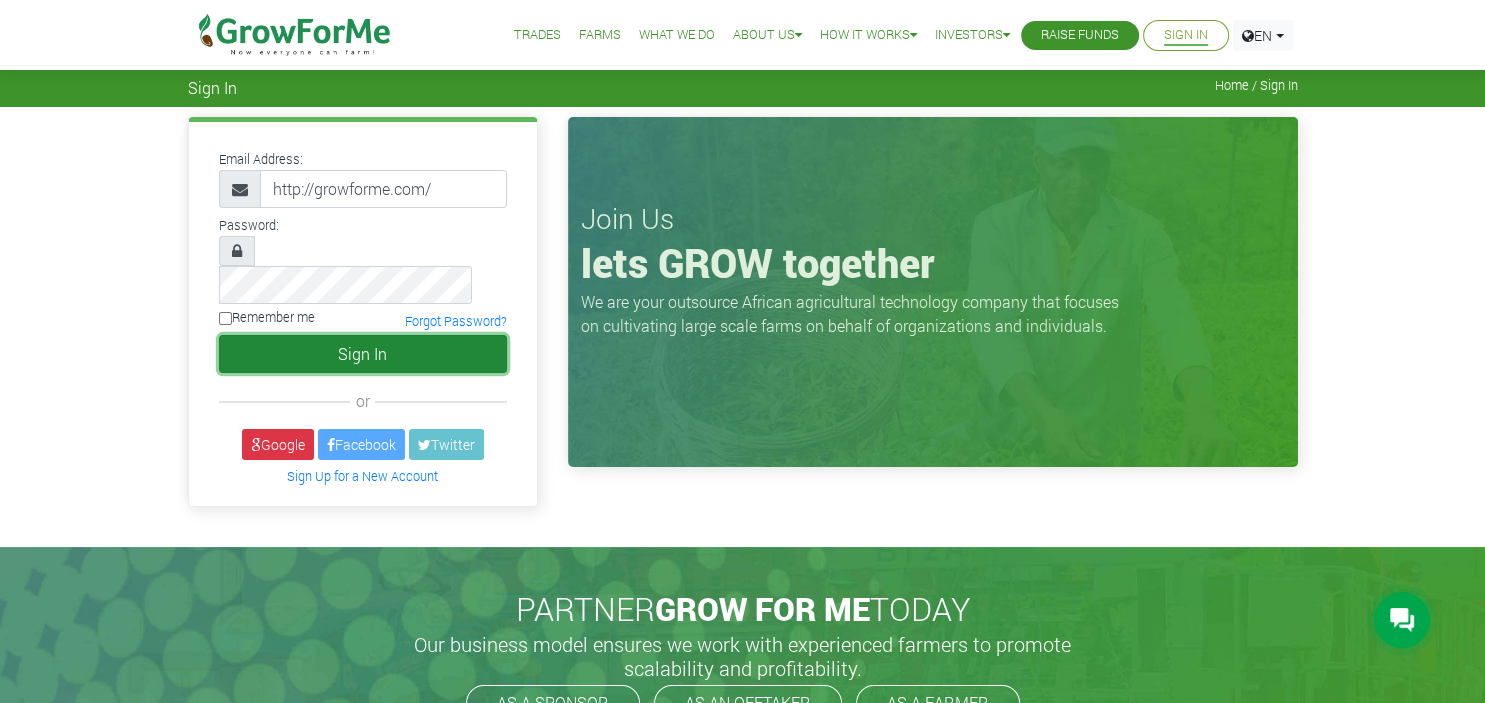 click on "Sign In" at bounding box center [363, 354] 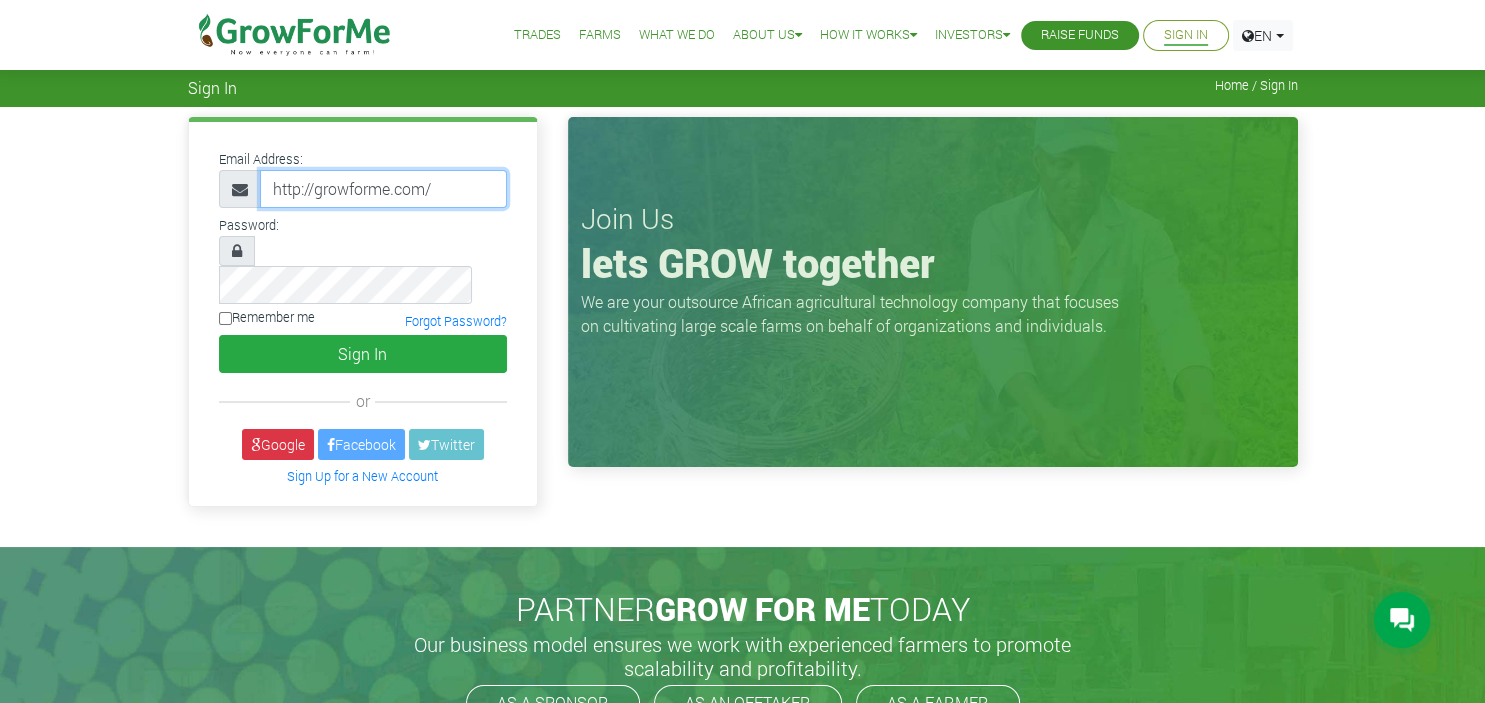 drag, startPoint x: 458, startPoint y: 186, endPoint x: 210, endPoint y: 165, distance: 248.88753 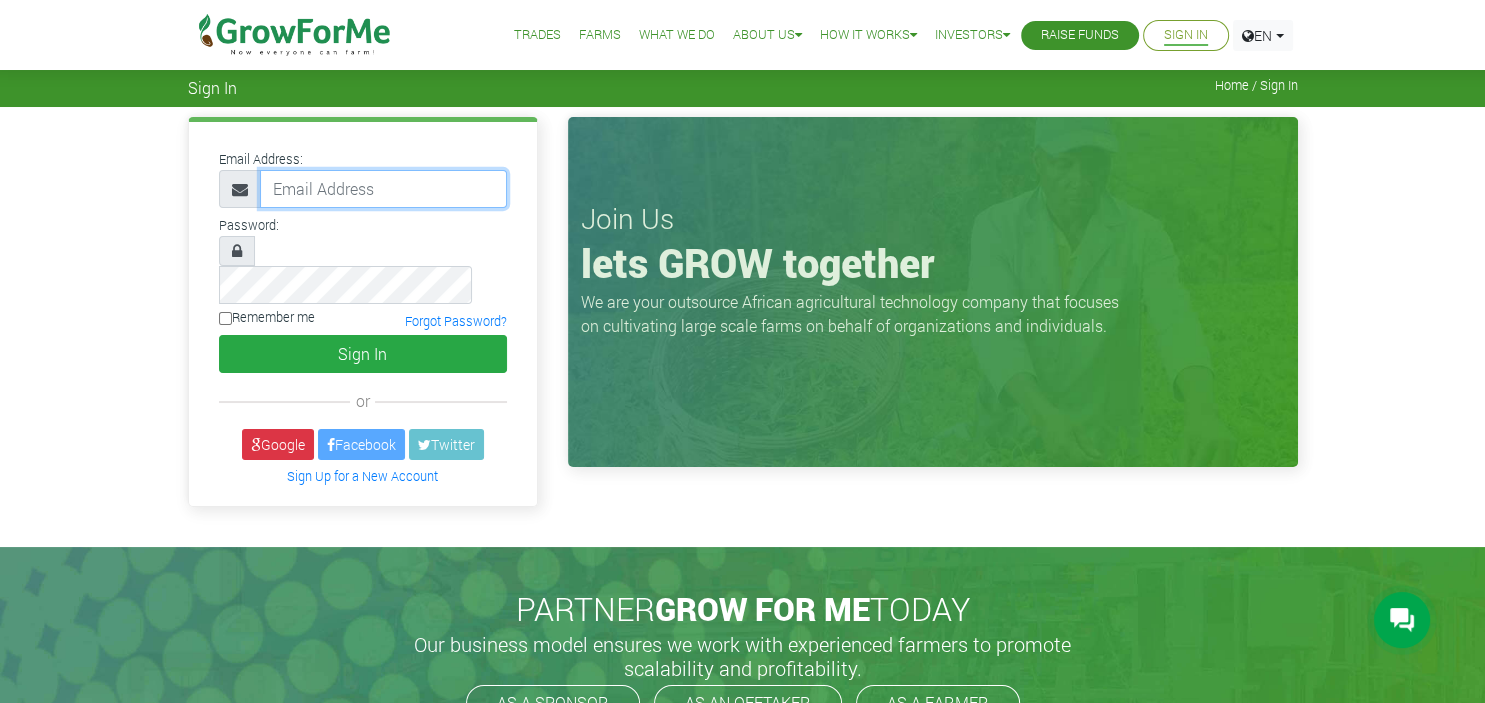 paste on "233550361649@growforme.com" 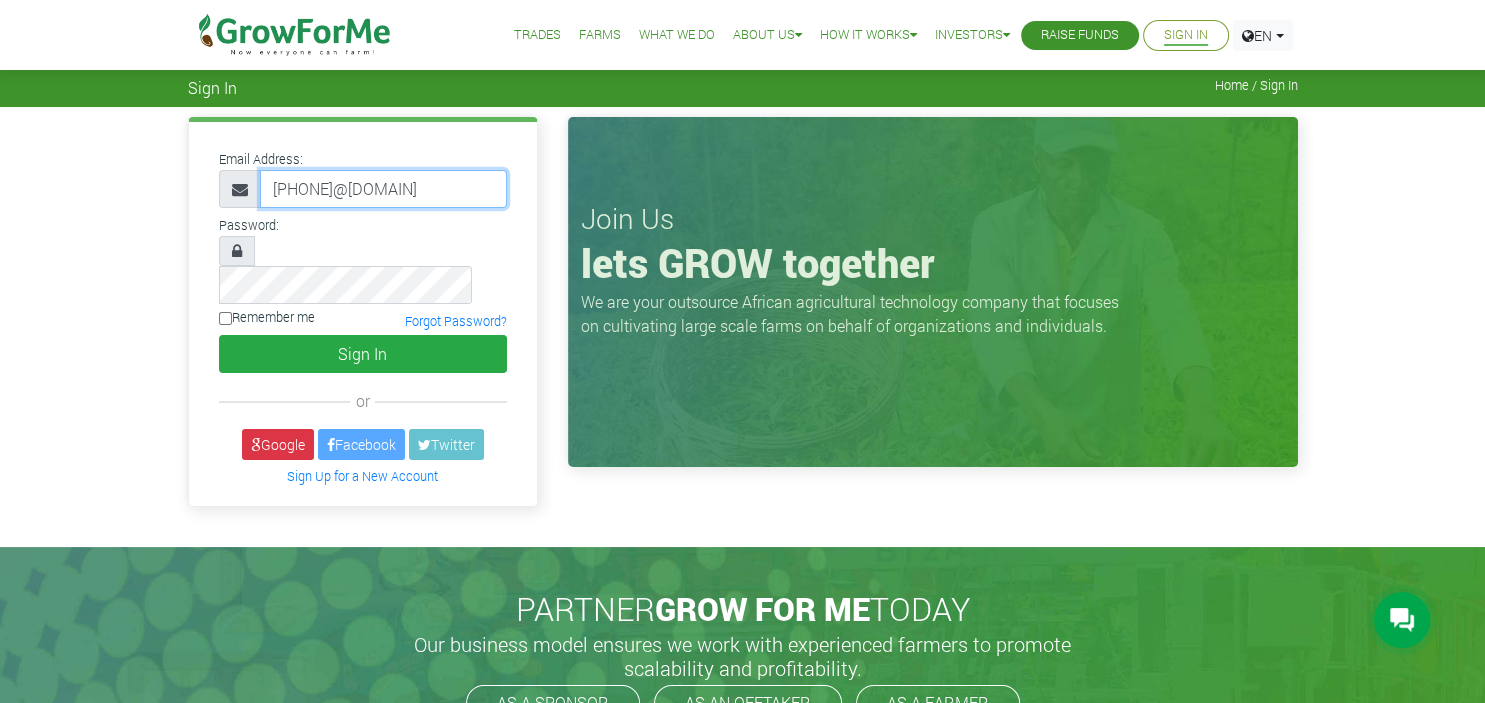 scroll, scrollTop: 0, scrollLeft: 12, axis: horizontal 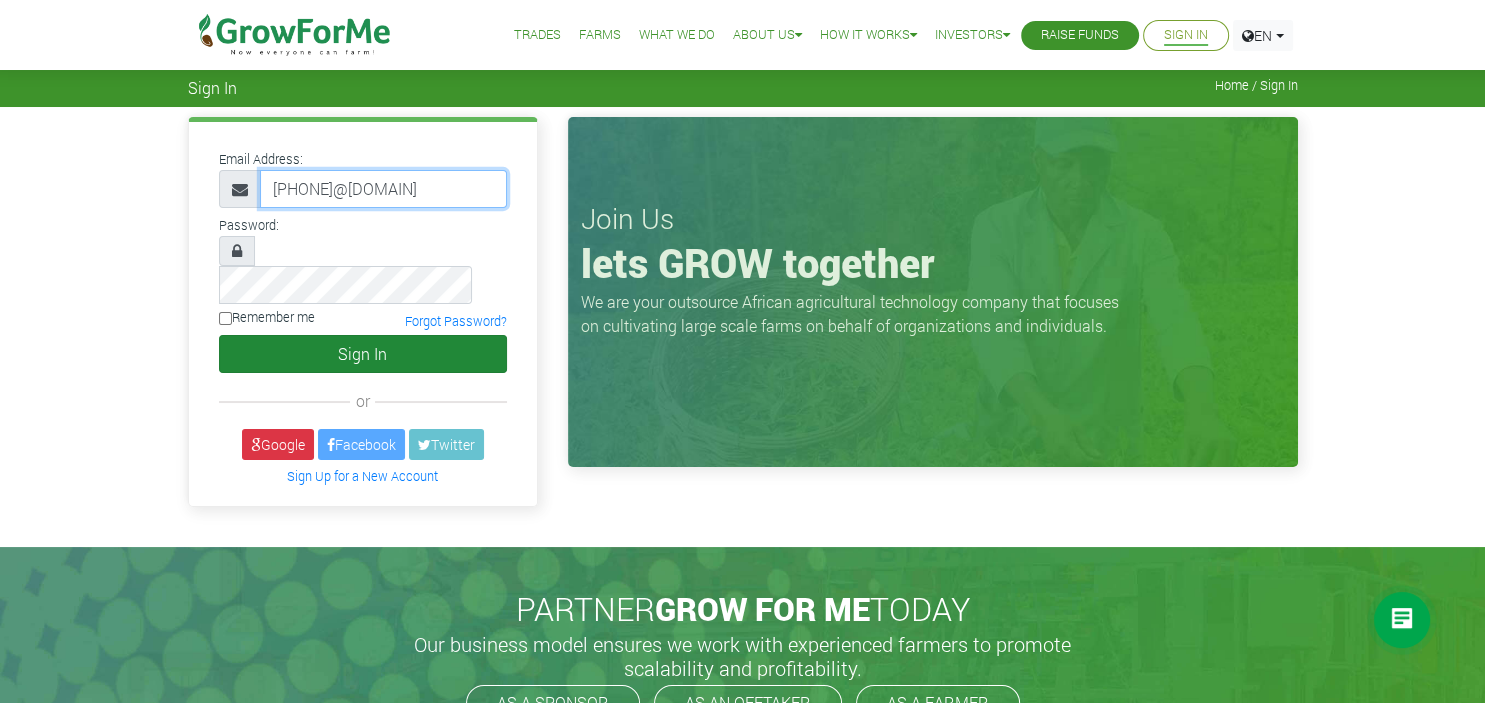 type on "233550361649@growforme.com" 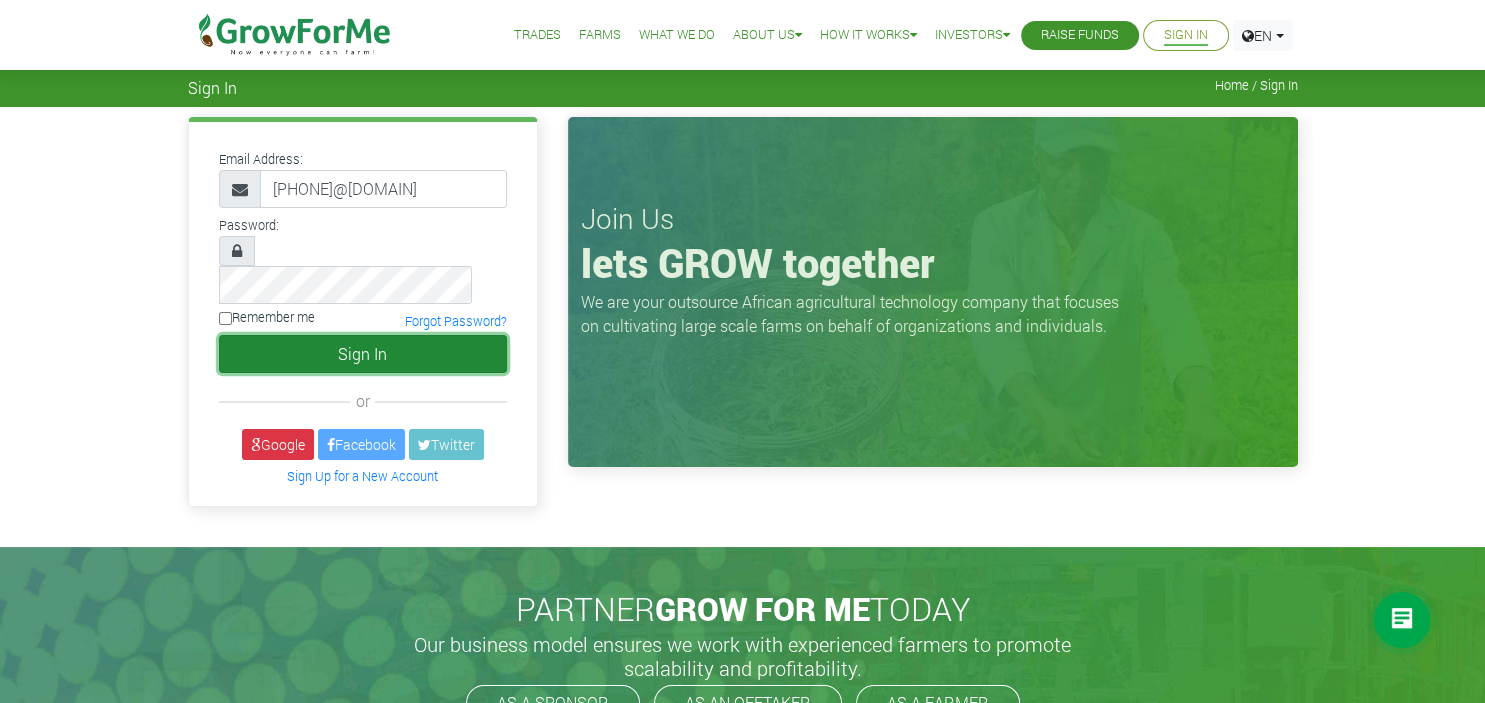 click on "Sign In" at bounding box center (363, 354) 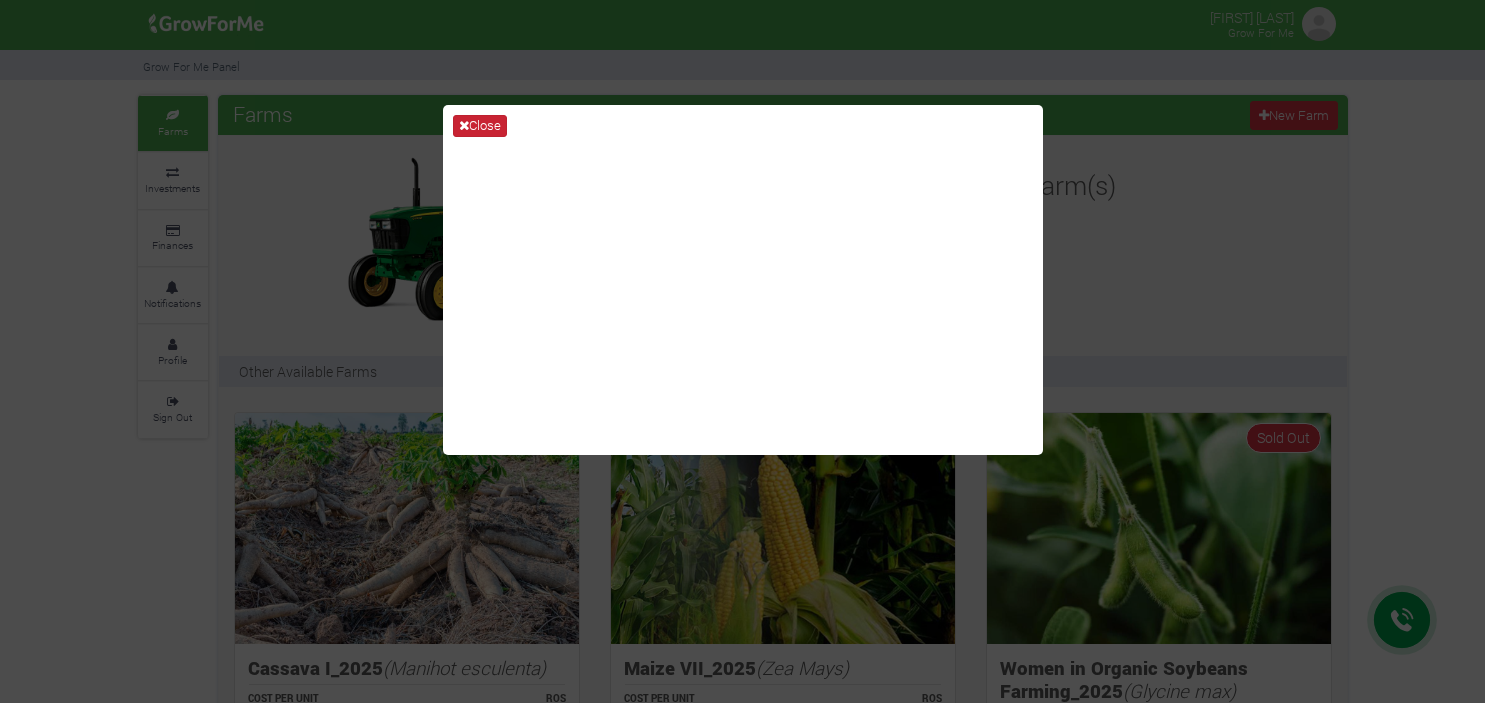 scroll, scrollTop: 0, scrollLeft: 0, axis: both 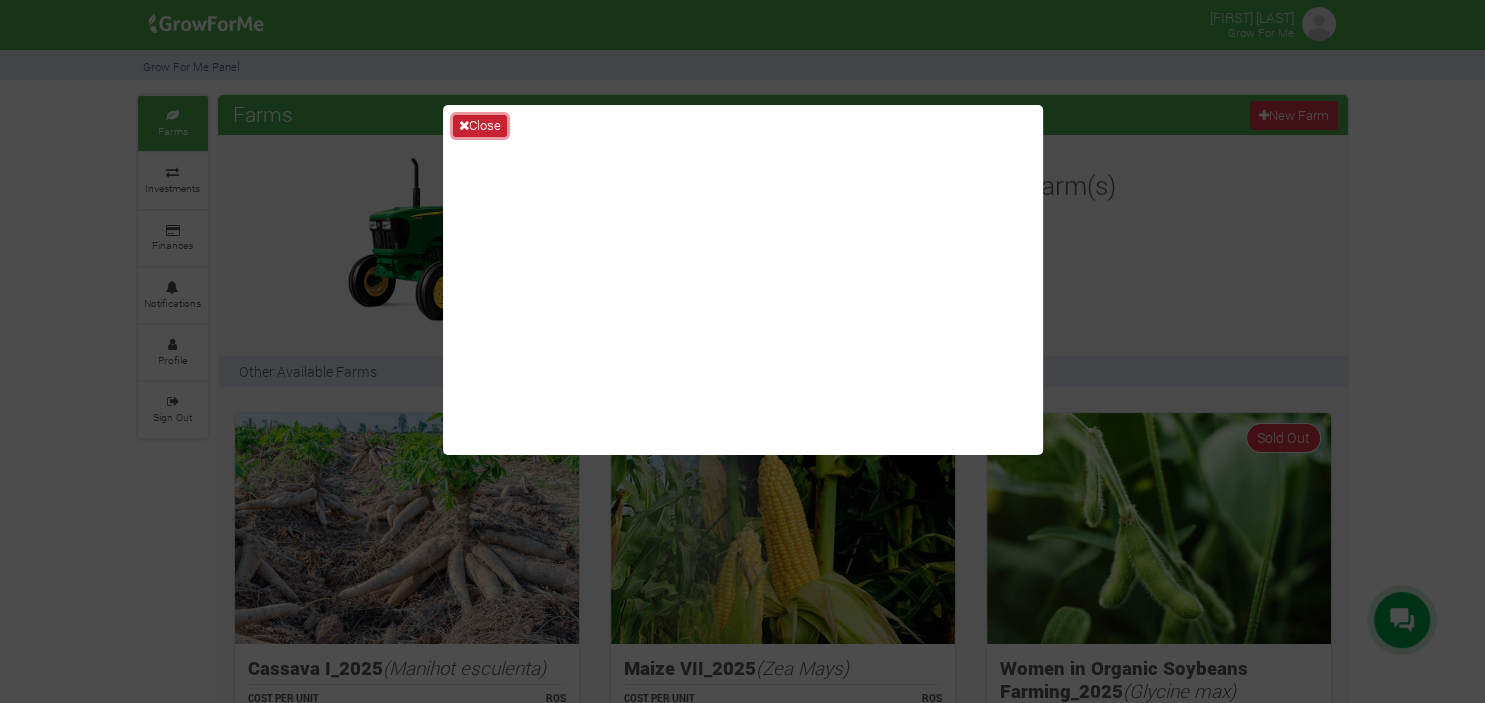 click on "Close" at bounding box center (480, 126) 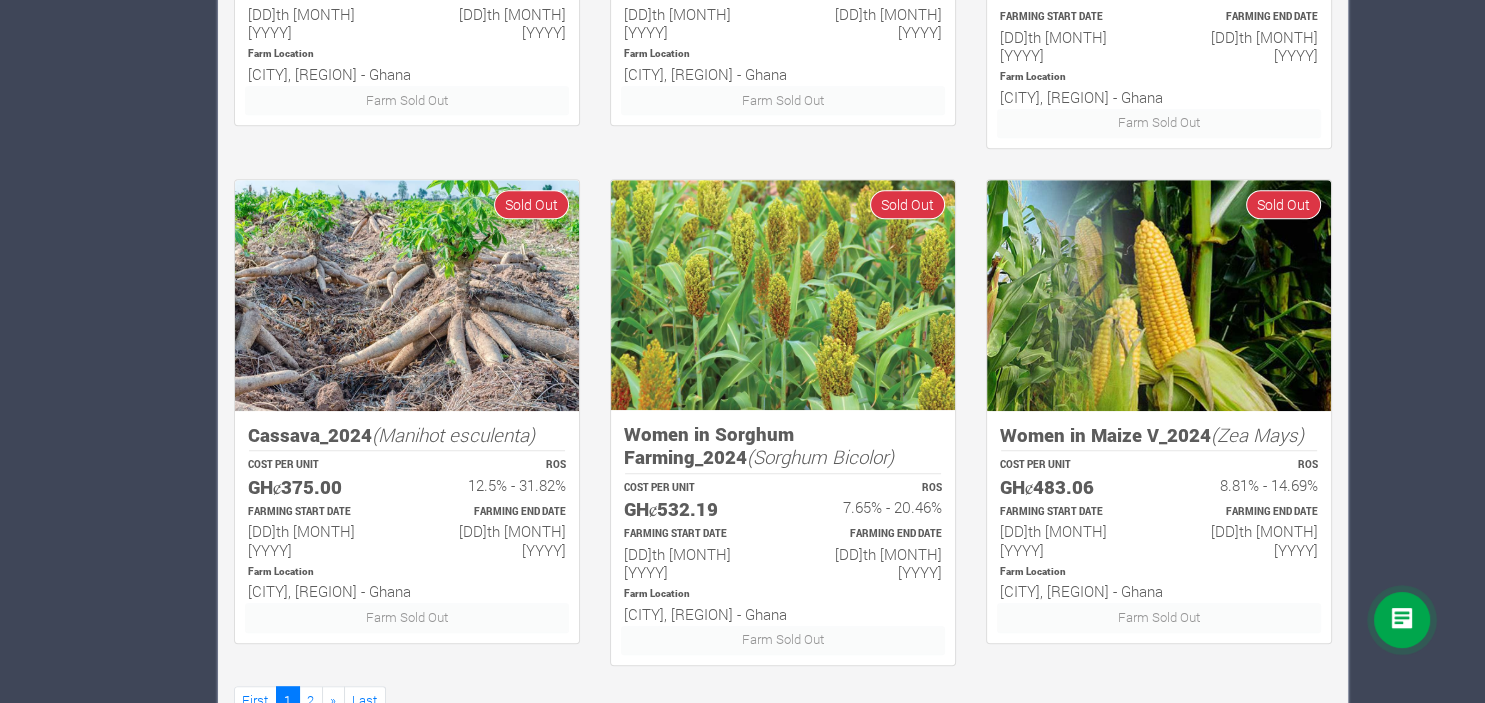scroll, scrollTop: 1260, scrollLeft: 0, axis: vertical 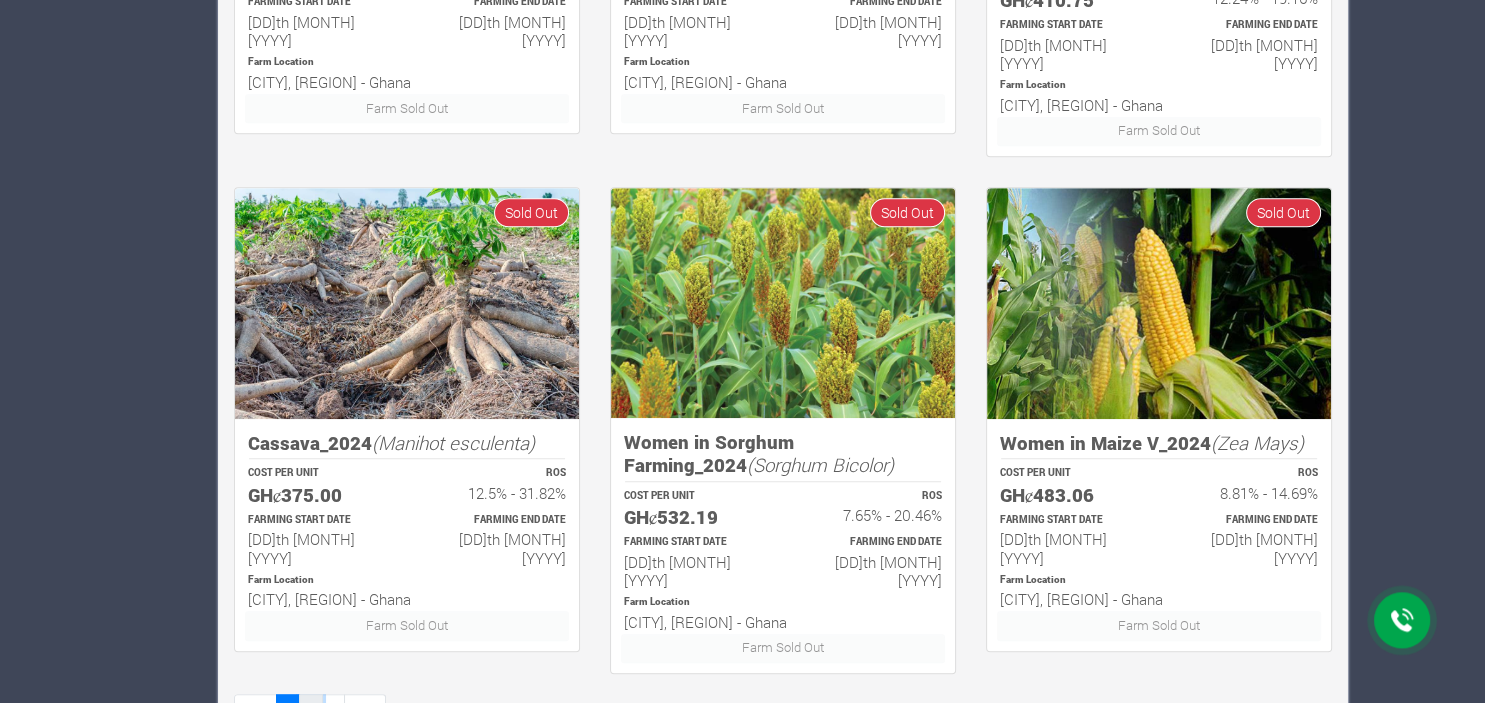 click on "2" at bounding box center [311, 708] 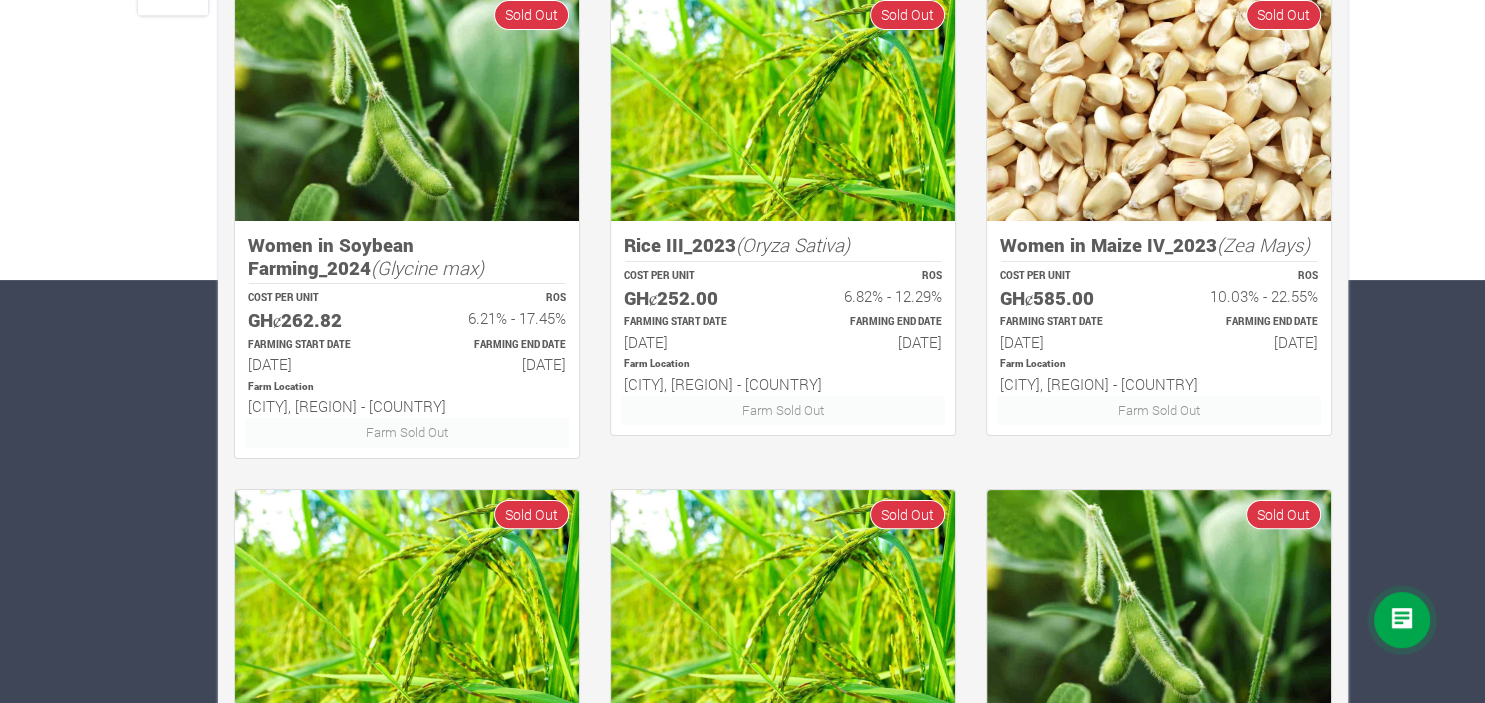 scroll, scrollTop: 392, scrollLeft: 0, axis: vertical 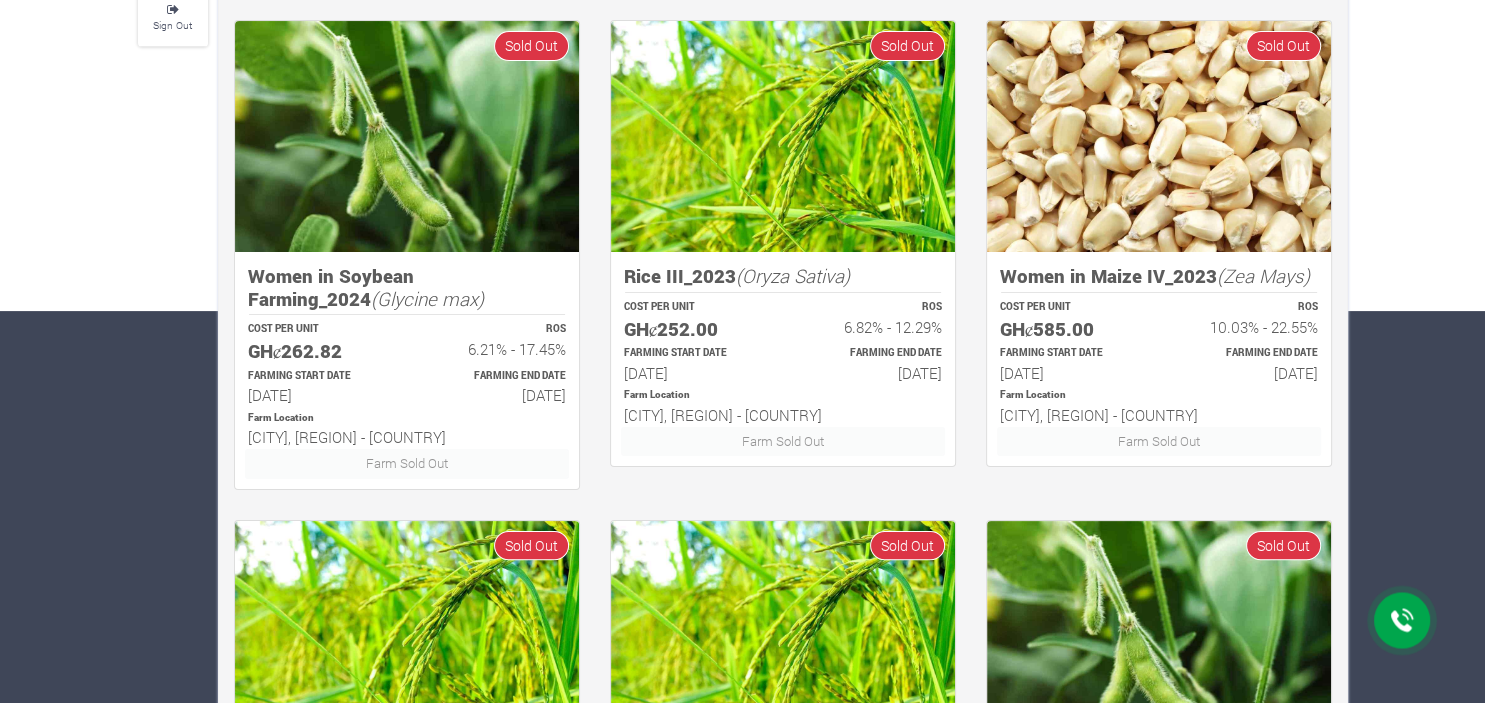 click at bounding box center [1159, 136] 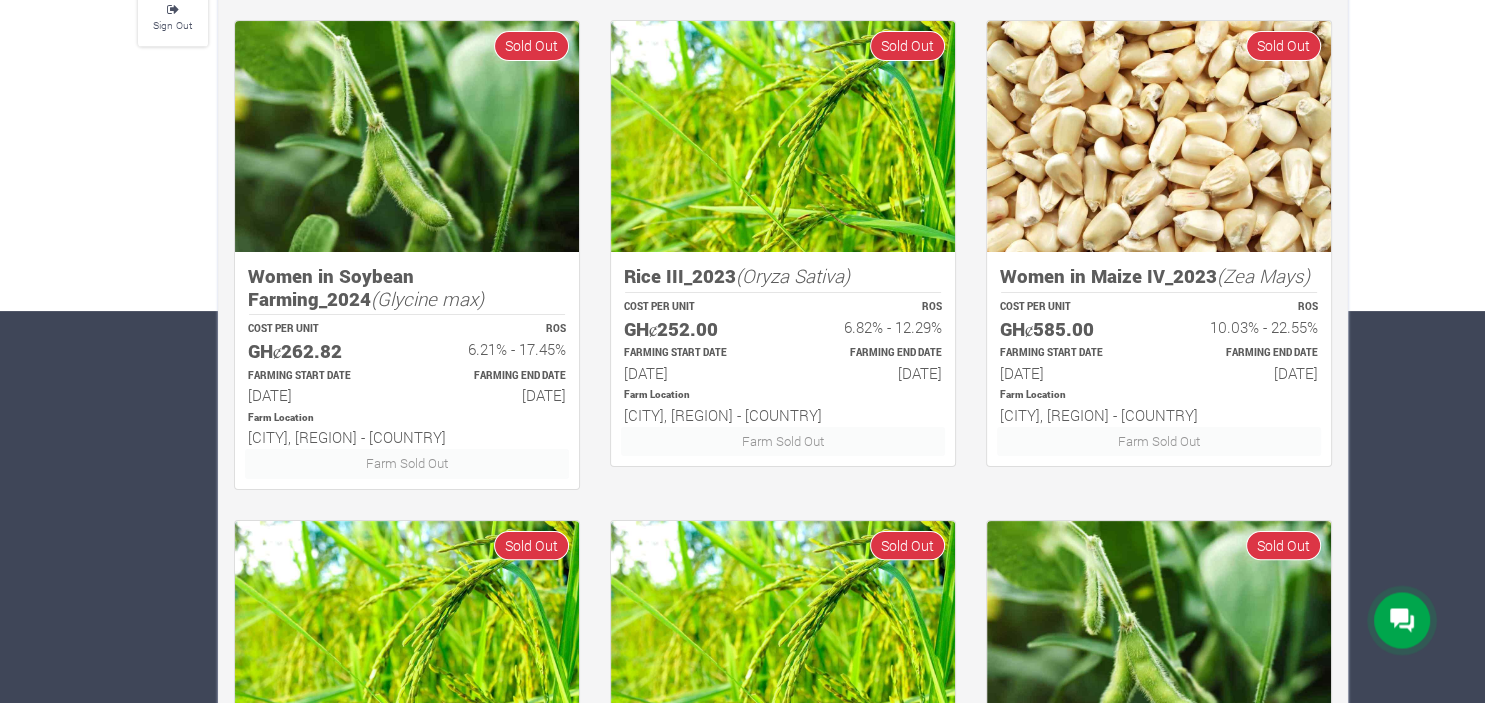 click at bounding box center [1159, 136] 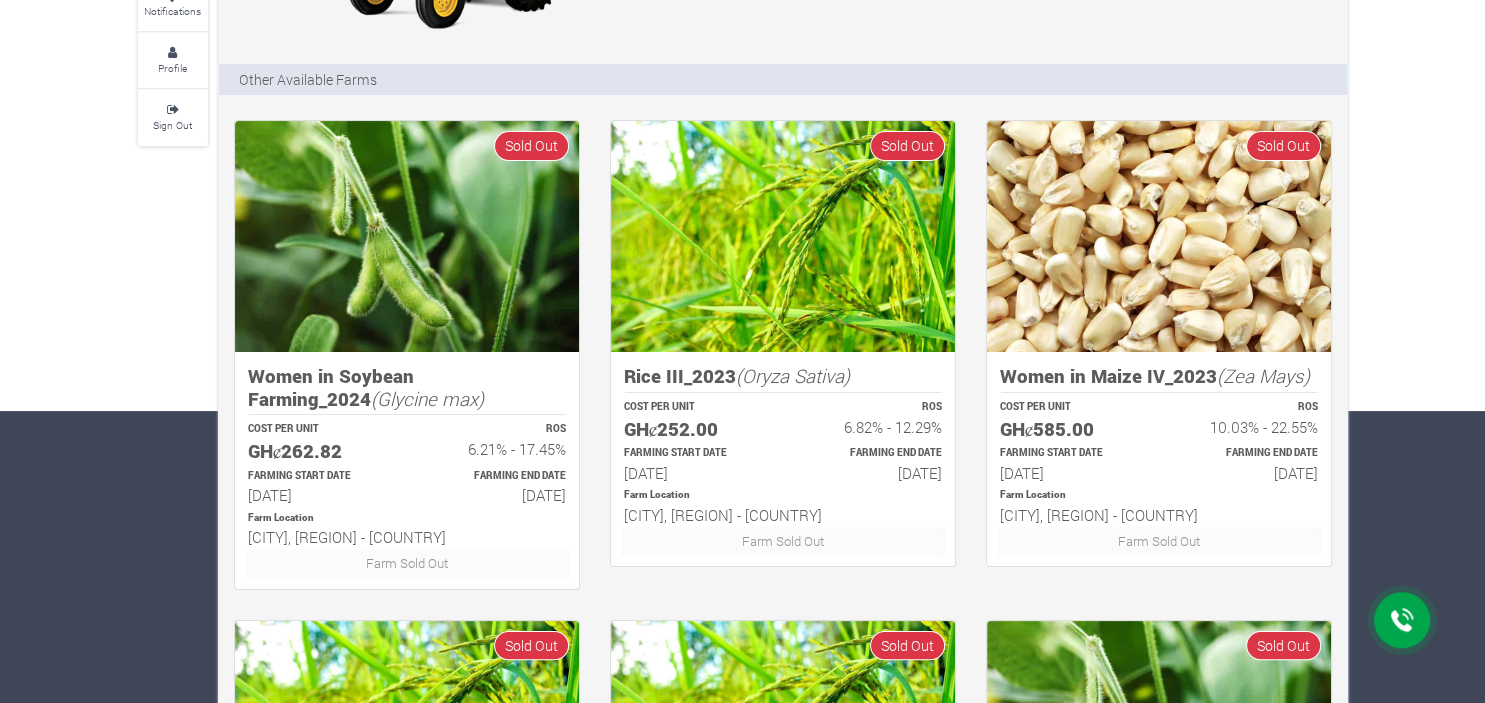 scroll, scrollTop: 296, scrollLeft: 0, axis: vertical 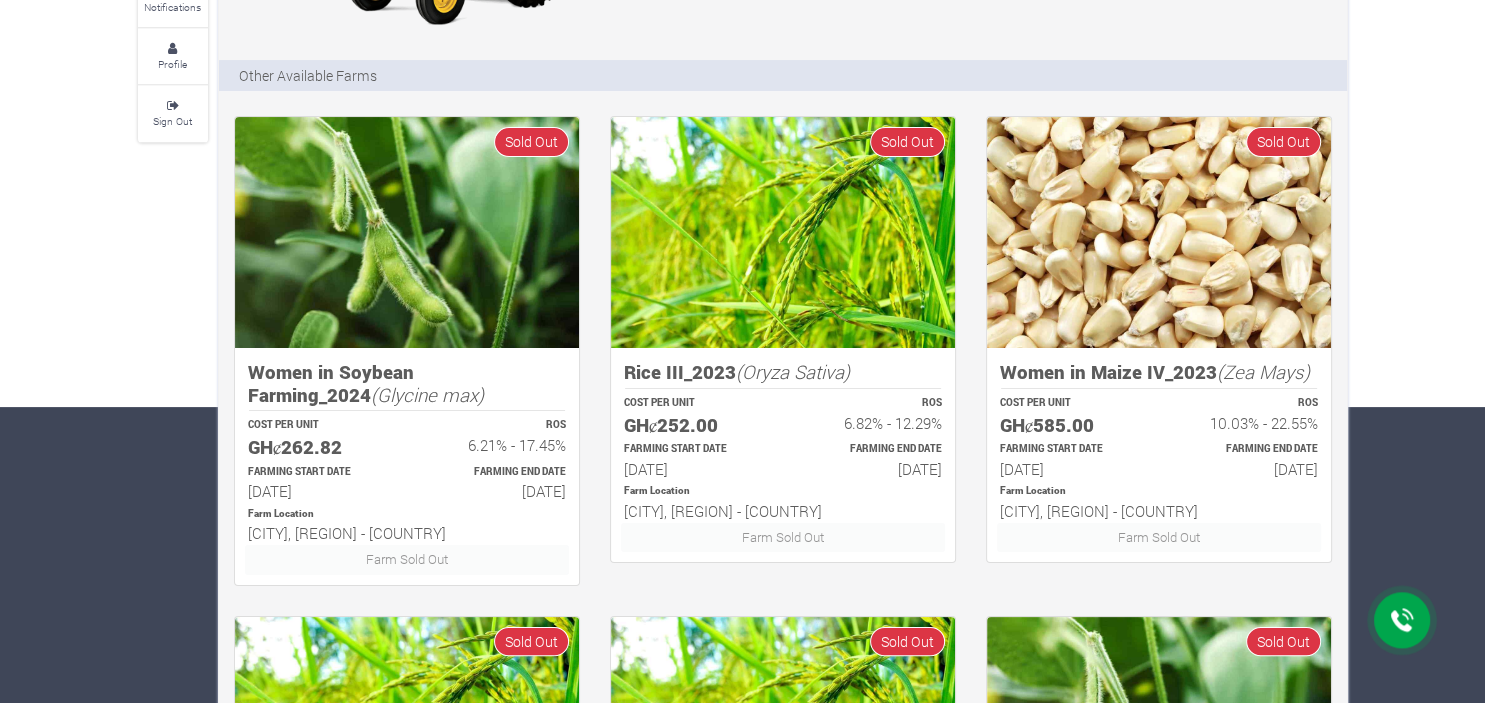 click on "FARMING START DATE" at bounding box center [1070, 449] 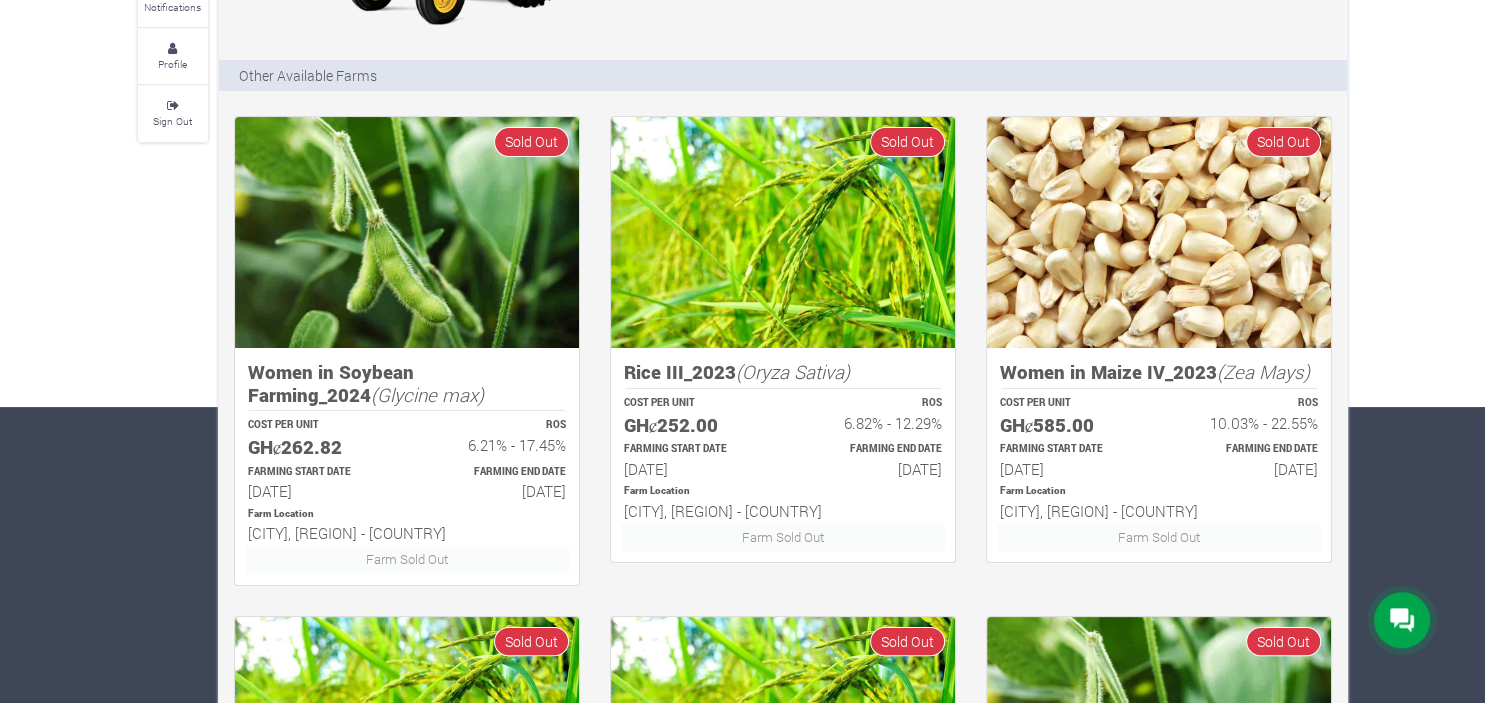 click on "Farm Sold Out" at bounding box center (1159, 537) 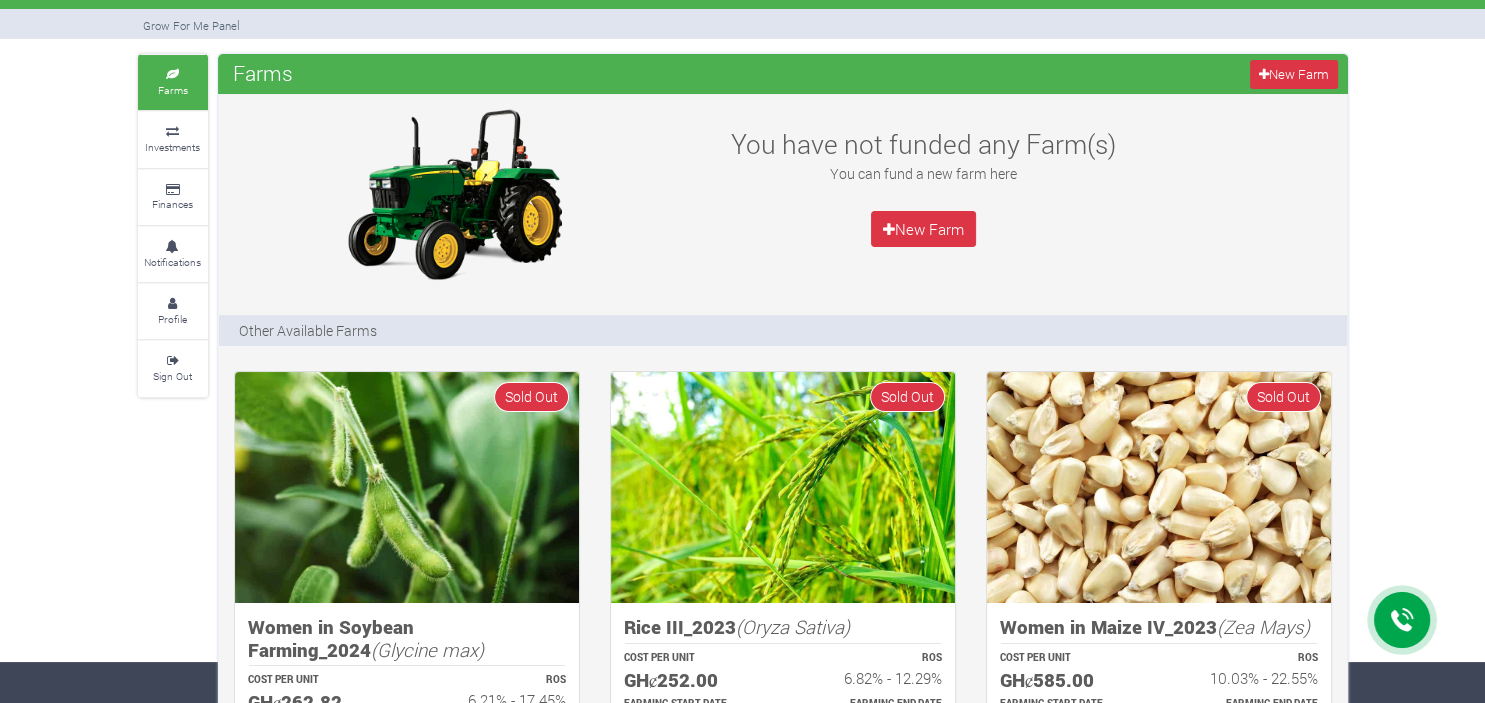 scroll, scrollTop: 43, scrollLeft: 0, axis: vertical 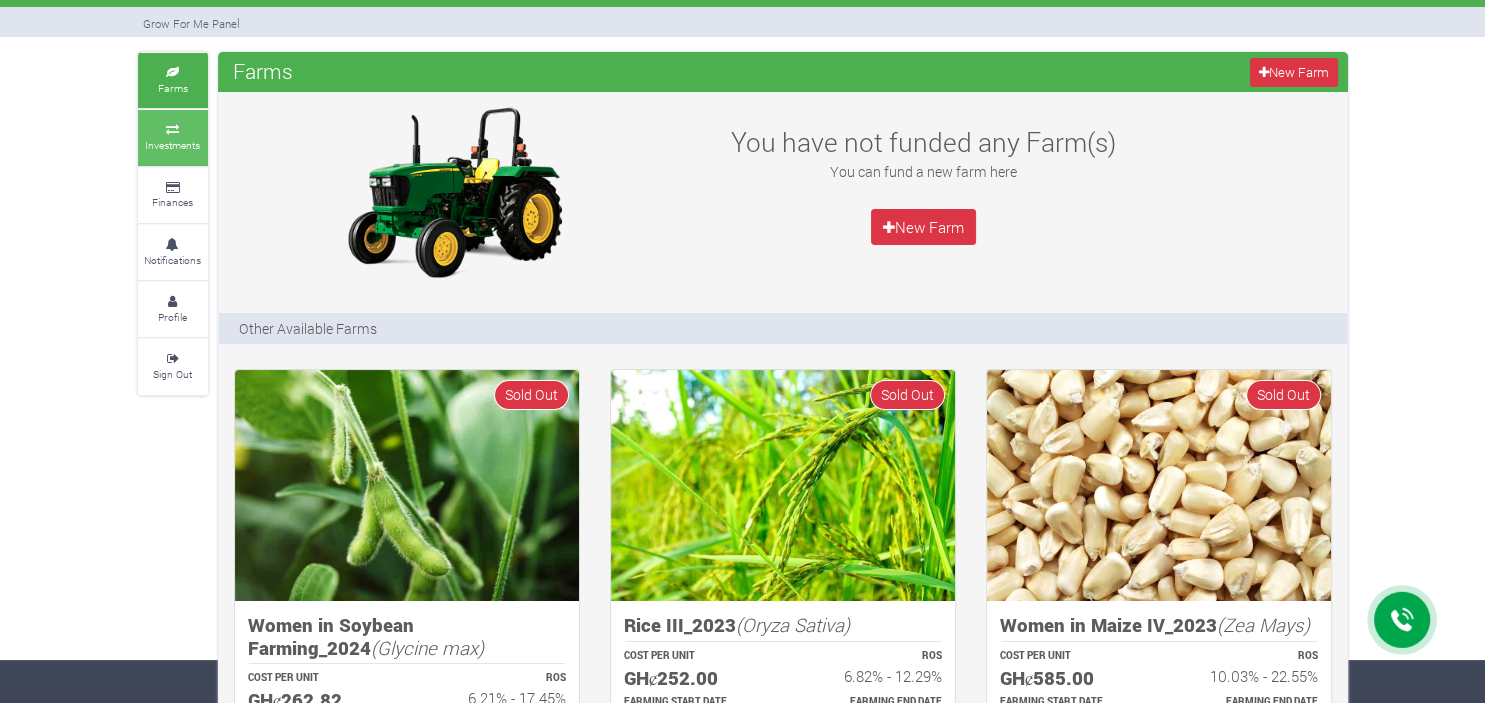 click at bounding box center (173, 130) 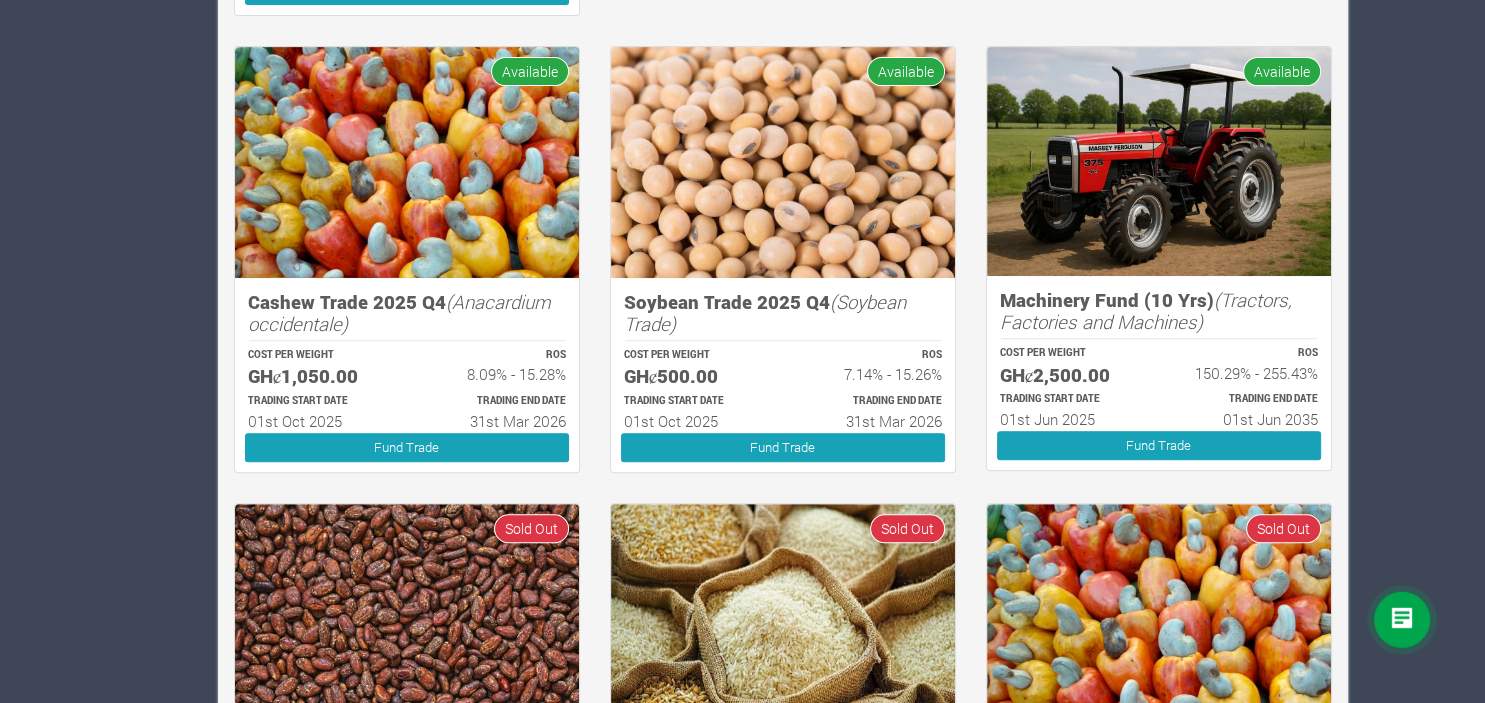 scroll, scrollTop: 823, scrollLeft: 0, axis: vertical 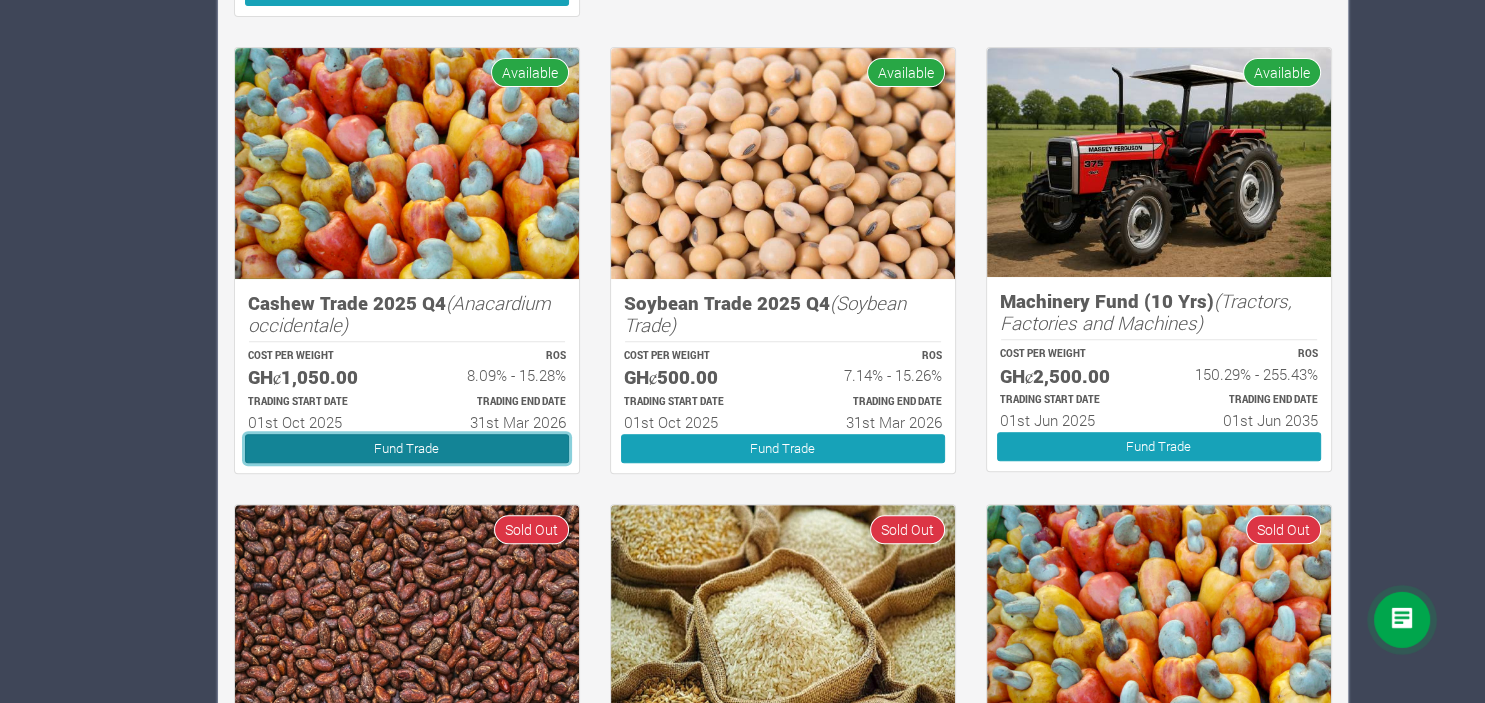 click on "Fund Trade" at bounding box center (407, 448) 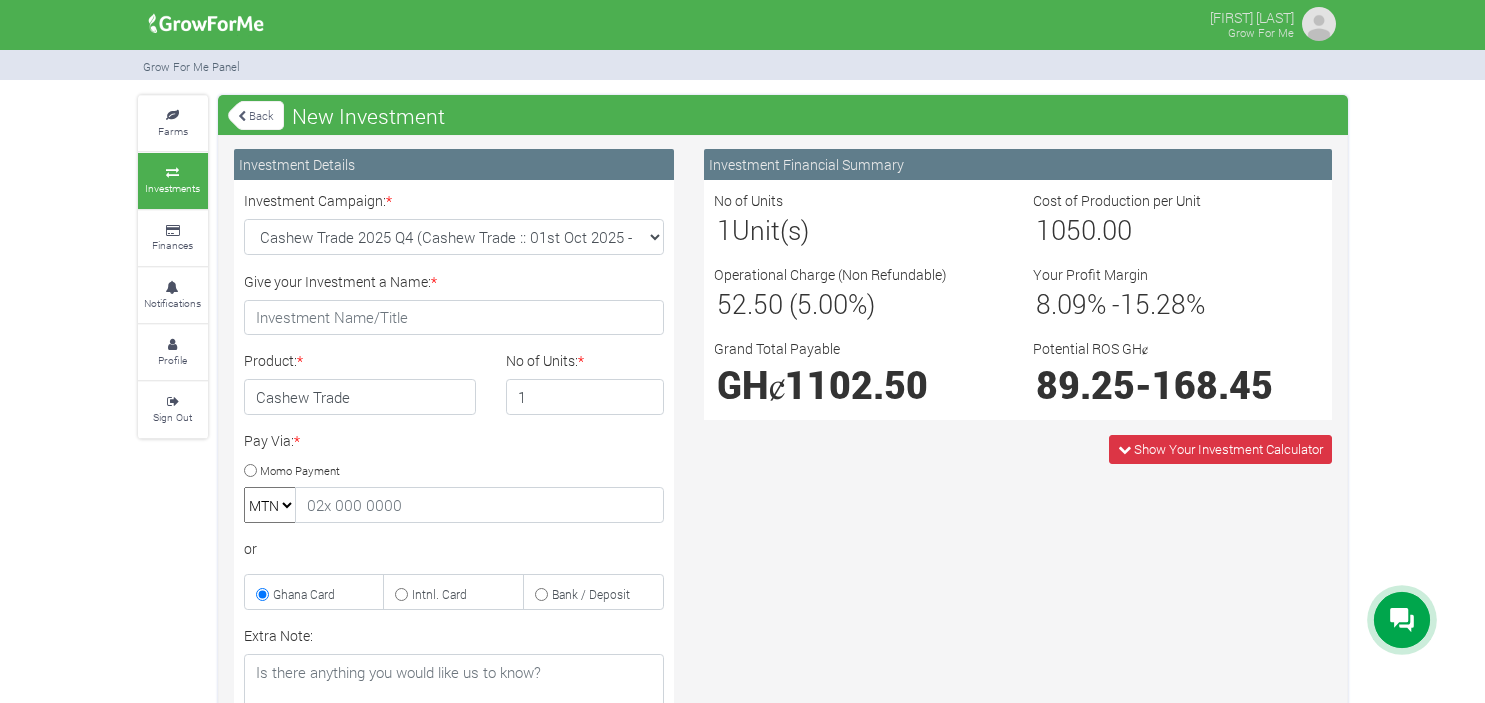 scroll, scrollTop: 0, scrollLeft: 0, axis: both 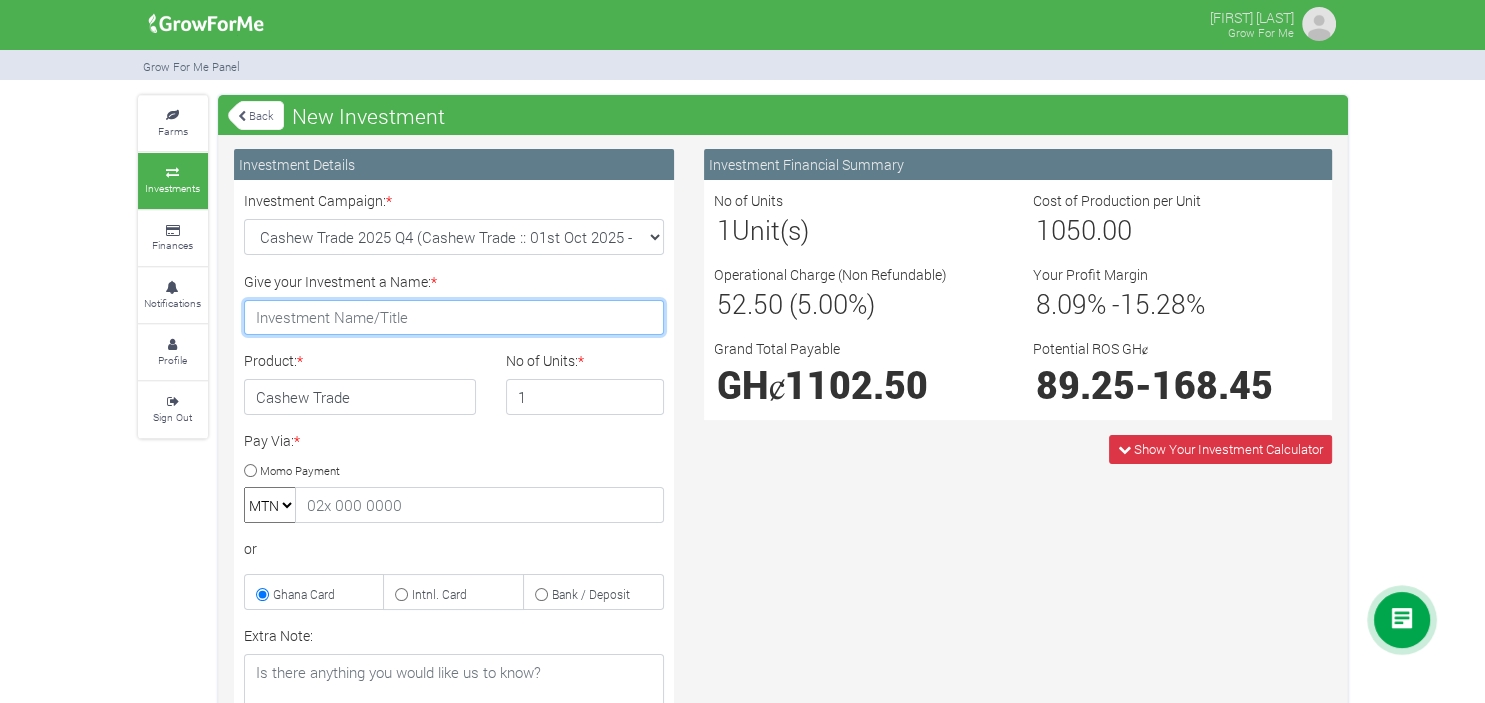 click on "Give your Investment a Name:  *" at bounding box center (454, 318) 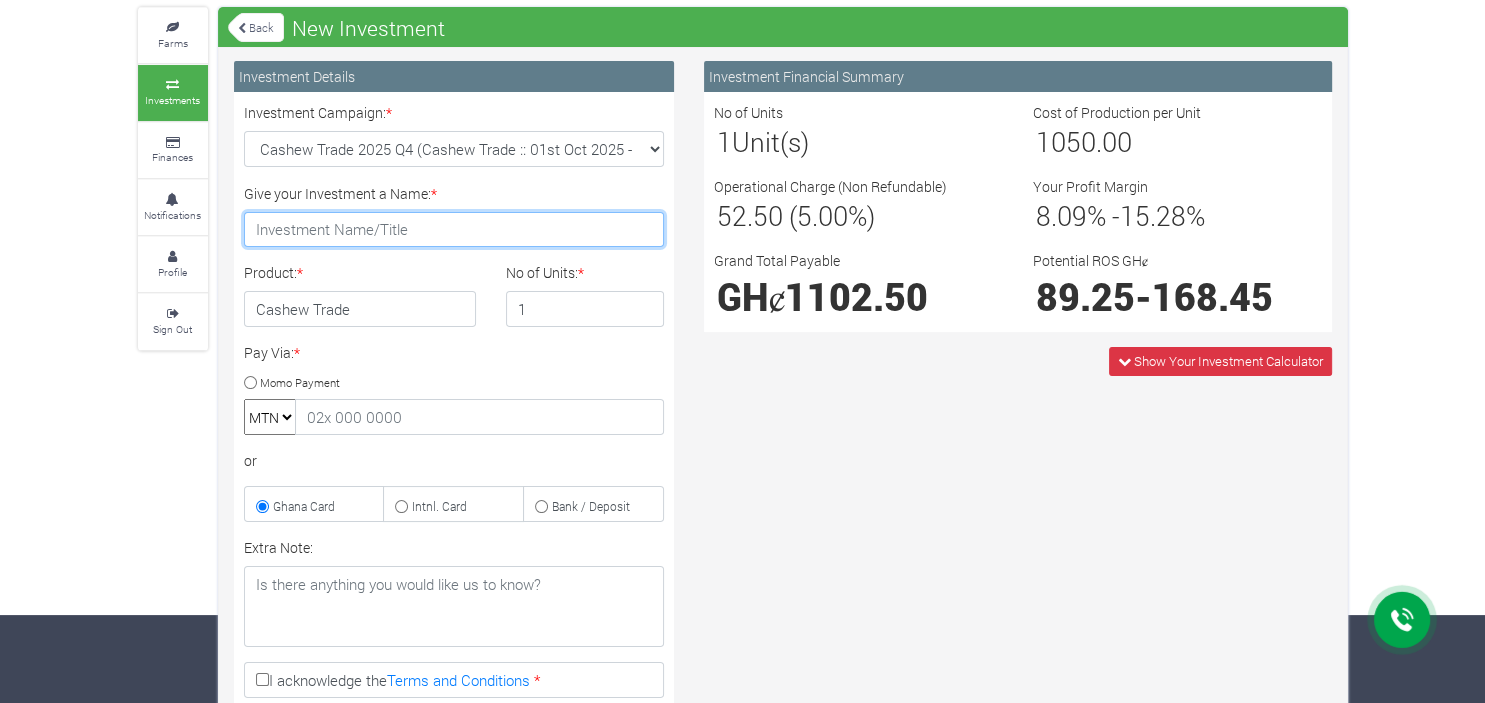 scroll, scrollTop: 99, scrollLeft: 0, axis: vertical 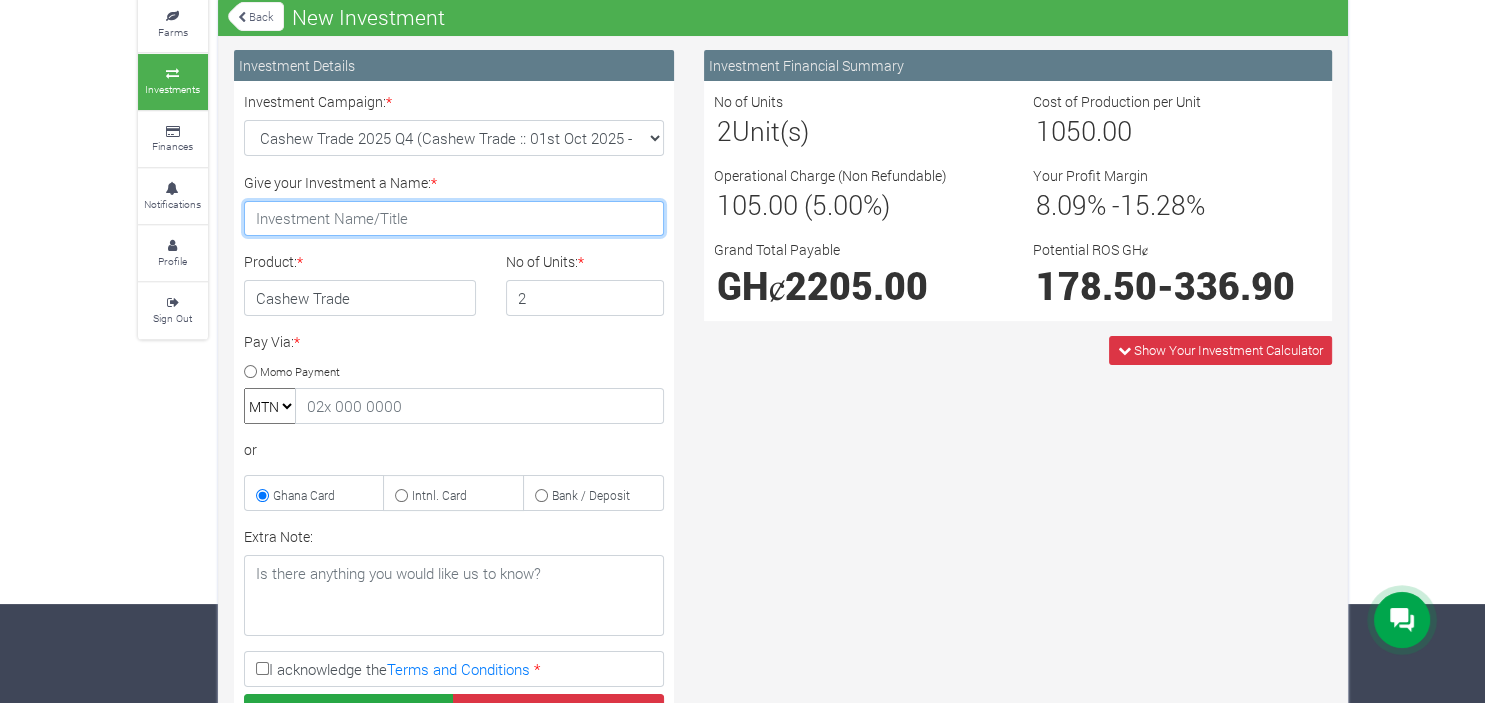 click on "2" at bounding box center [585, 298] 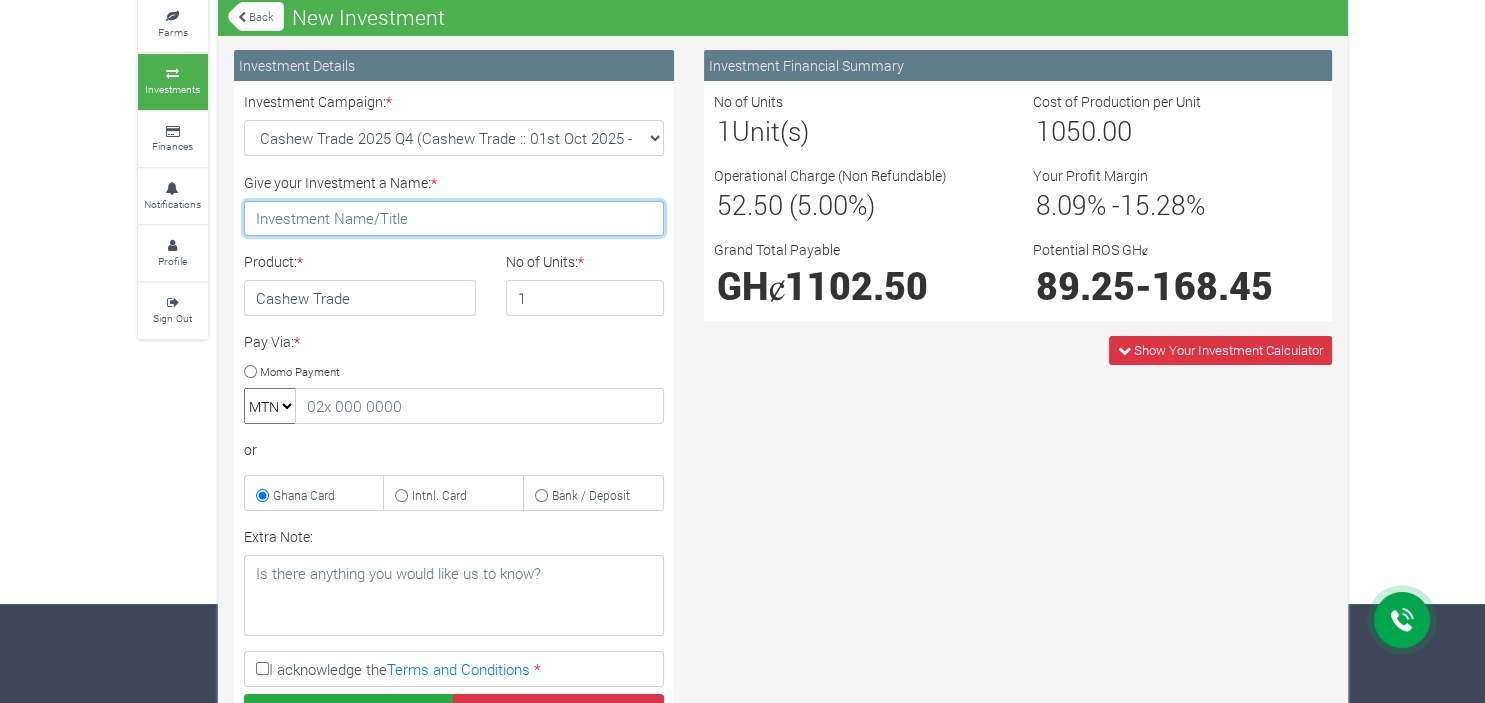 click on "1" at bounding box center (585, 298) 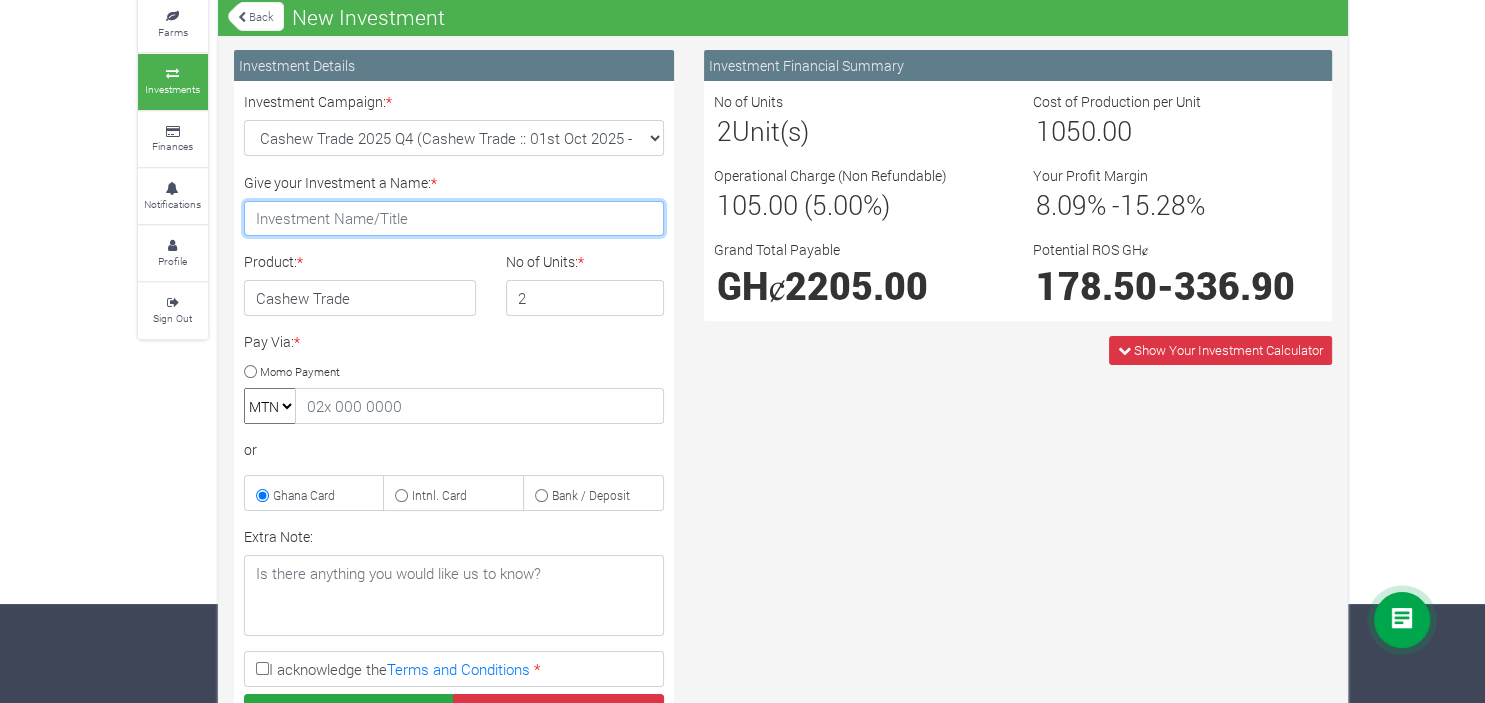 click on "2" at bounding box center (585, 298) 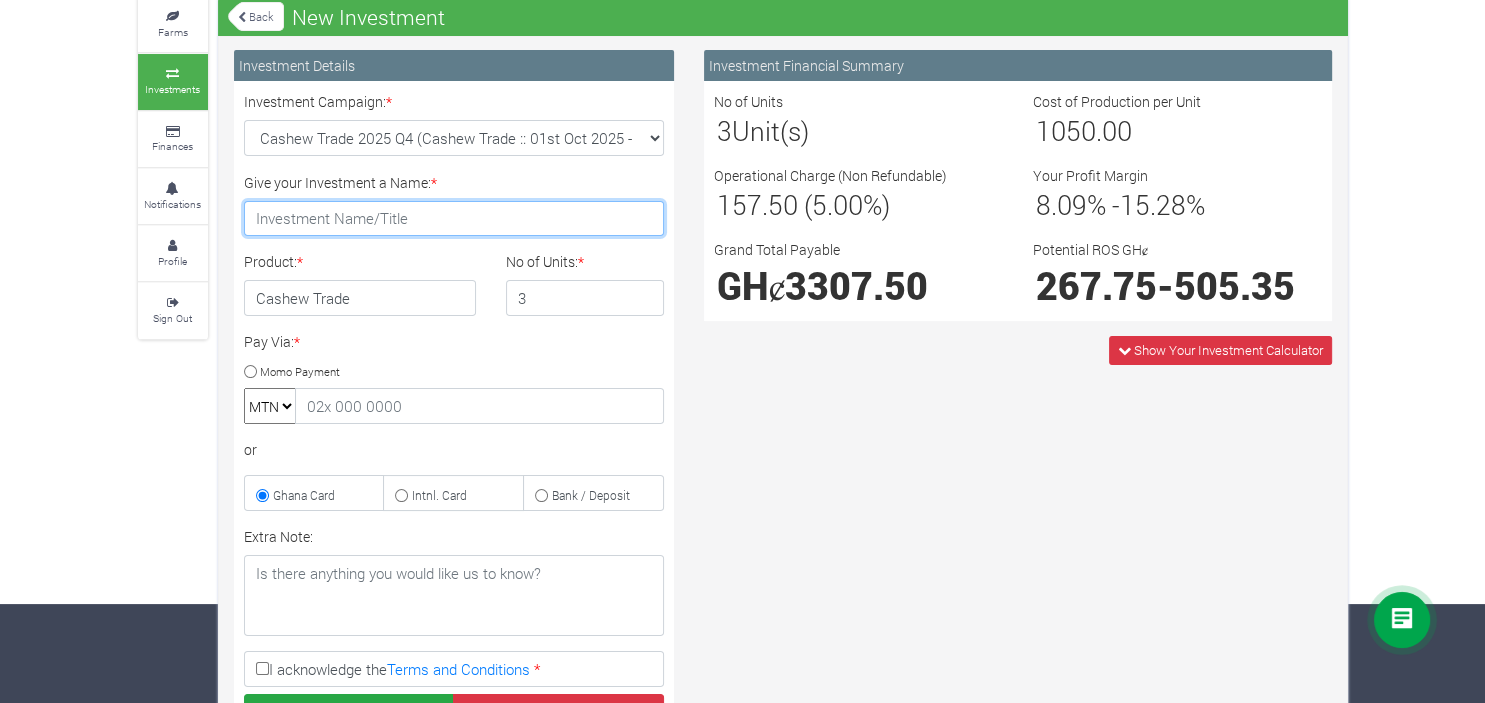 type on "3" 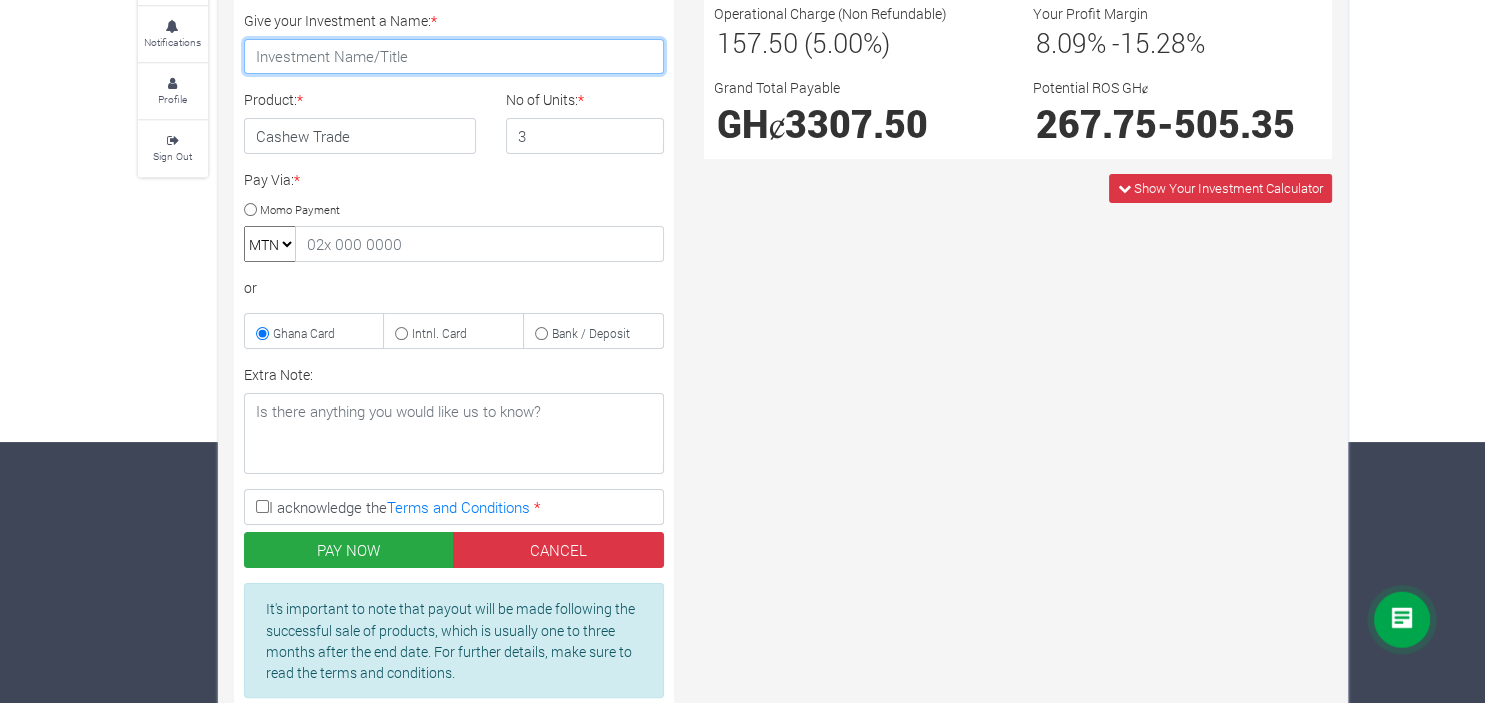 scroll, scrollTop: 263, scrollLeft: 0, axis: vertical 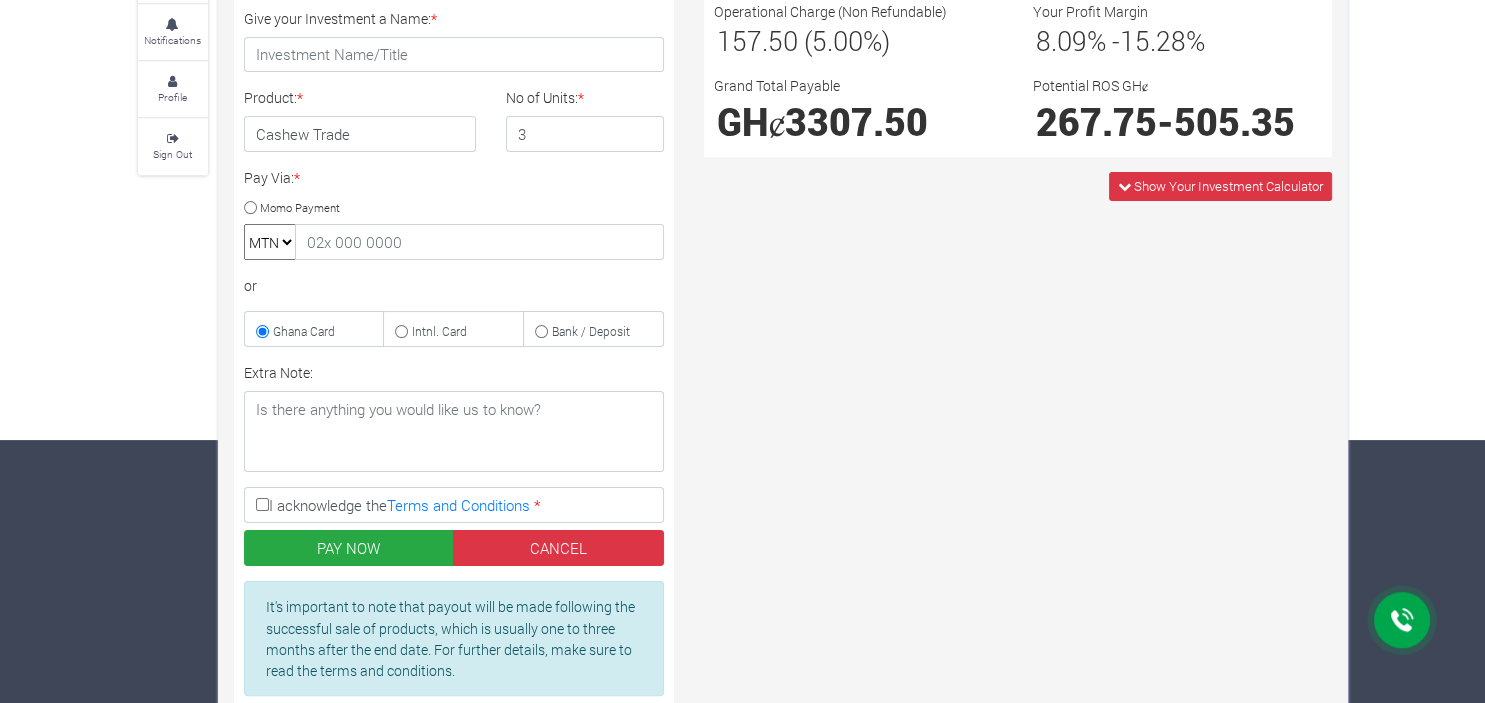 click on "Momo Payment" at bounding box center (250, 207) 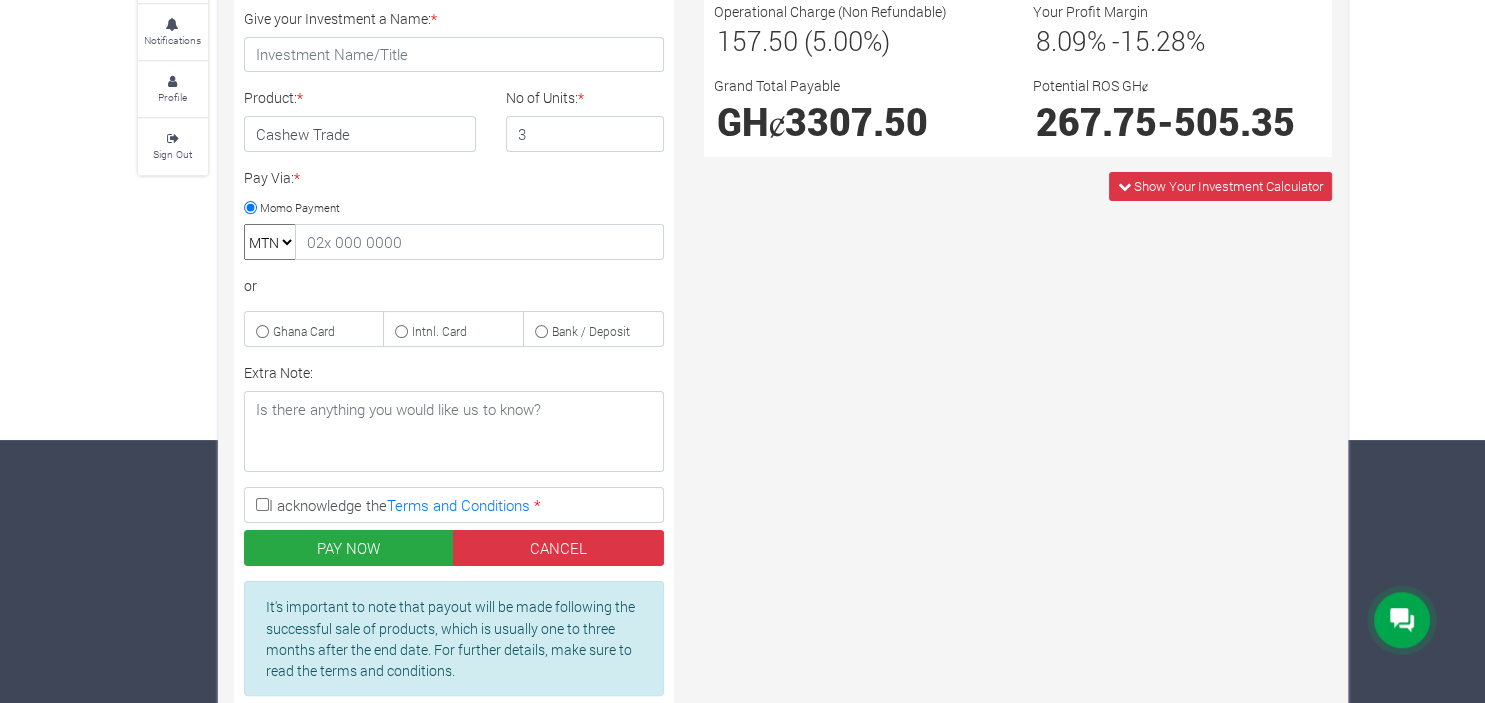 click on "Cashew Trade" at bounding box center [360, 134] 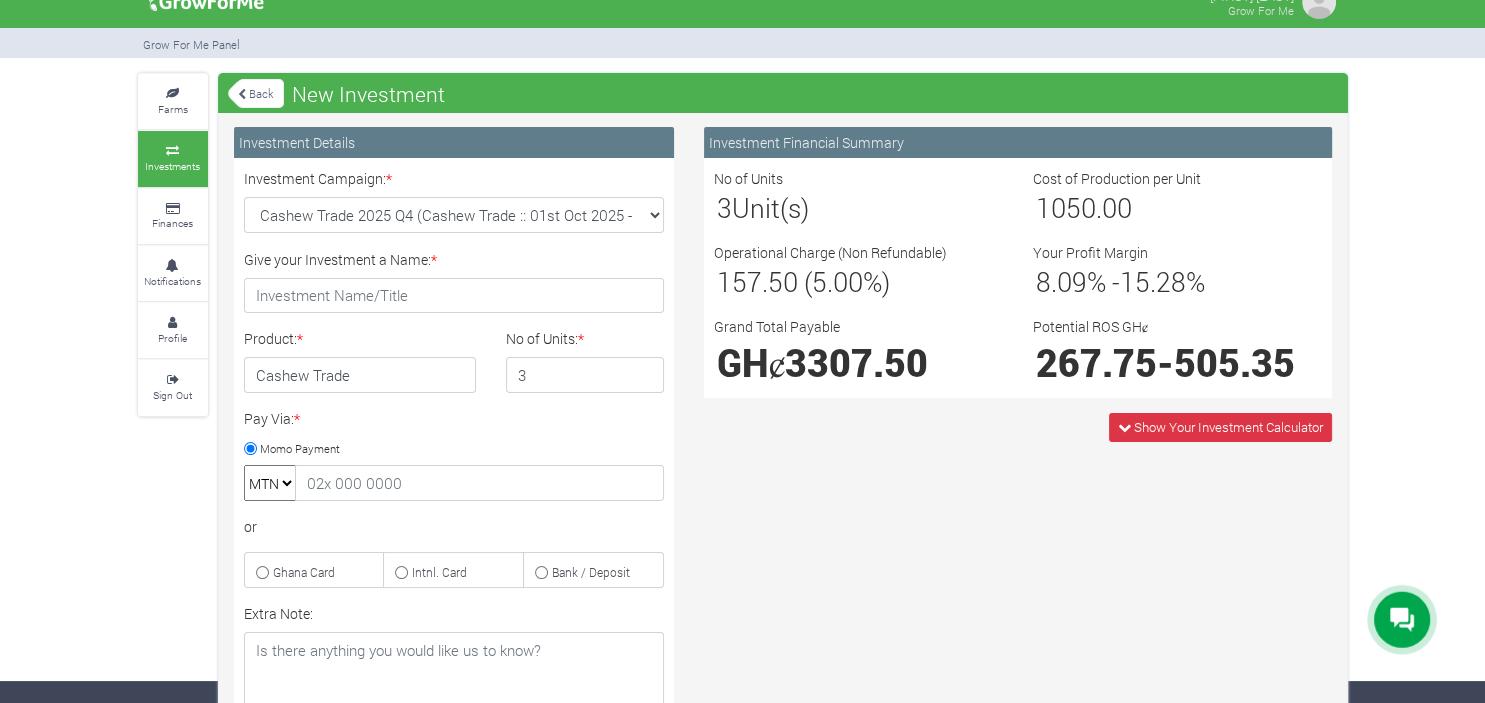 scroll, scrollTop: 24, scrollLeft: 0, axis: vertical 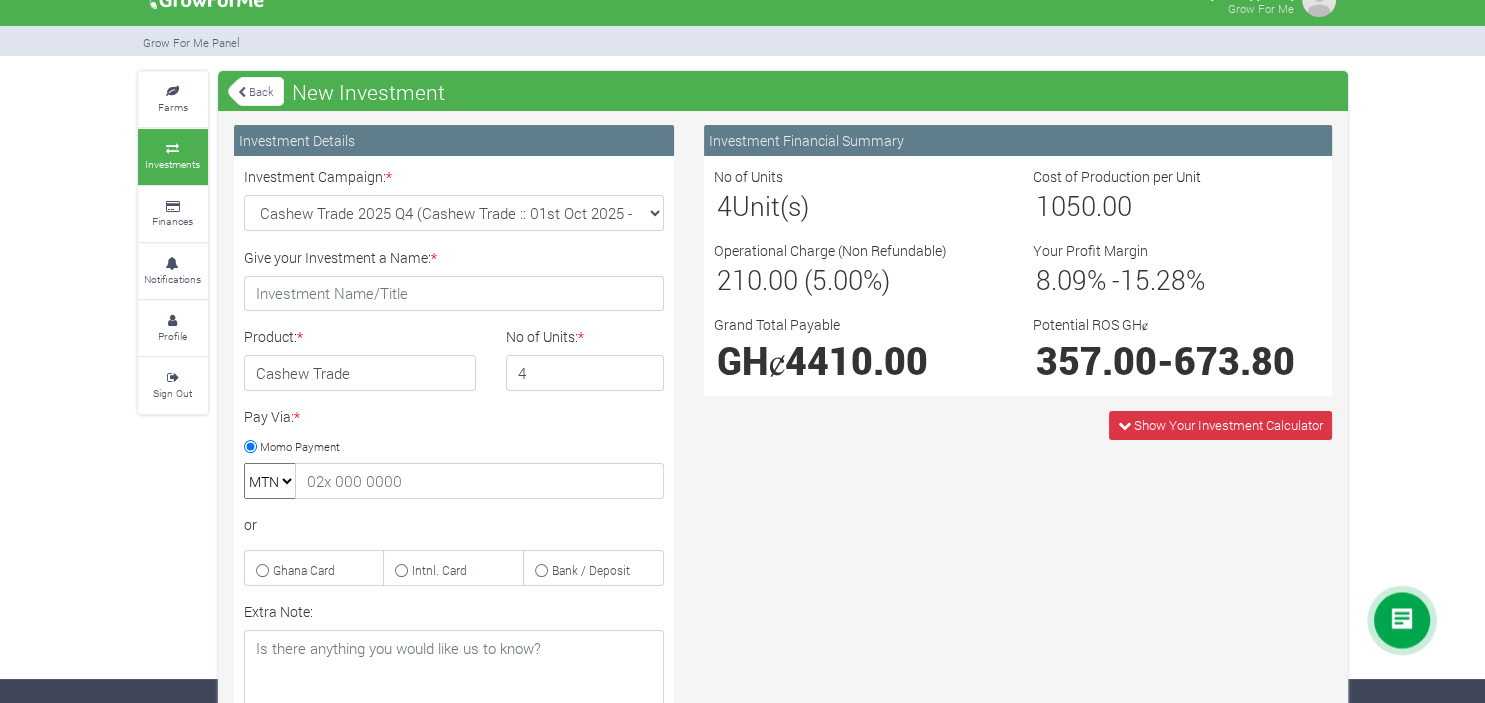 click on "4" at bounding box center [585, 373] 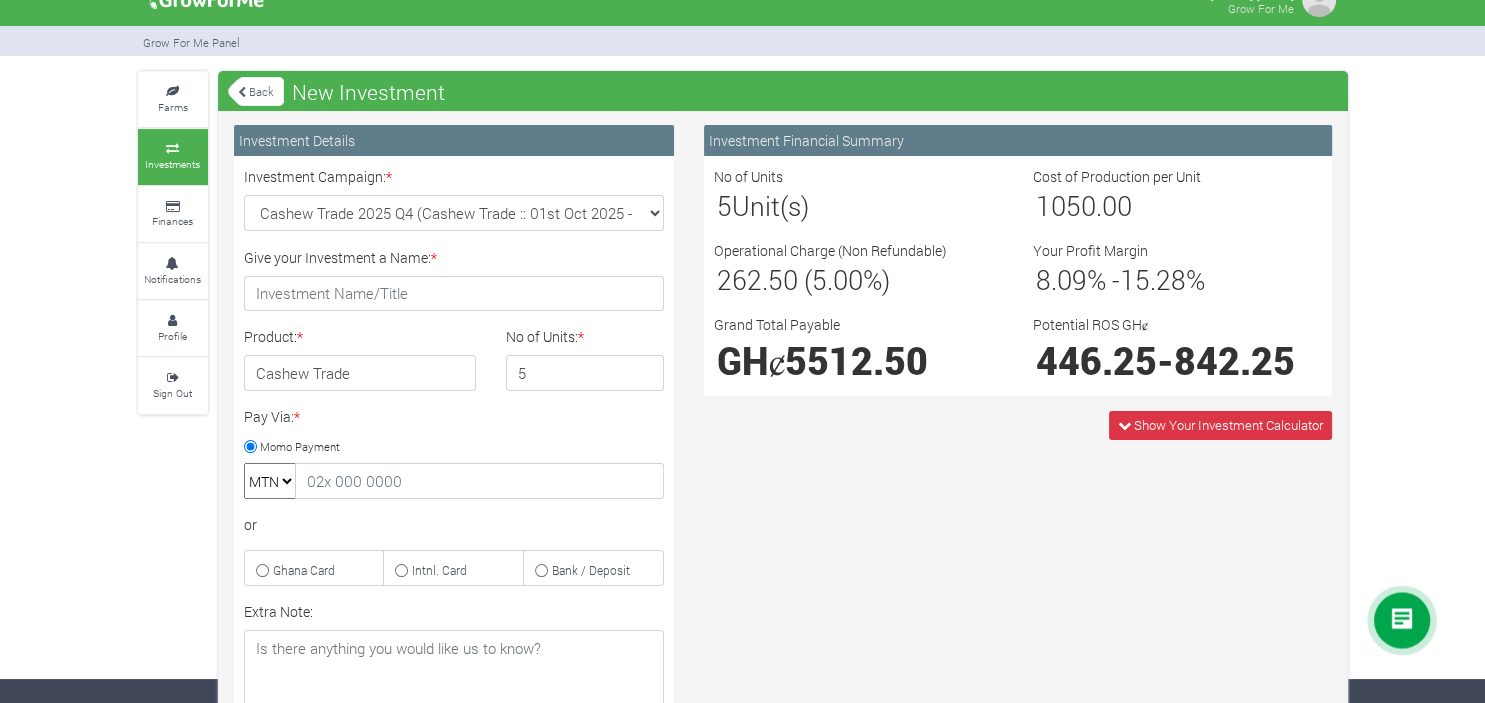 type on "5" 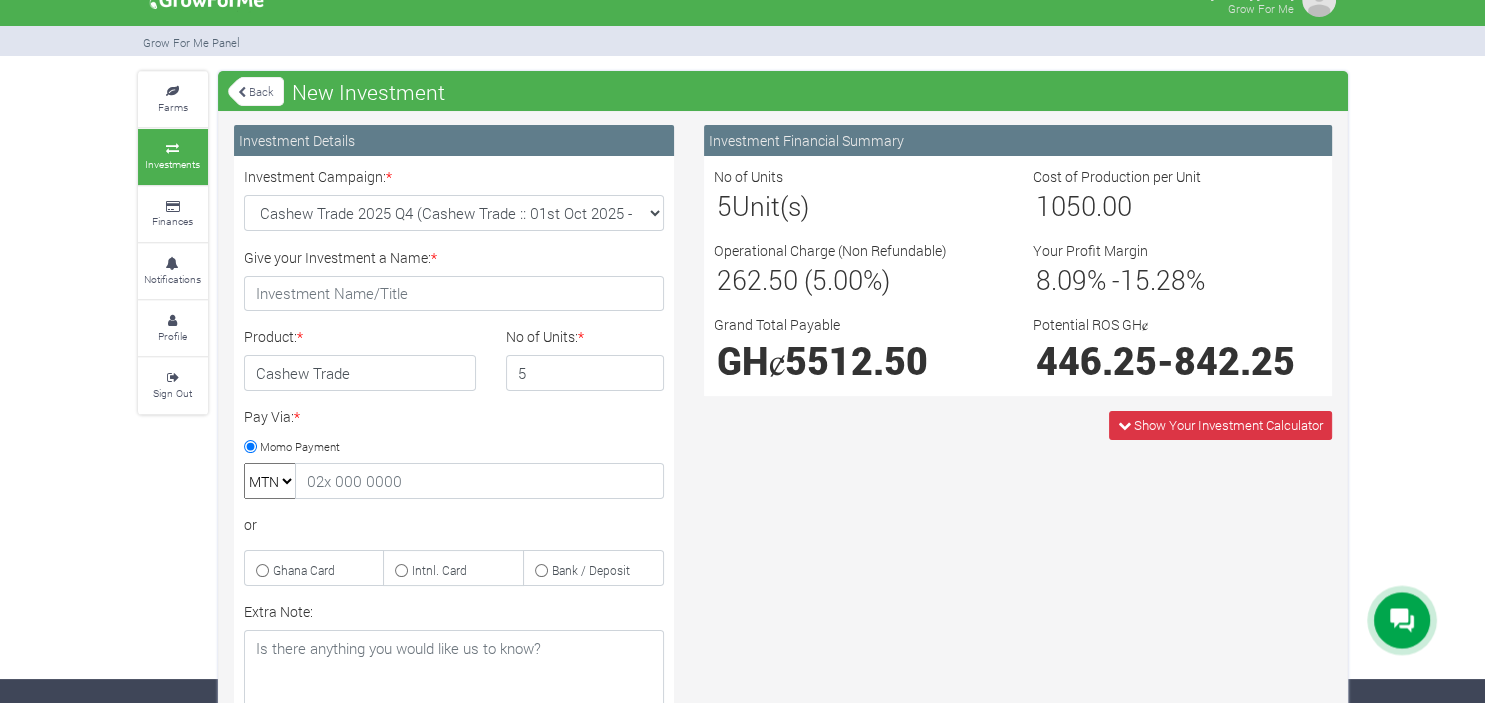 scroll, scrollTop: 0, scrollLeft: 0, axis: both 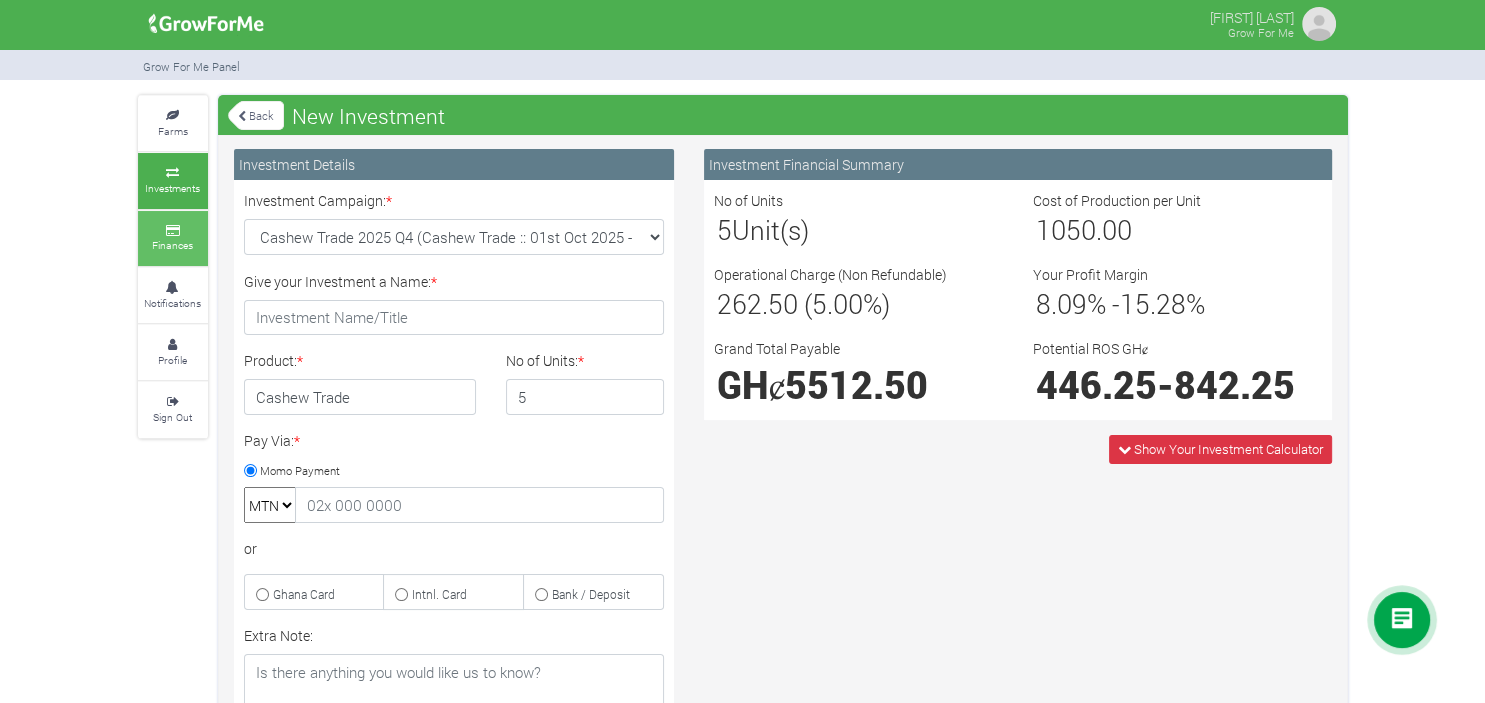click at bounding box center (173, 231) 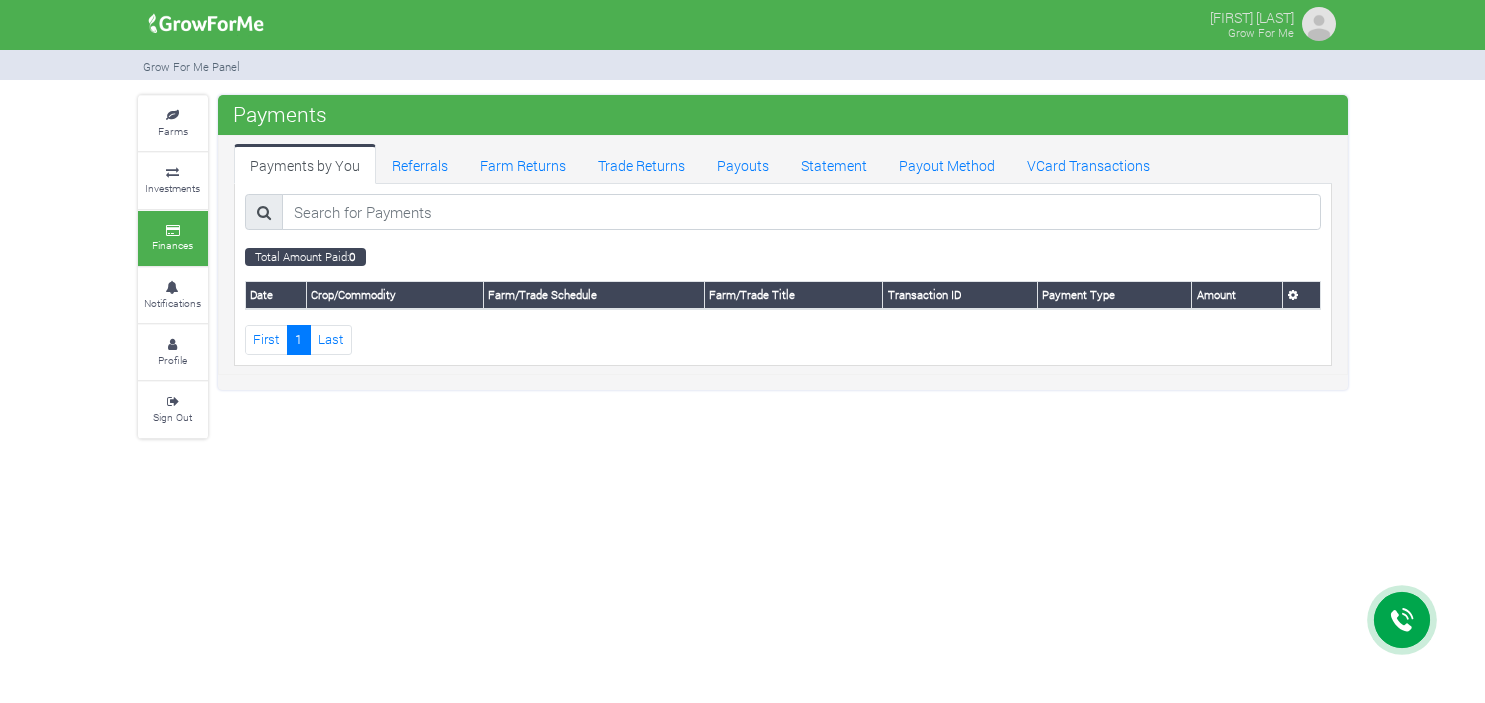scroll, scrollTop: 0, scrollLeft: 0, axis: both 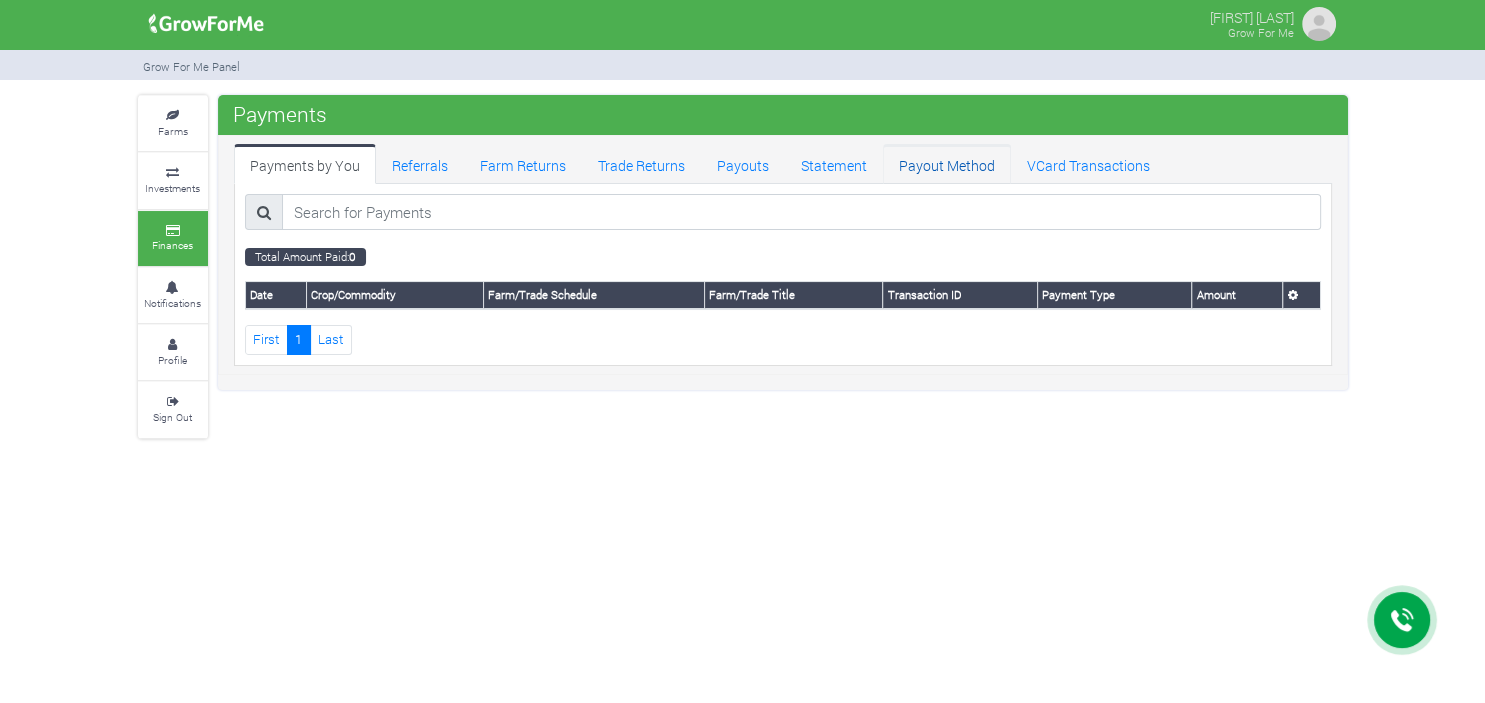 click on "Payout Method" at bounding box center (947, 164) 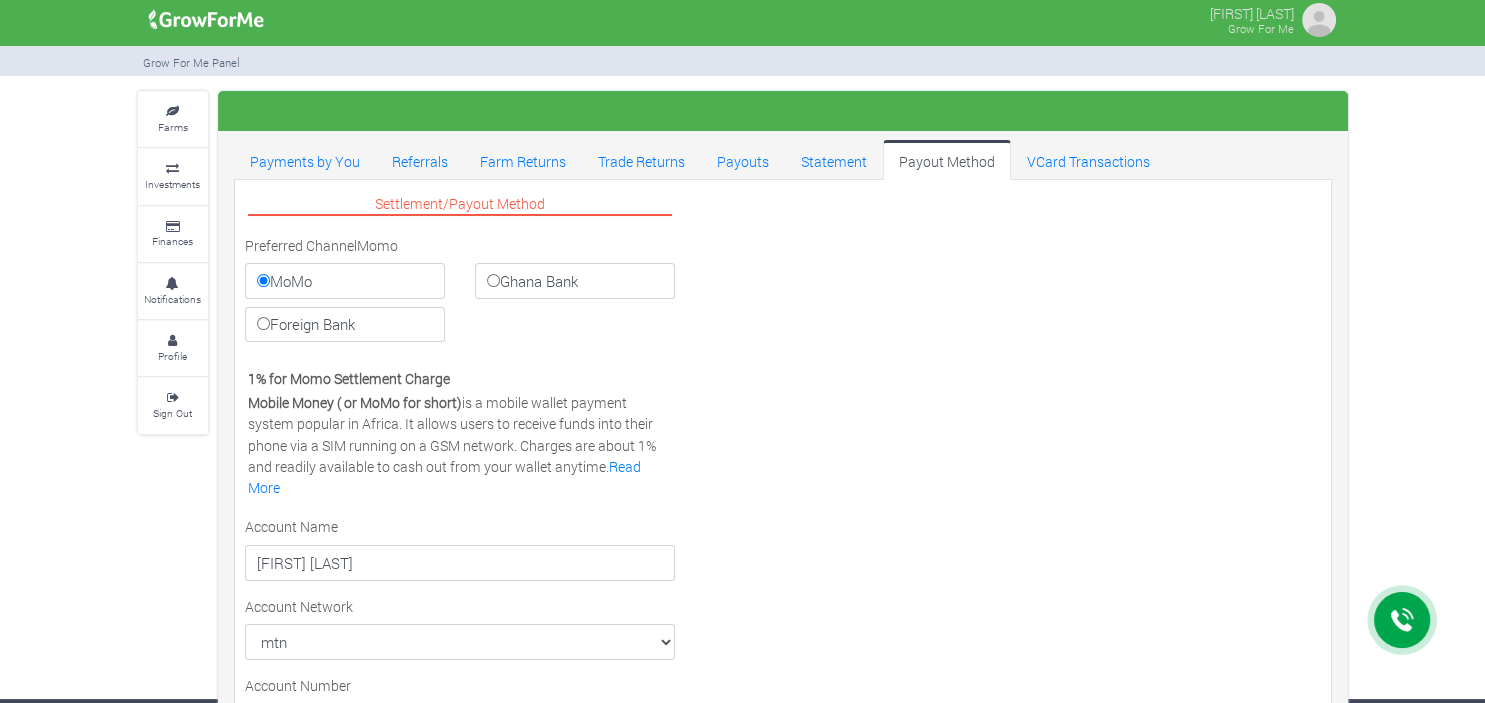 scroll, scrollTop: 0, scrollLeft: 0, axis: both 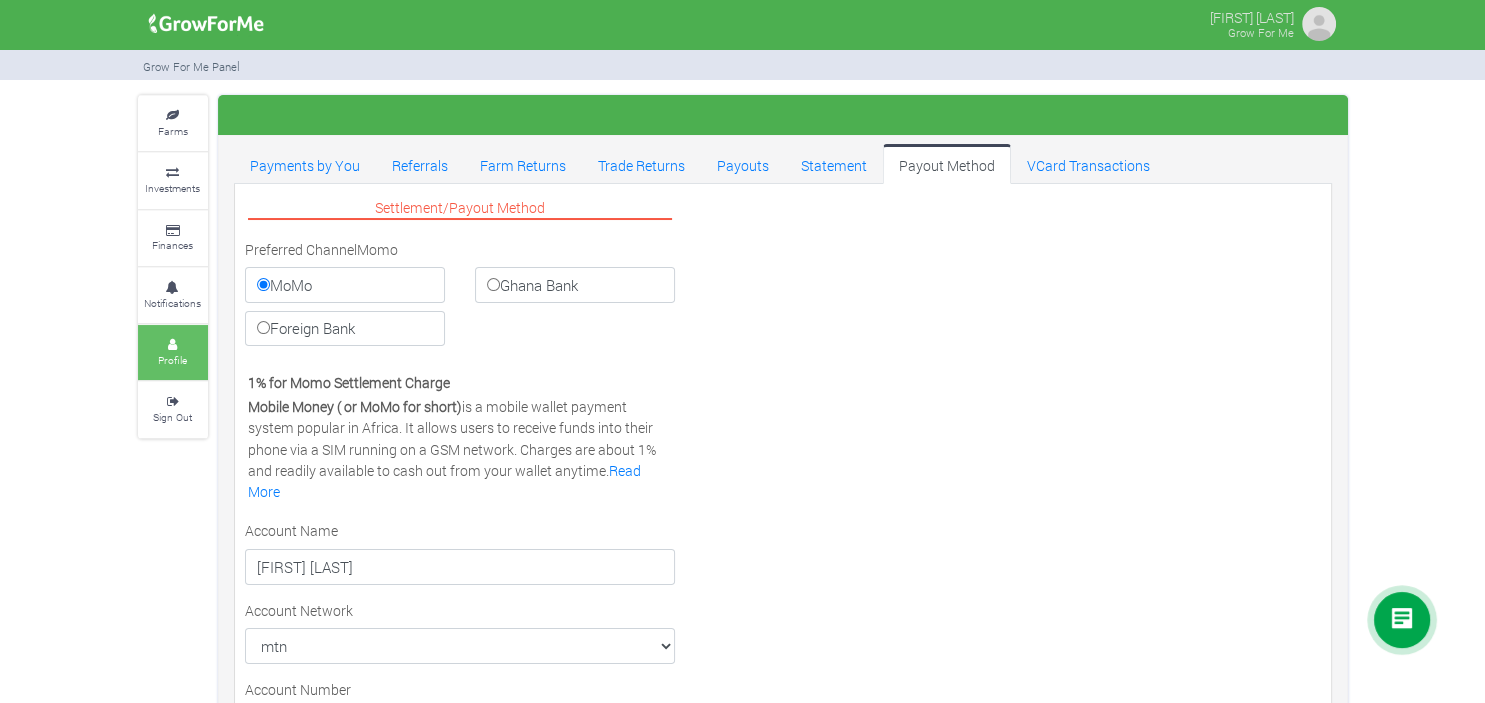 click on "Profile" at bounding box center (173, 352) 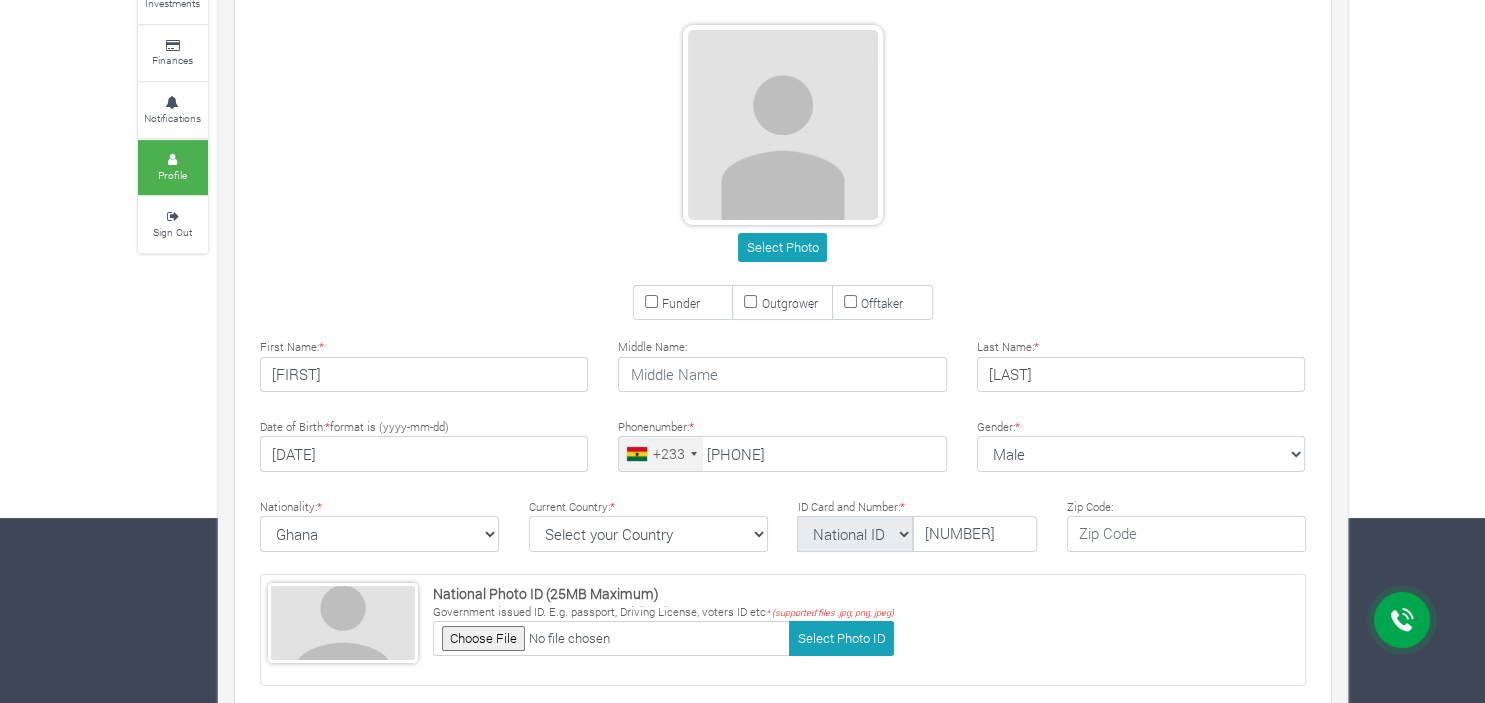 scroll, scrollTop: 186, scrollLeft: 0, axis: vertical 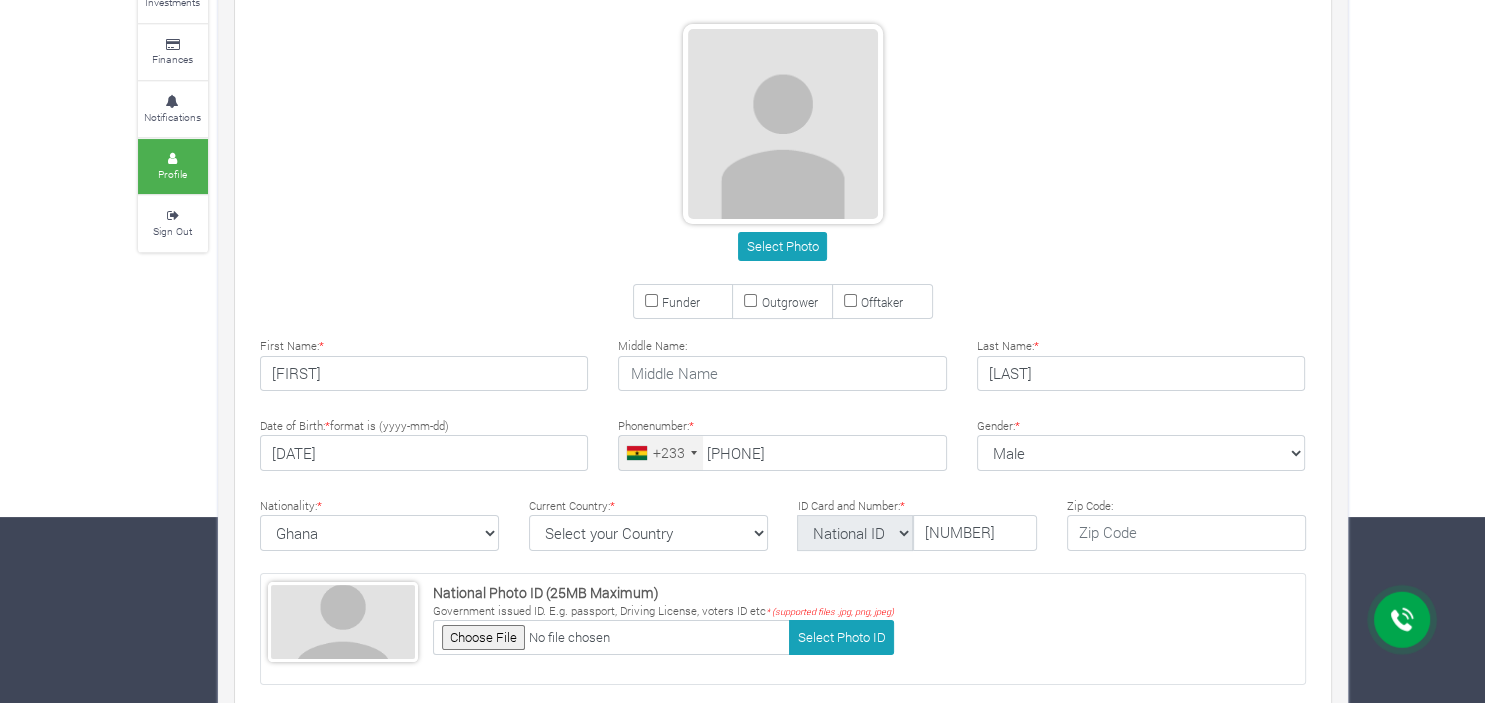 click on "Funder" at bounding box center (651, 300) 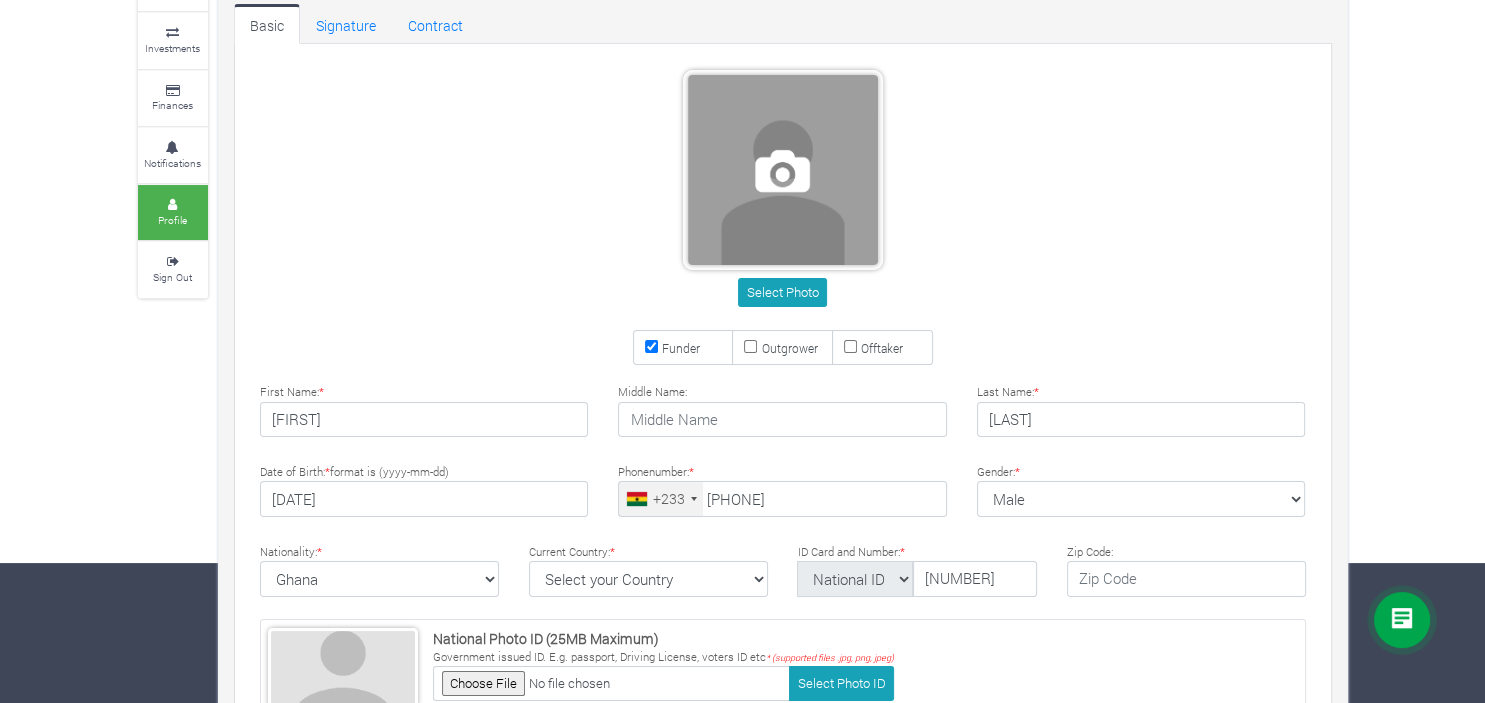 scroll, scrollTop: 0, scrollLeft: 0, axis: both 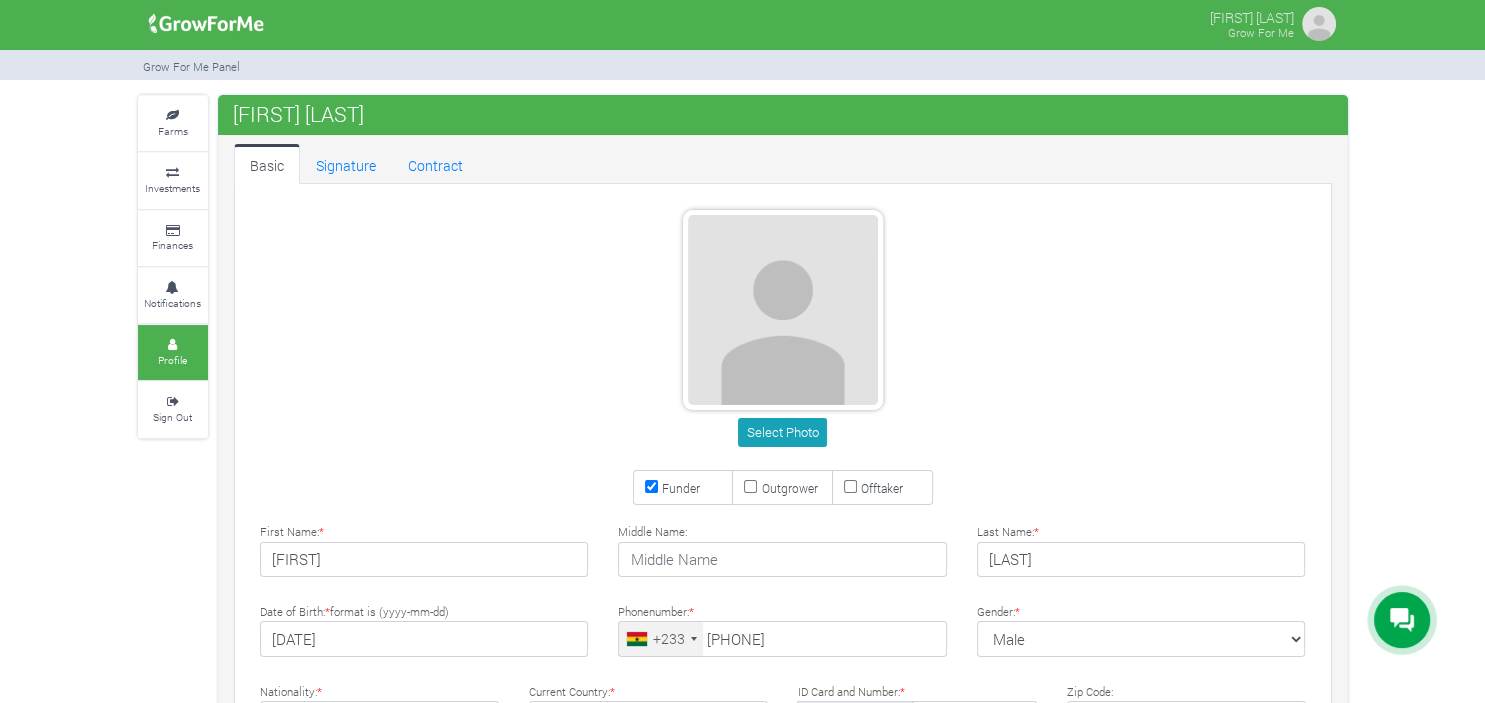 click on "Funder" at bounding box center [681, 488] 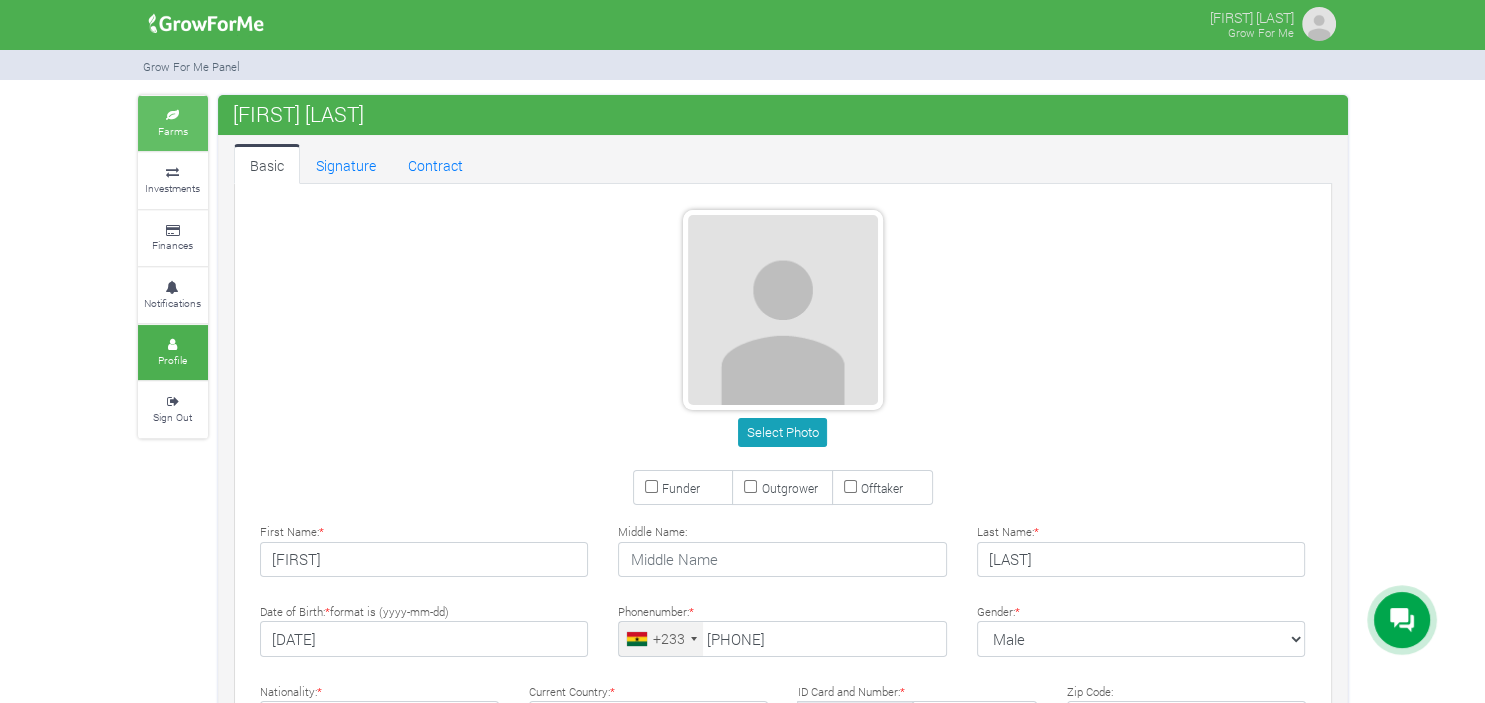 click at bounding box center [173, 116] 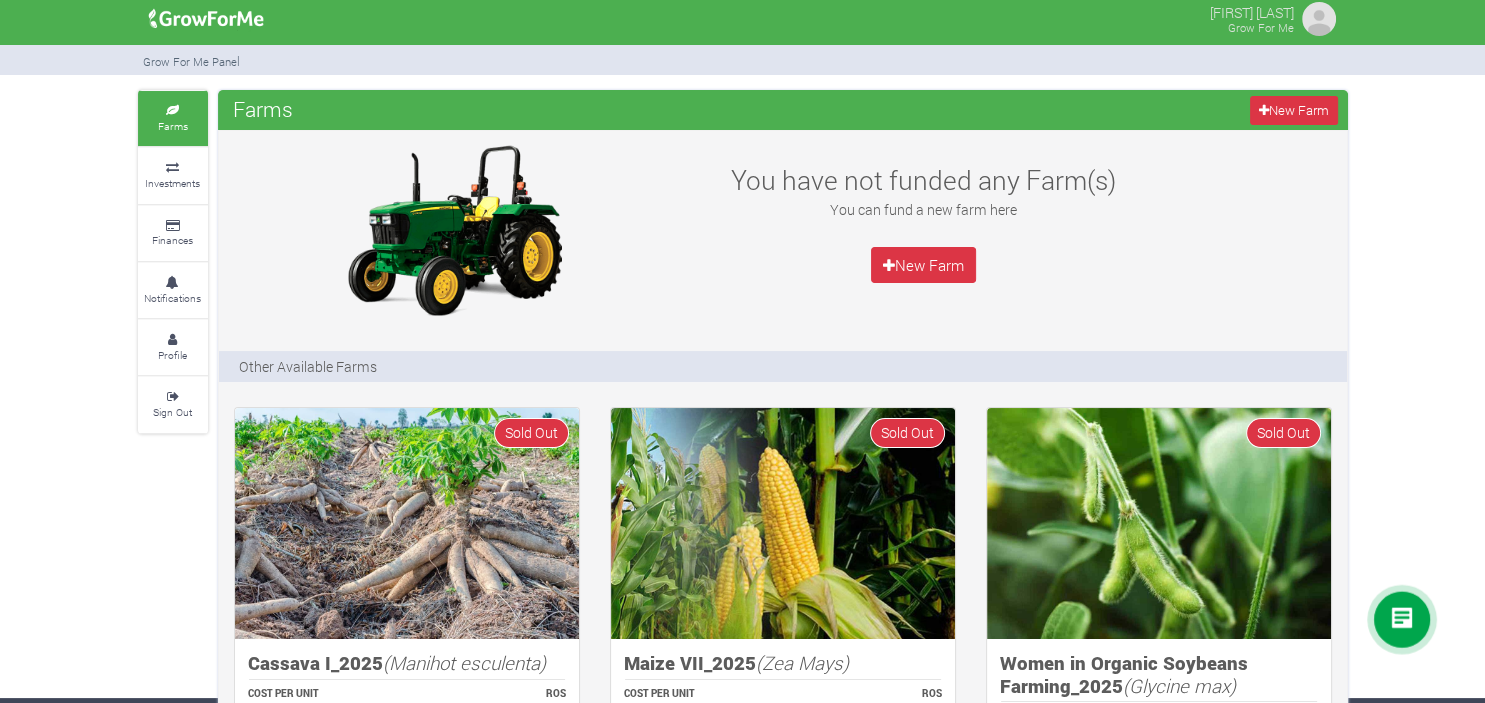 scroll, scrollTop: 0, scrollLeft: 0, axis: both 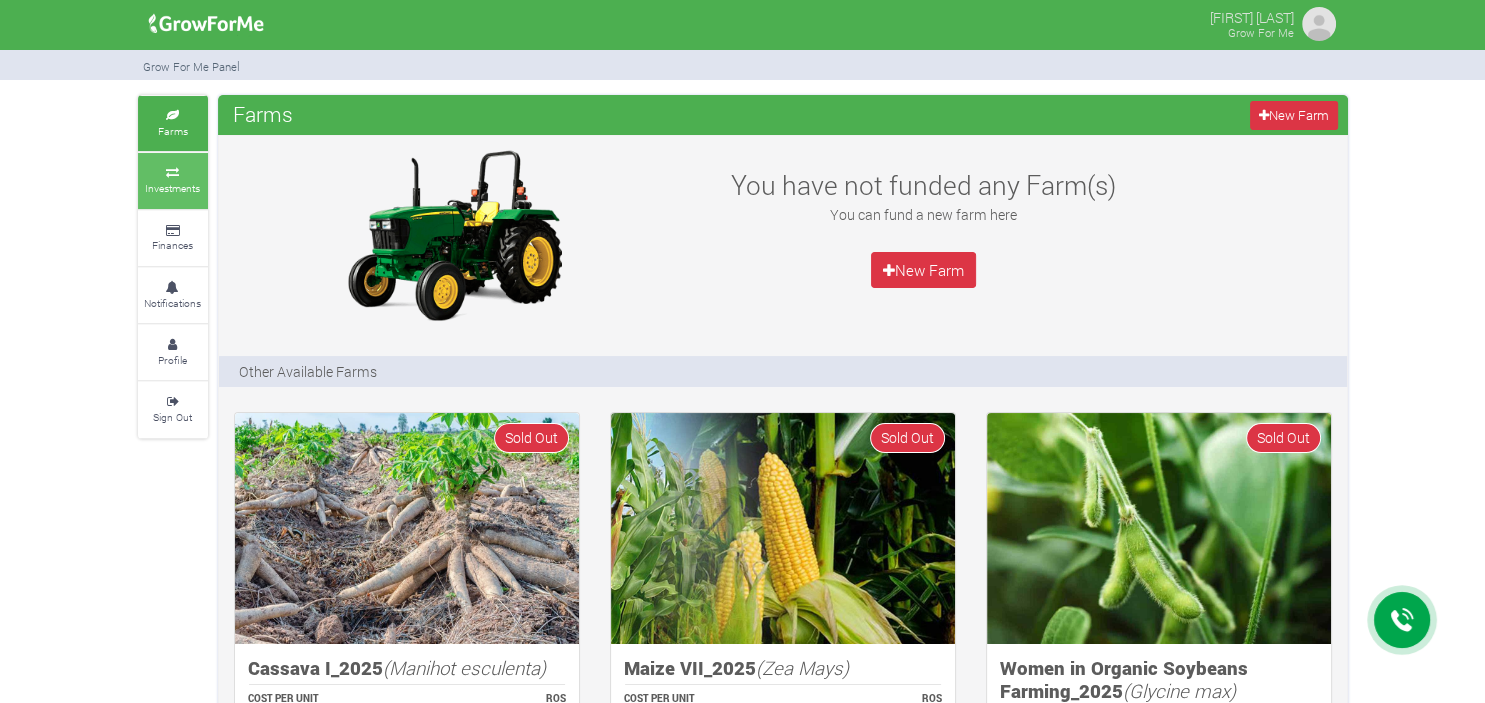 click on "Investments" at bounding box center [172, 188] 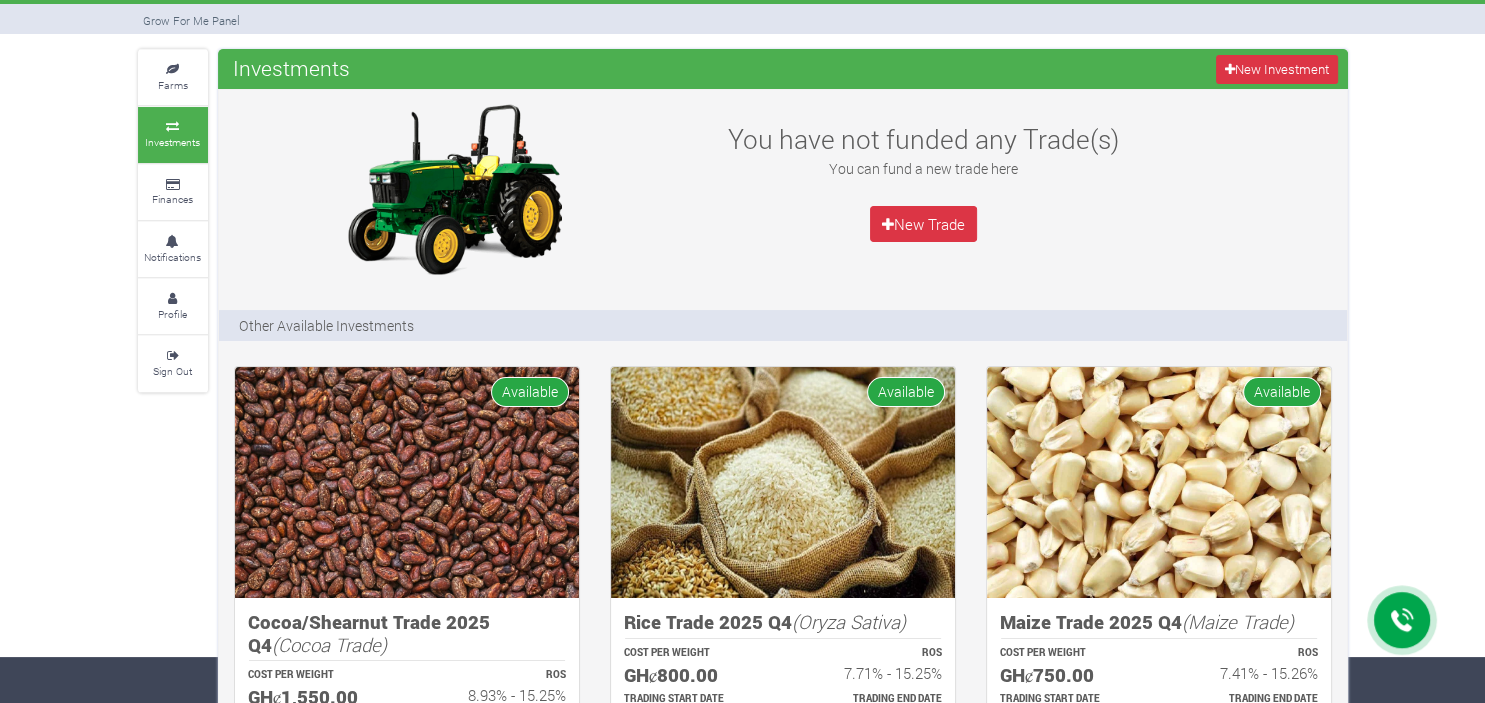 scroll, scrollTop: 41, scrollLeft: 0, axis: vertical 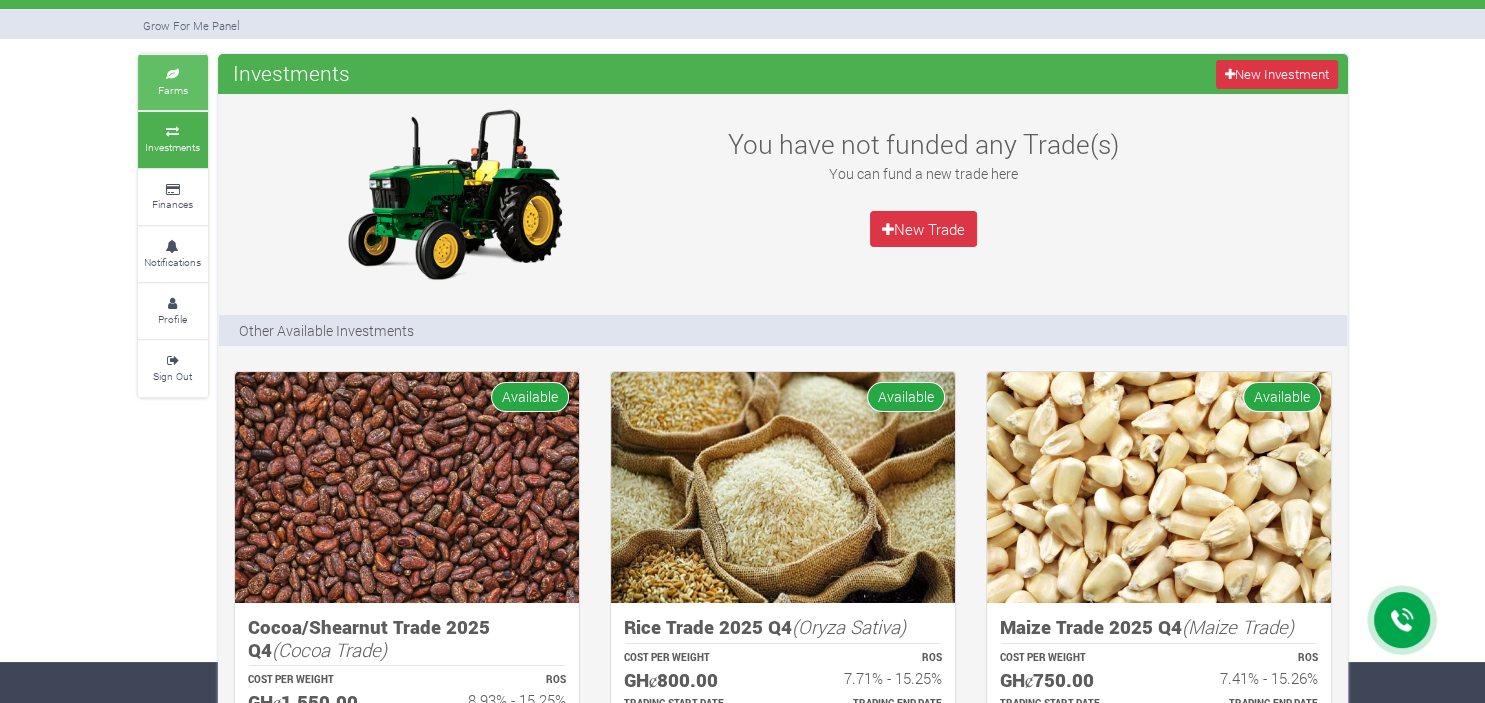 click on "Farms" at bounding box center [173, 90] 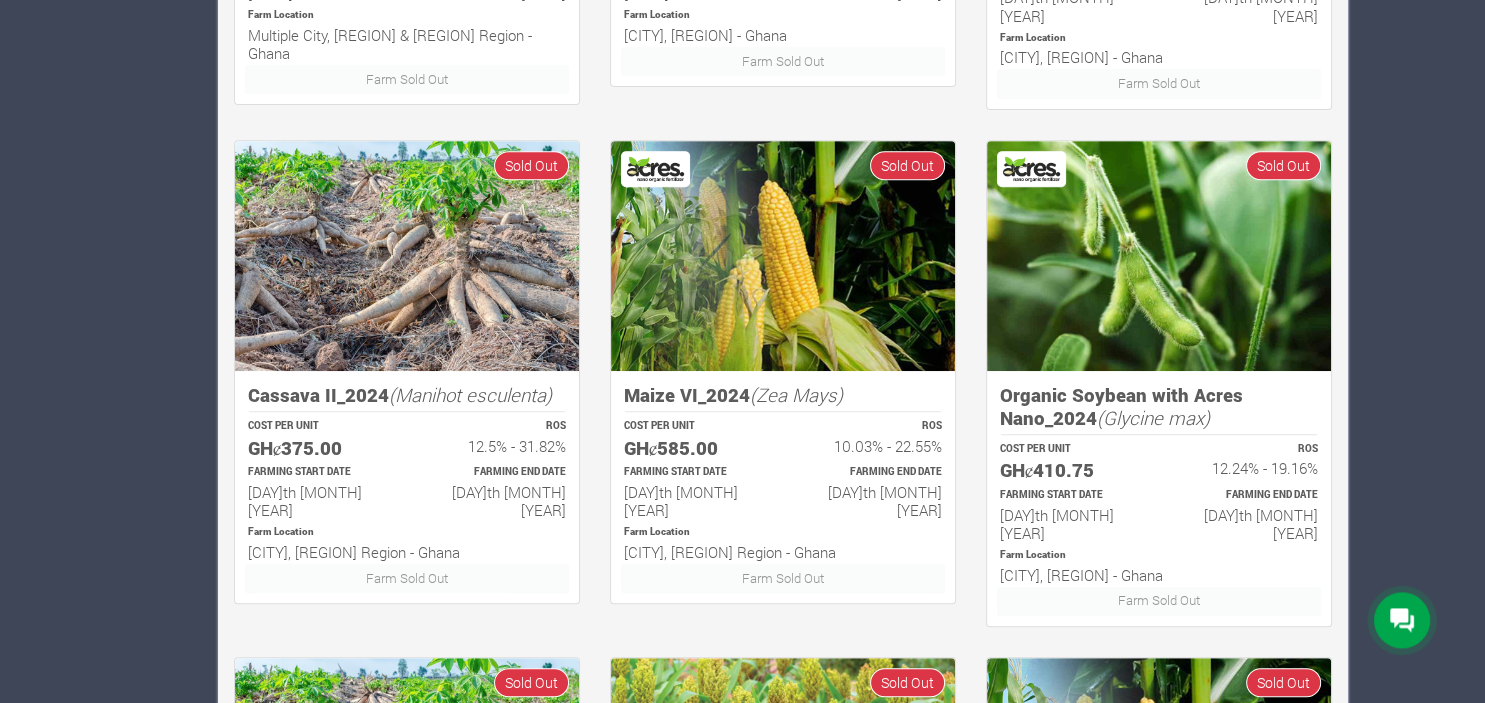 scroll, scrollTop: 792, scrollLeft: 0, axis: vertical 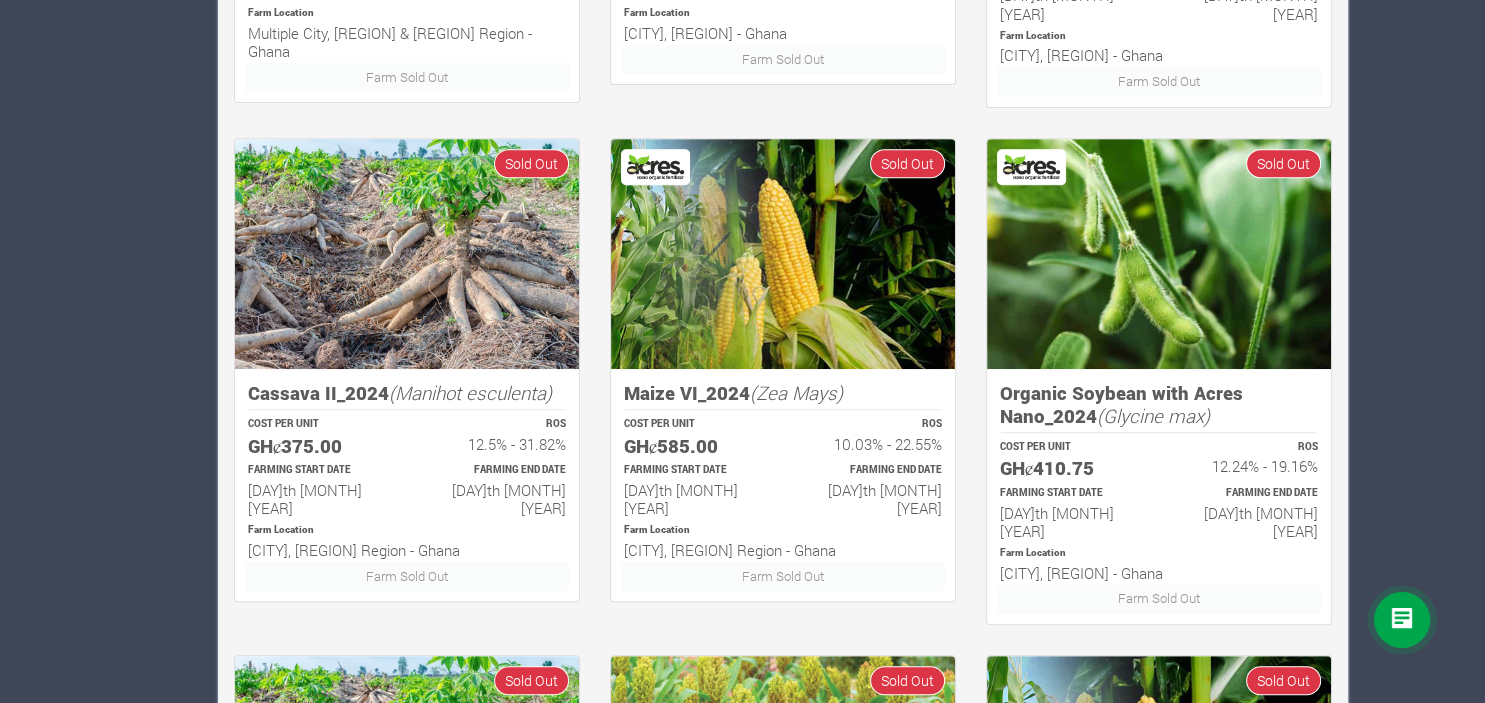 click on "COST PER UNIT
GHȼ585.00" at bounding box center (694, 437) 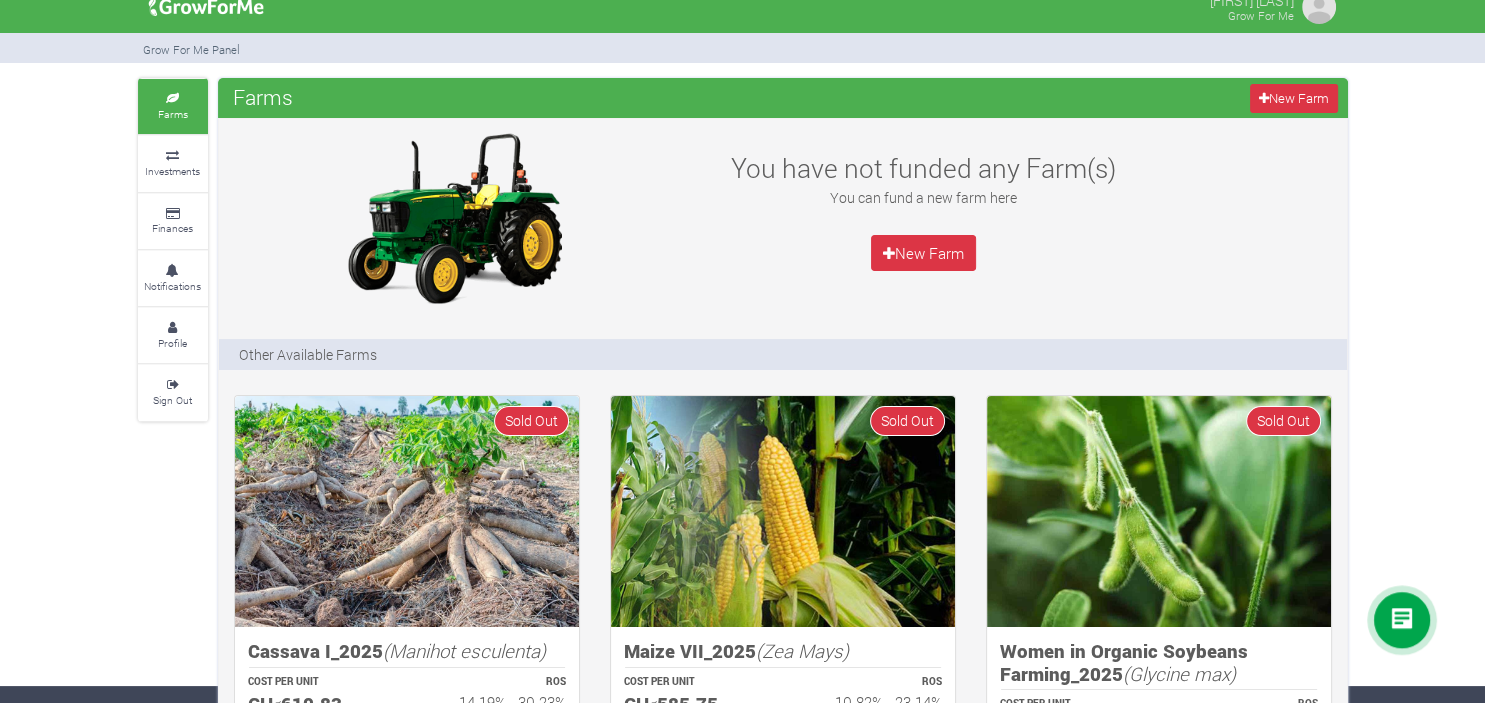 scroll, scrollTop: 0, scrollLeft: 0, axis: both 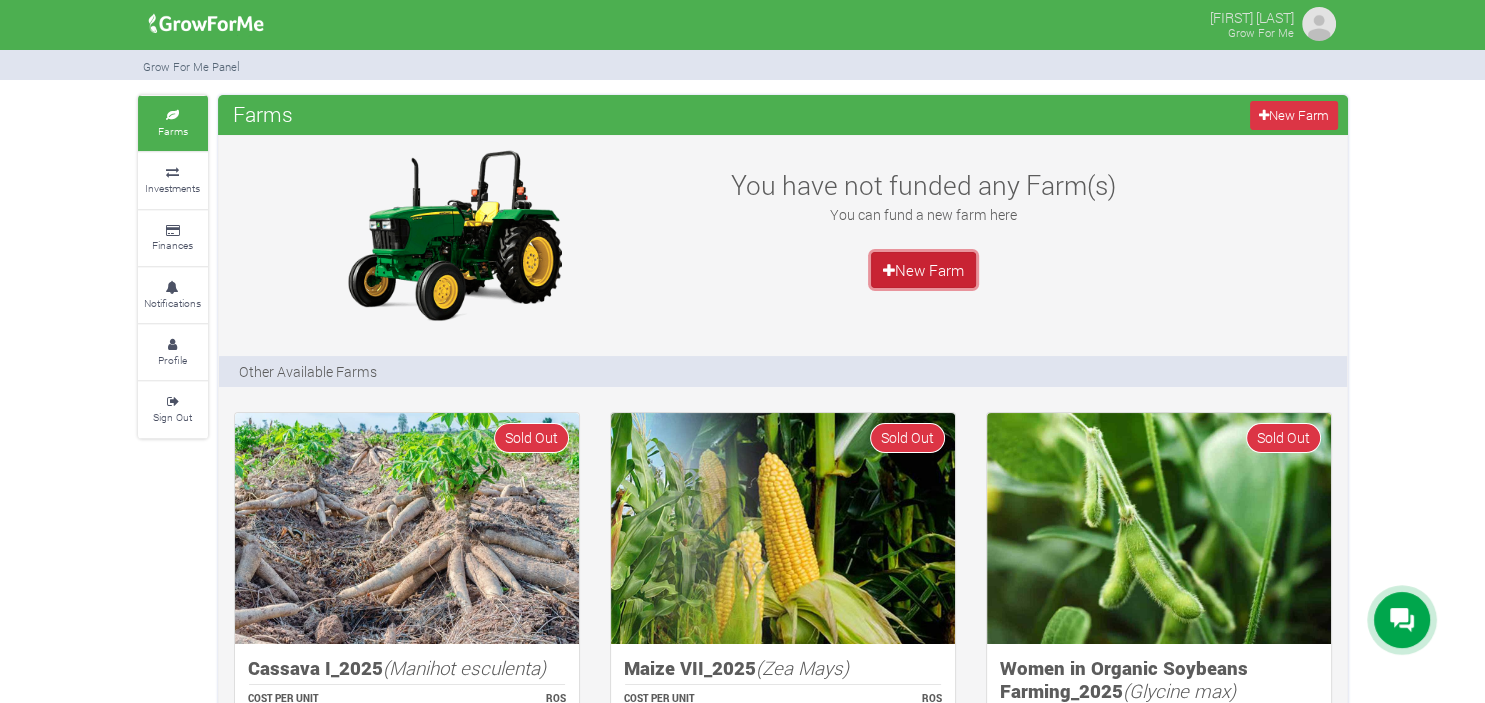 click on "New Farm" at bounding box center (924, 270) 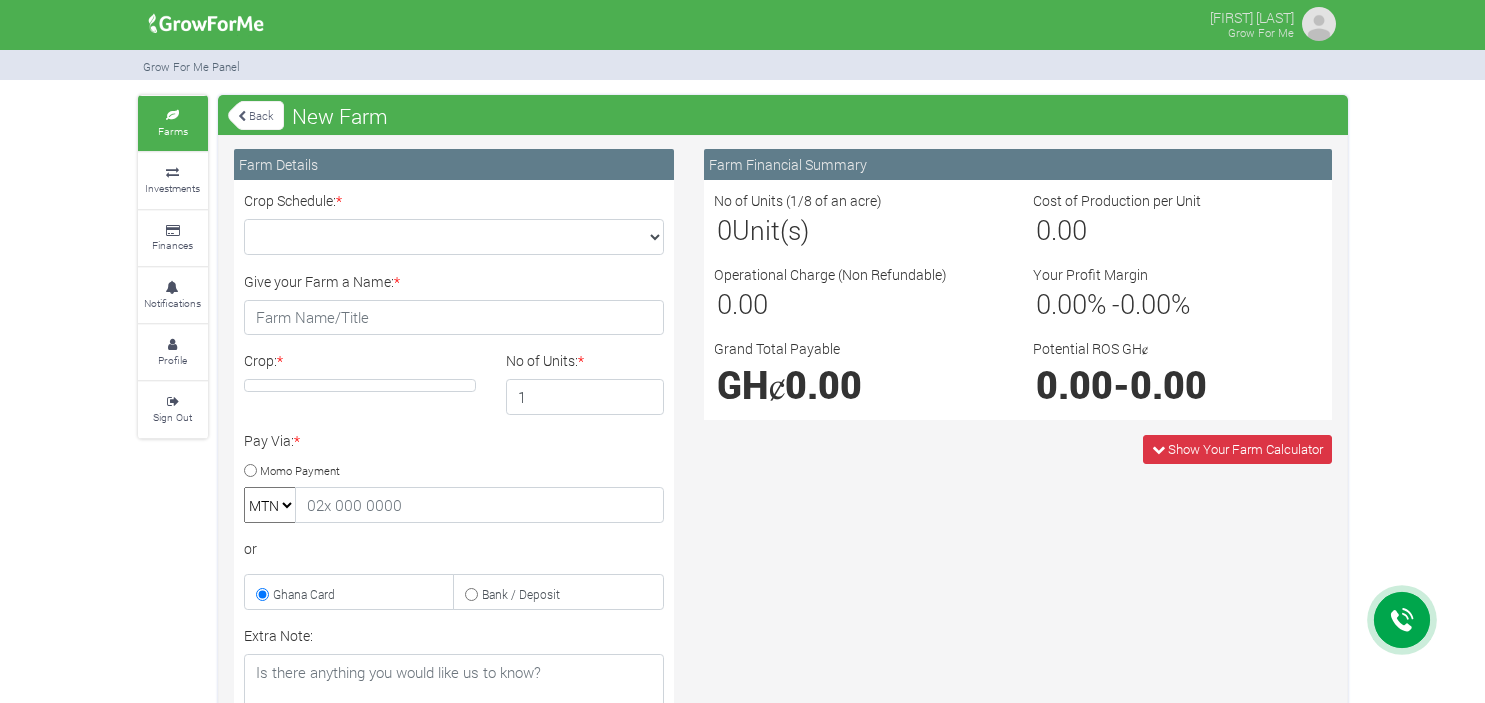 scroll, scrollTop: 0, scrollLeft: 0, axis: both 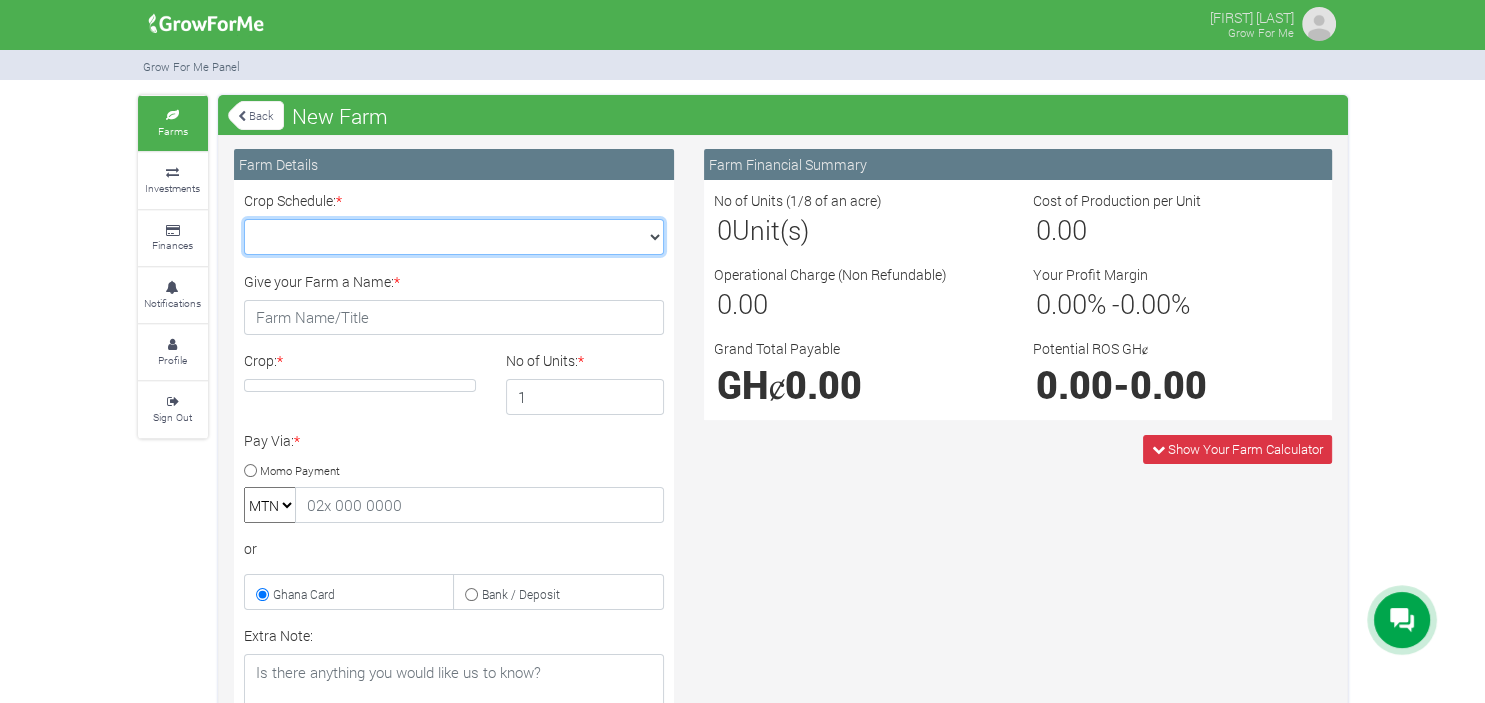click on "Crop Schedule:  *" at bounding box center [454, 237] 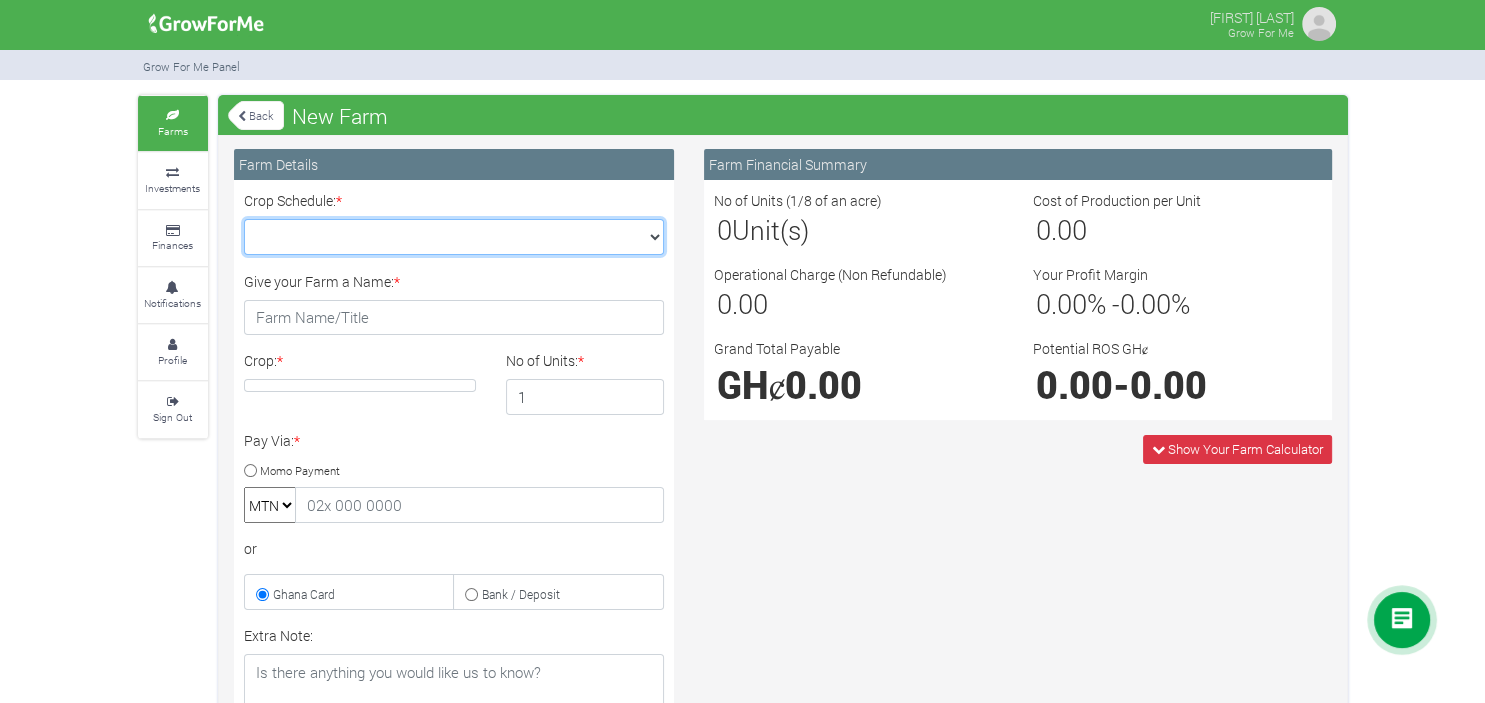 click on "Crop Schedule:  *" at bounding box center [454, 237] 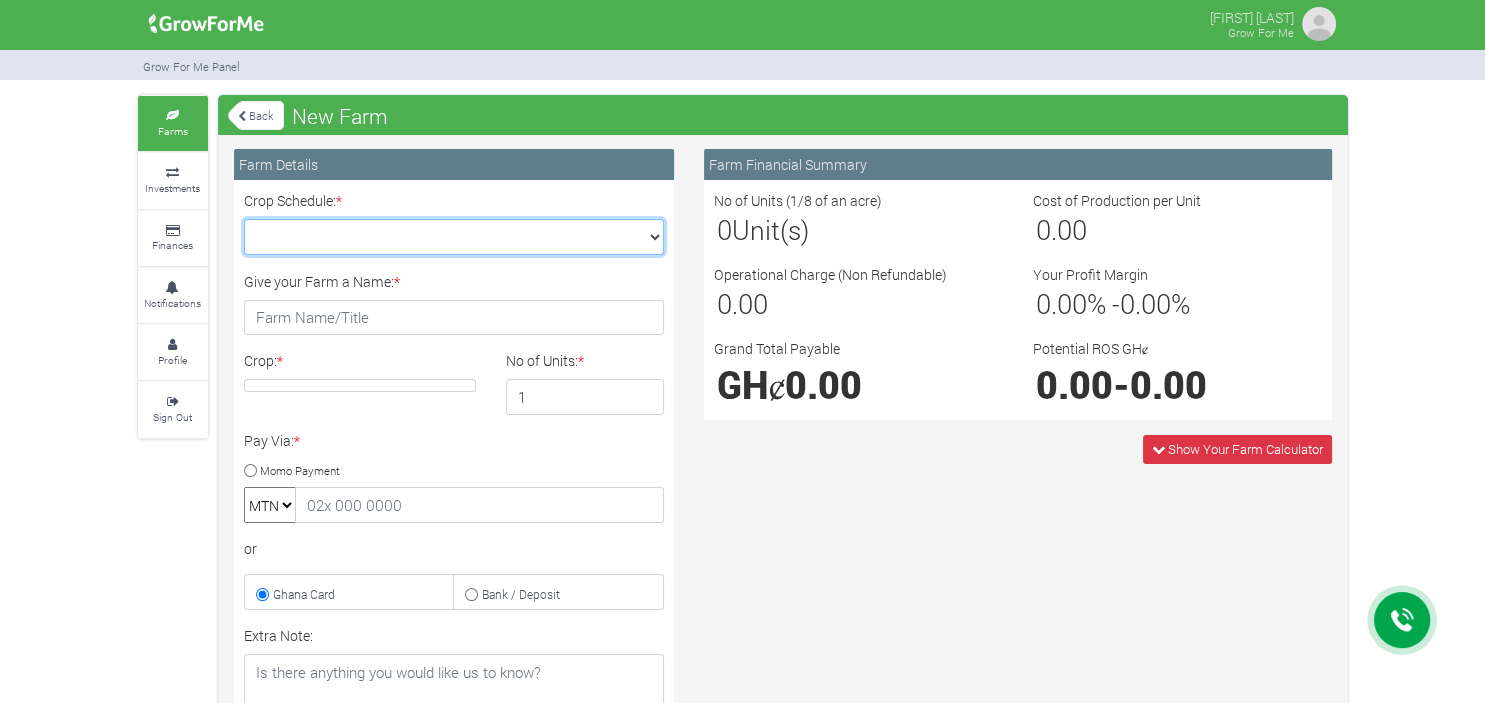 click on "Crop Schedule:  *" at bounding box center (454, 237) 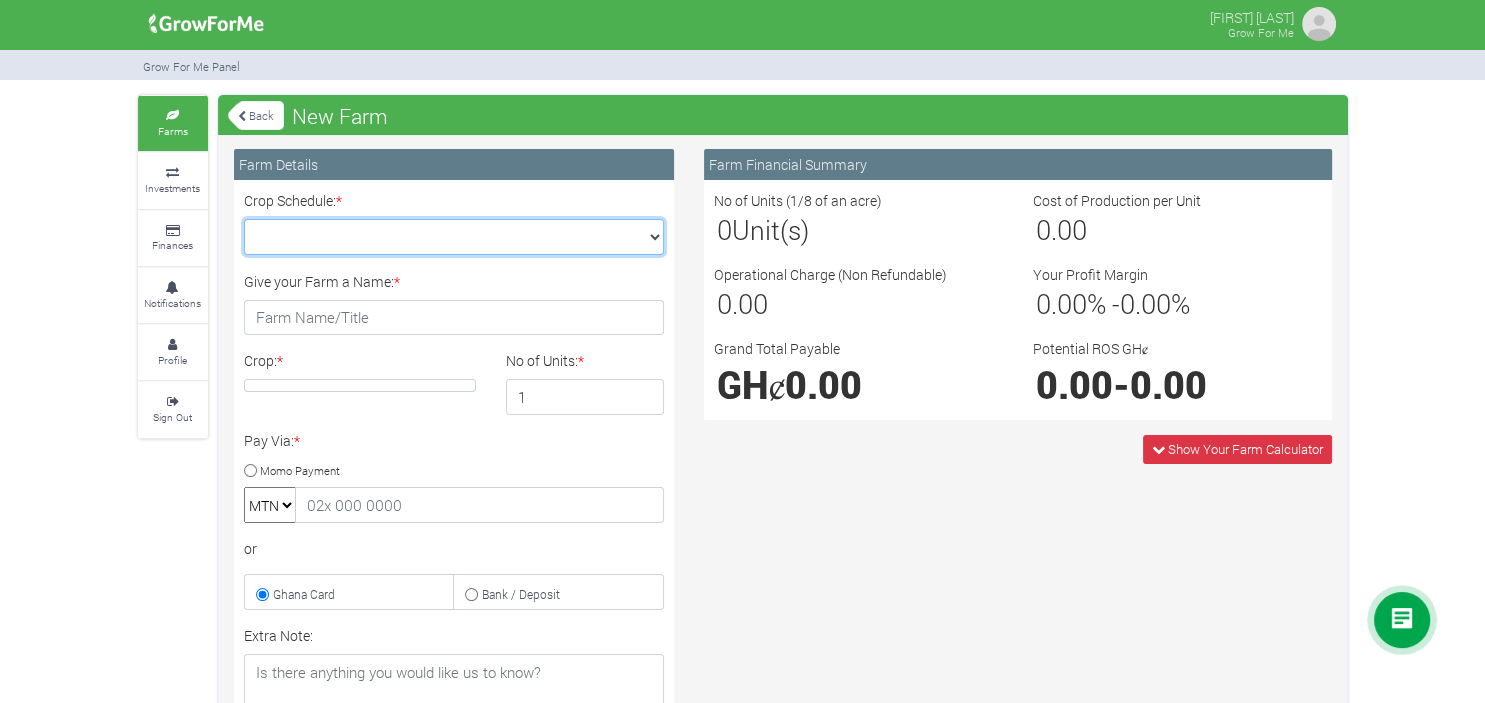 click on "Crop Schedule:  *" at bounding box center (454, 237) 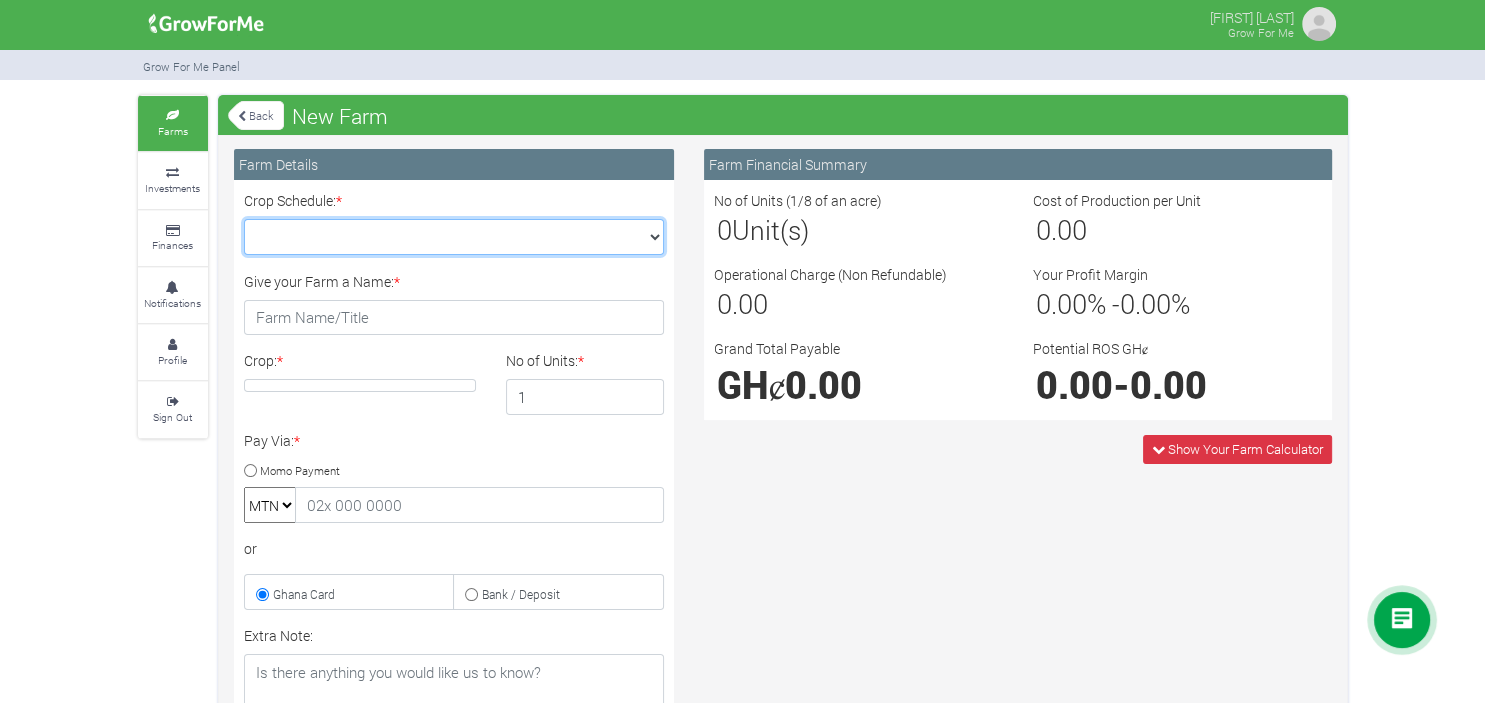 click on "Crop Schedule:  *" at bounding box center (454, 237) 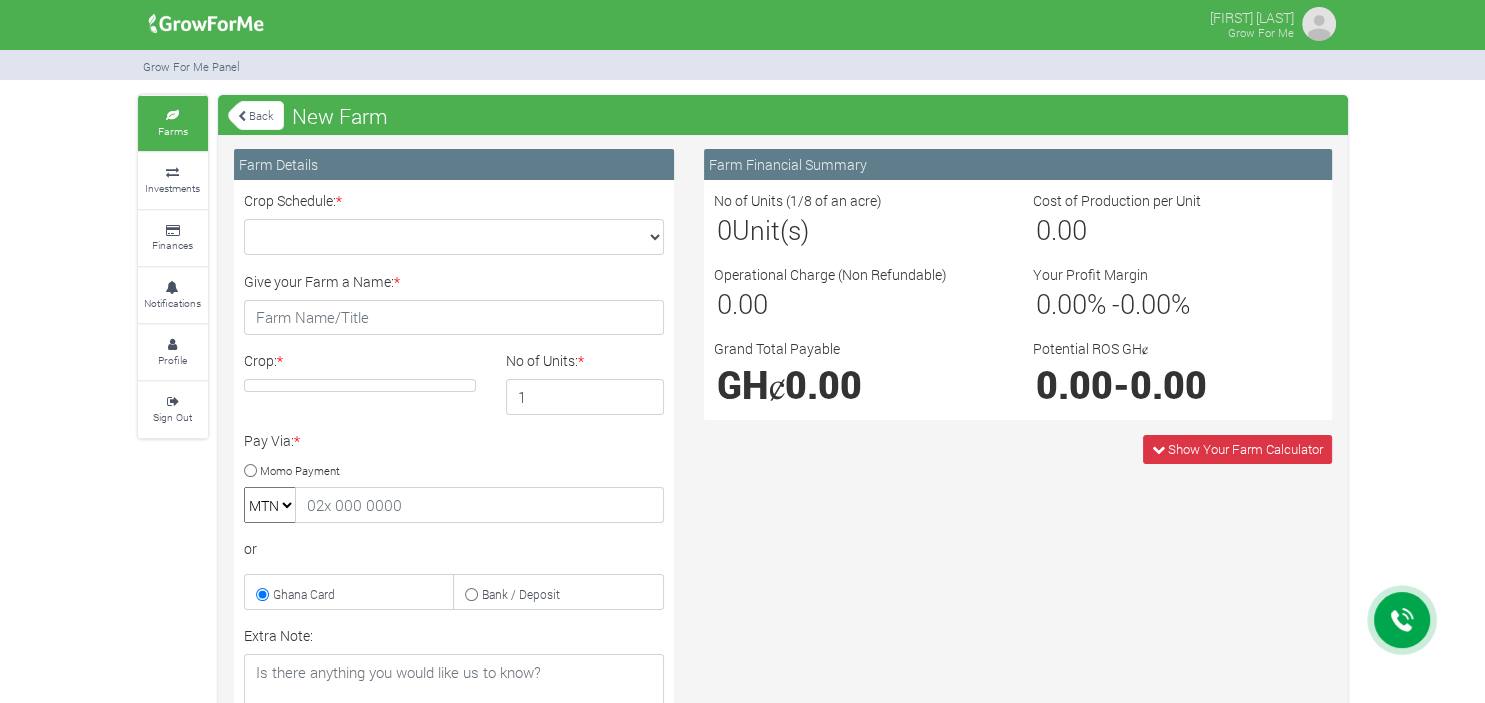 click at bounding box center [242, 116] 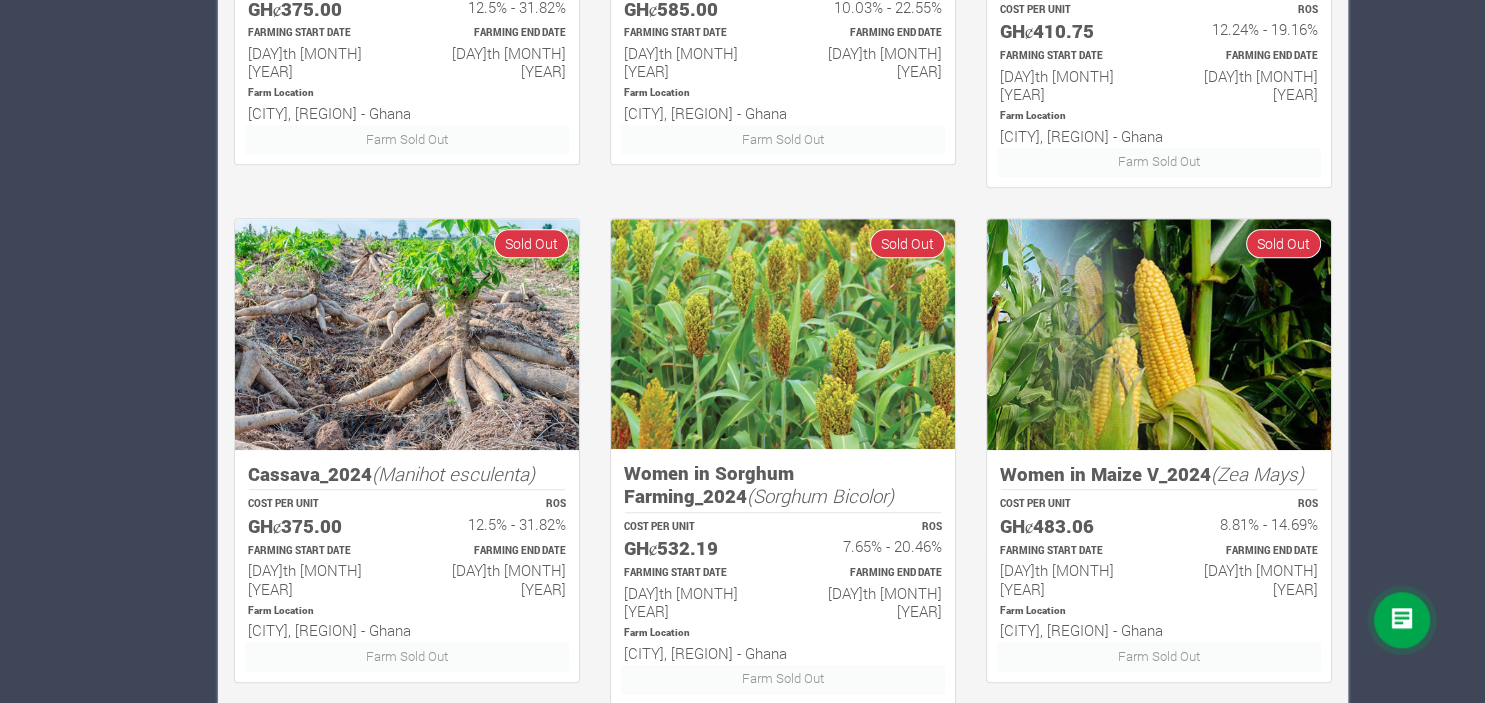 scroll, scrollTop: 1268, scrollLeft: 0, axis: vertical 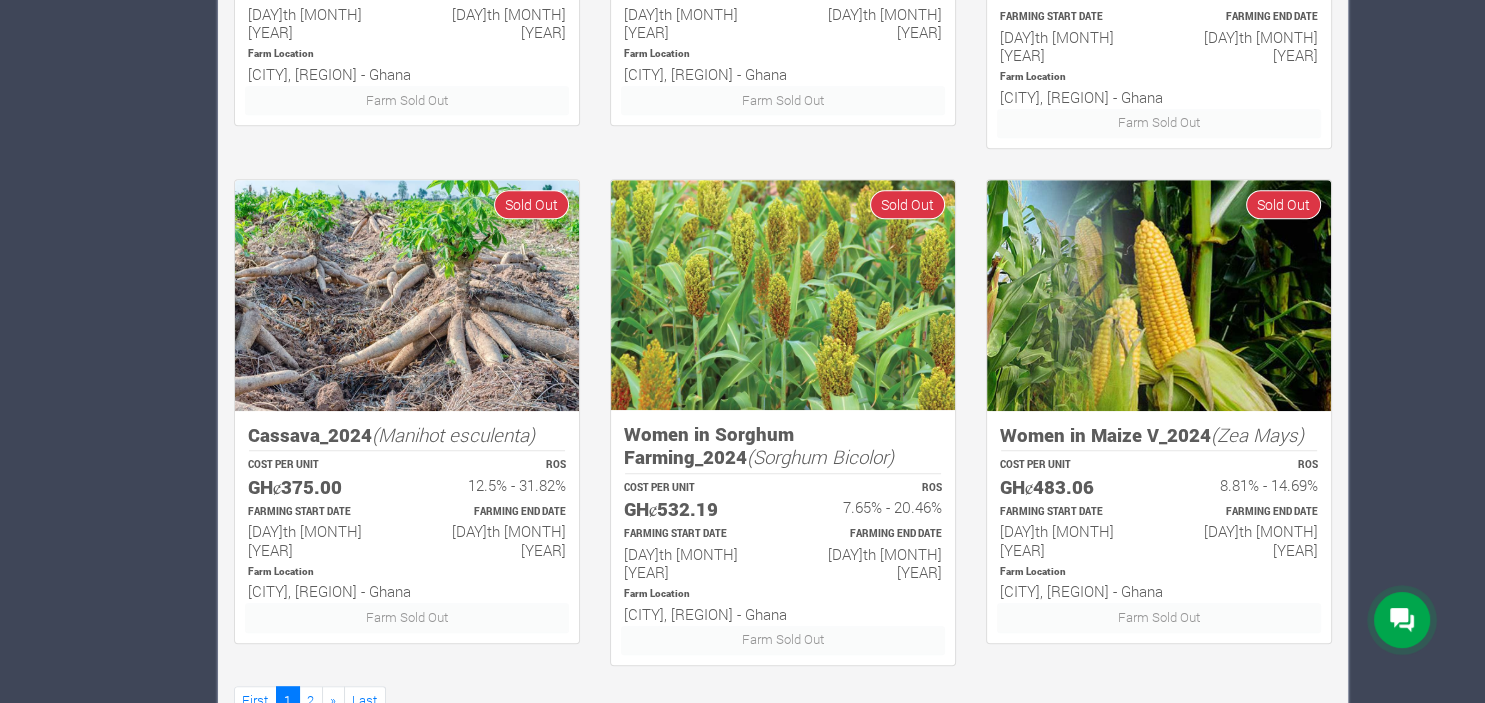 click at bounding box center (407, 295) 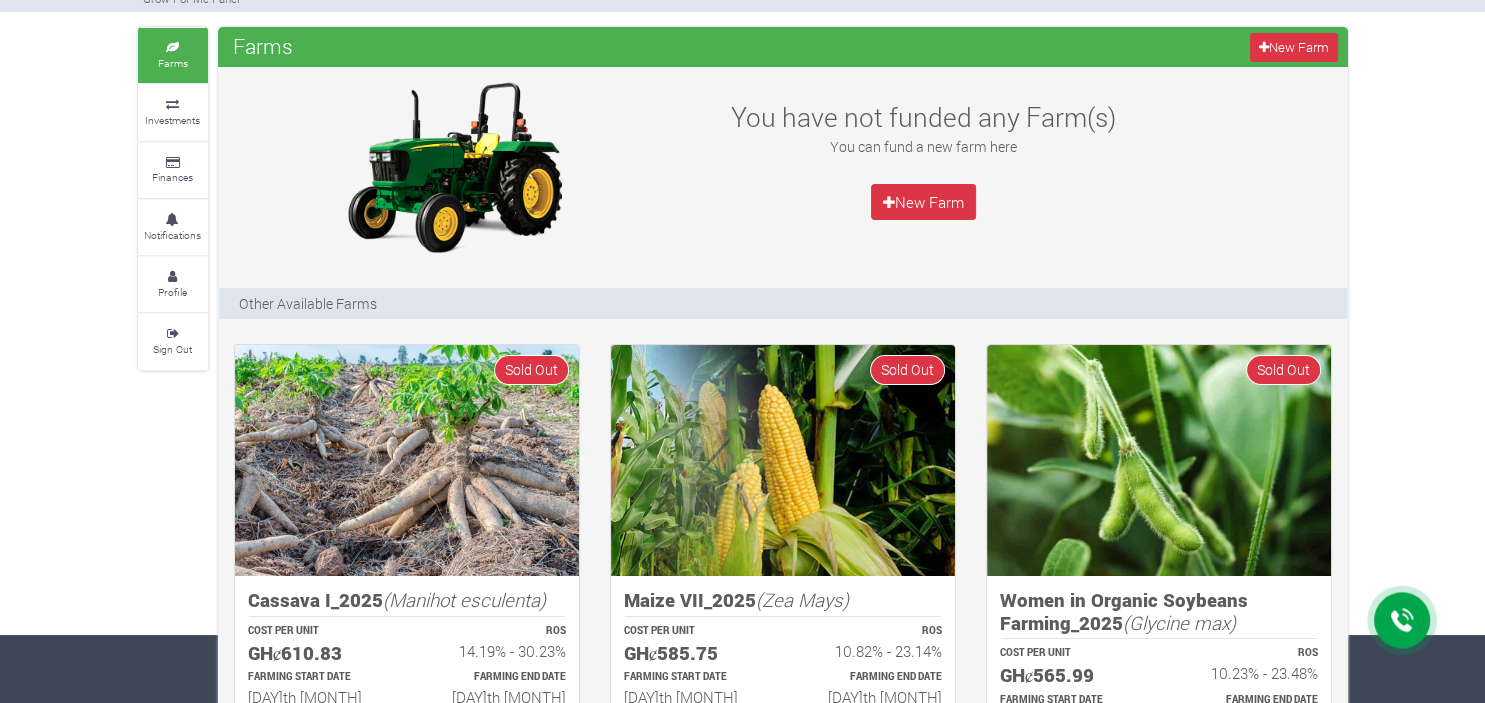 scroll, scrollTop: 0, scrollLeft: 0, axis: both 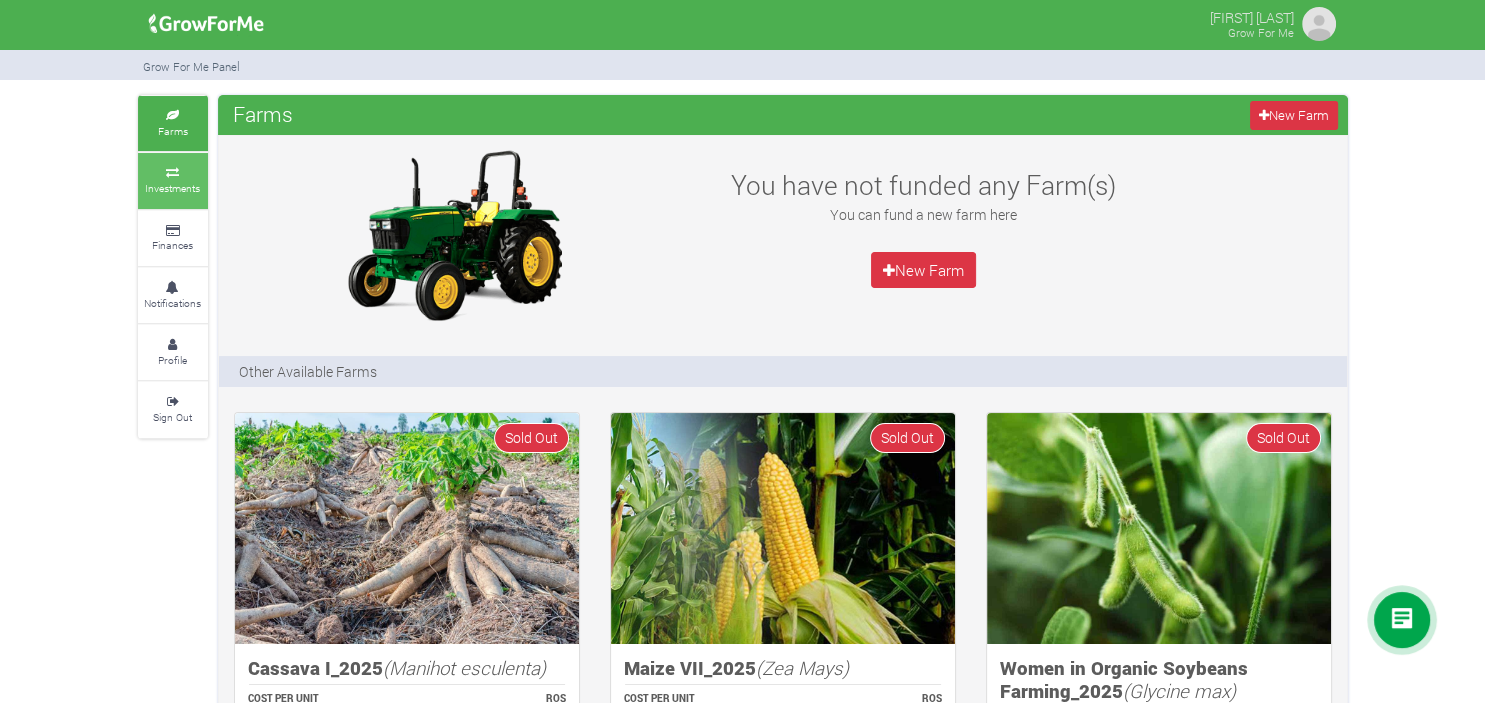 click on "Investments" at bounding box center (173, 180) 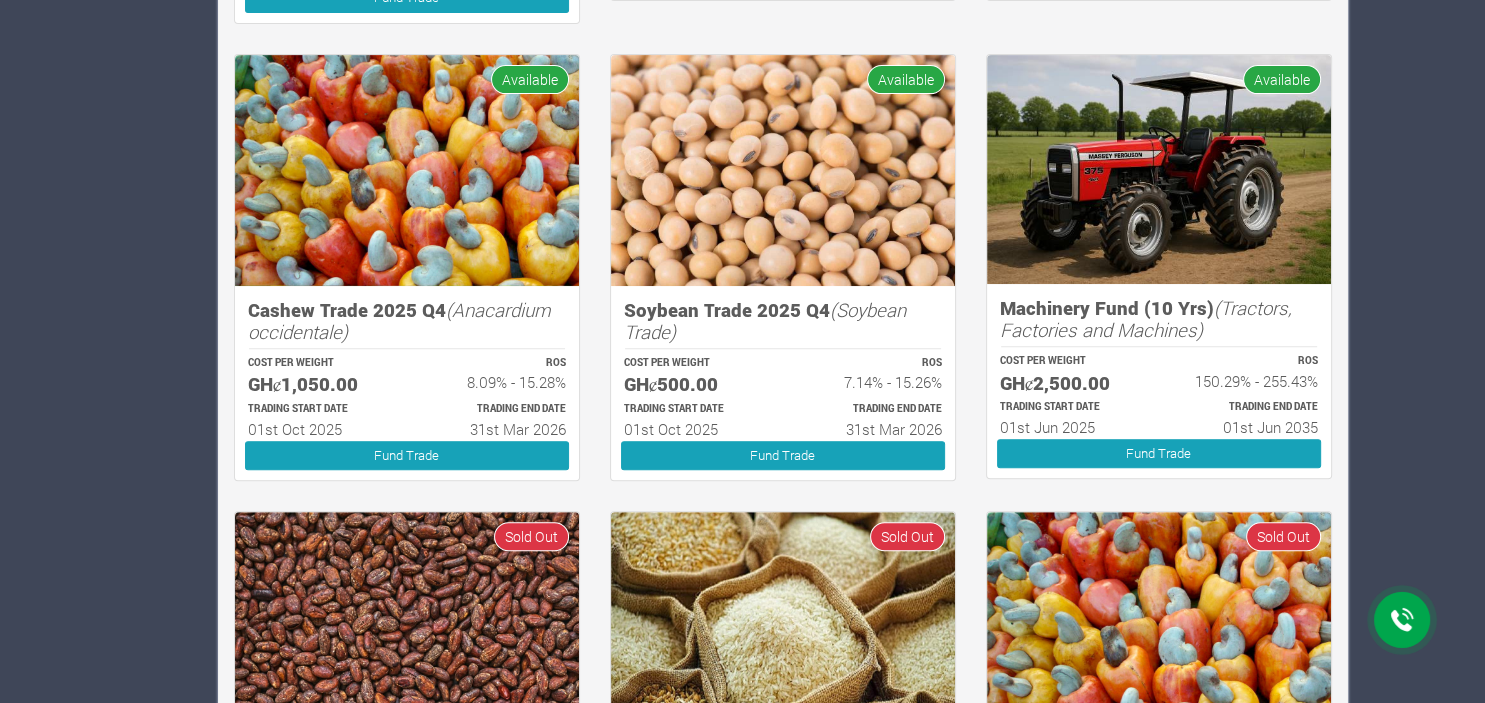 scroll, scrollTop: 812, scrollLeft: 0, axis: vertical 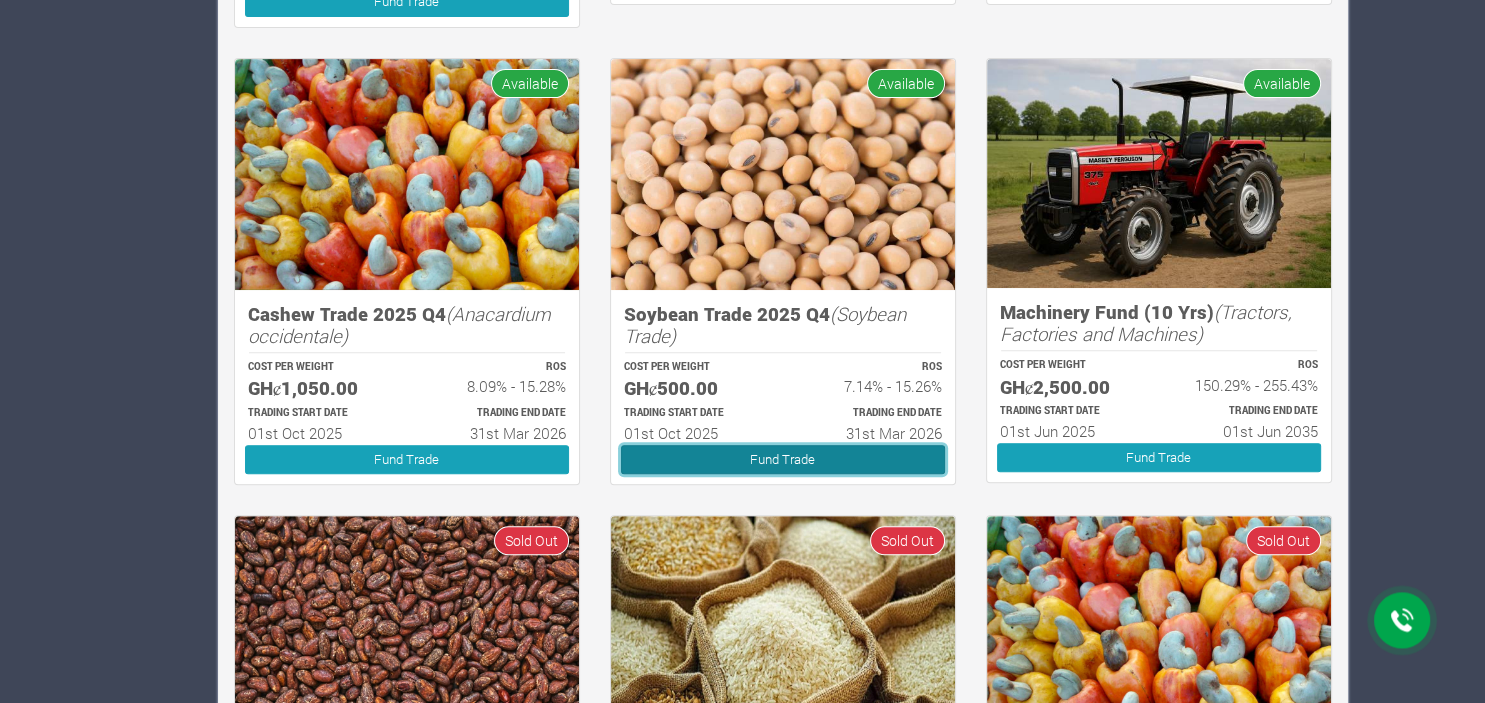 click on "Fund Trade" at bounding box center [783, 459] 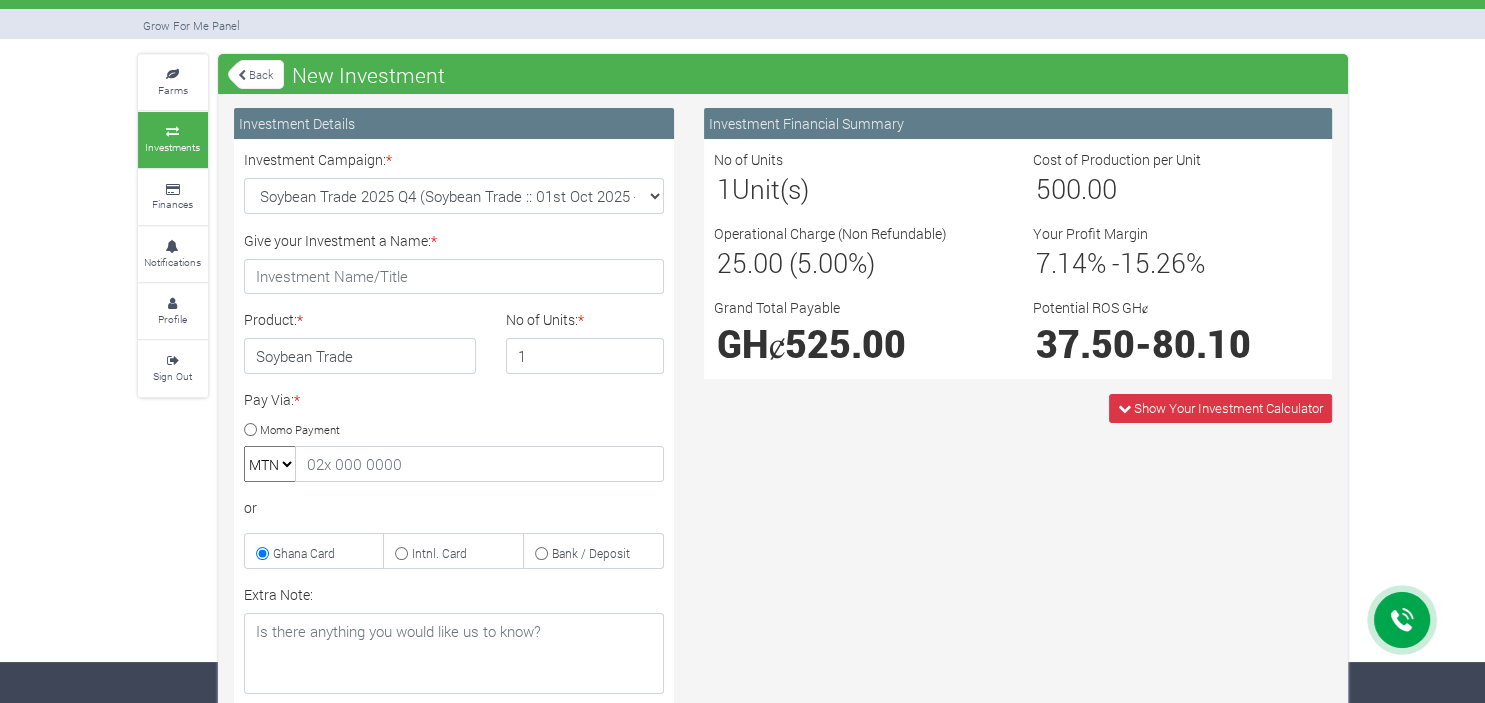 scroll, scrollTop: 44, scrollLeft: 0, axis: vertical 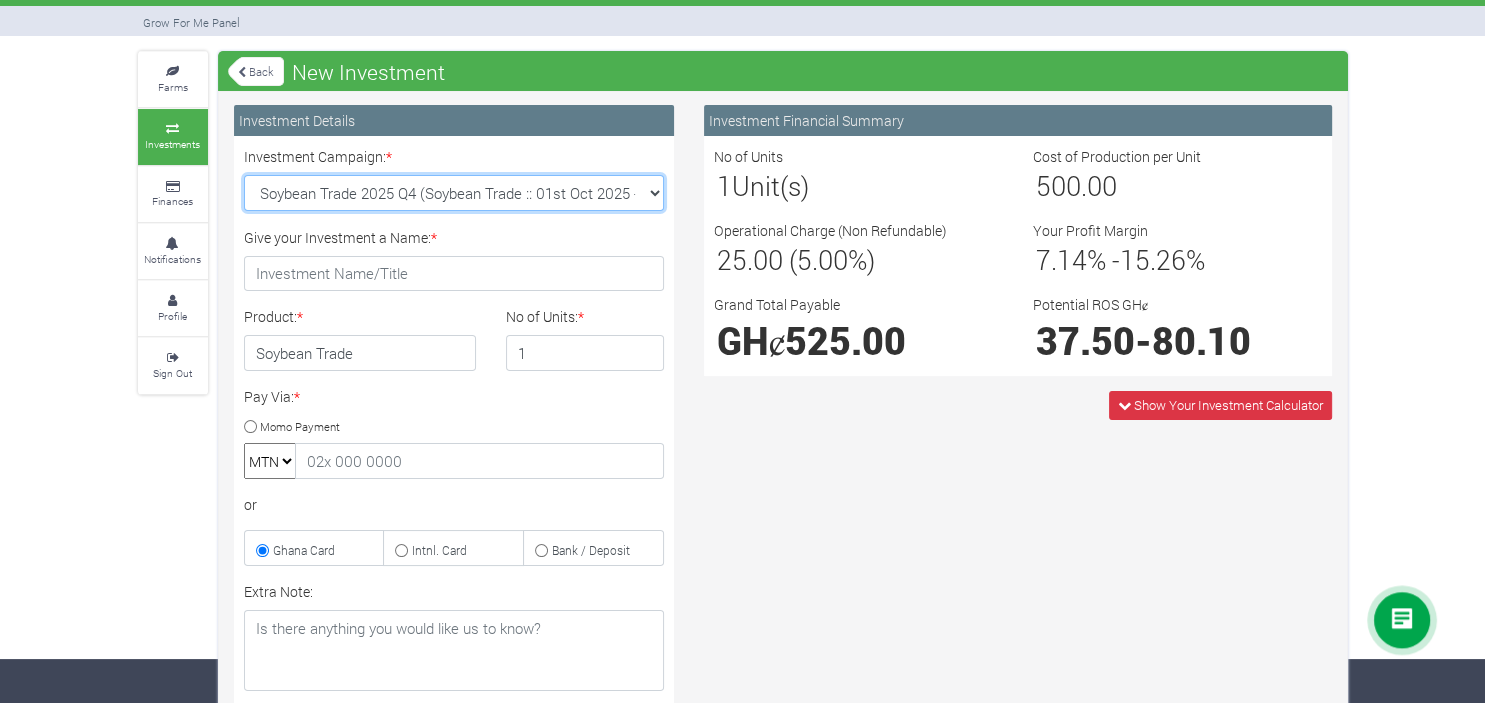 click on "Soybean Trade 2025 Q4 (Soybean Trade :: 01st Oct 2025 - 31st Mar 2026)
Maize Trade 2025 Q4 (Maize Trade :: 01st Oct 2025 - 31st Mar 2026)
Cashew Trade 2025 Q4 (Cashew Trade :: 01st Oct 2025 - 31st Mar 2026)
Machinery Fund (10 Yrs) (Machinery :: 01st Jun 2025 - 01st Jun 2035) Rice Trade 2025 Q4 (Rice Trade :: 01st Oct 2025 - 31st Mar 2026)" at bounding box center [454, 193] 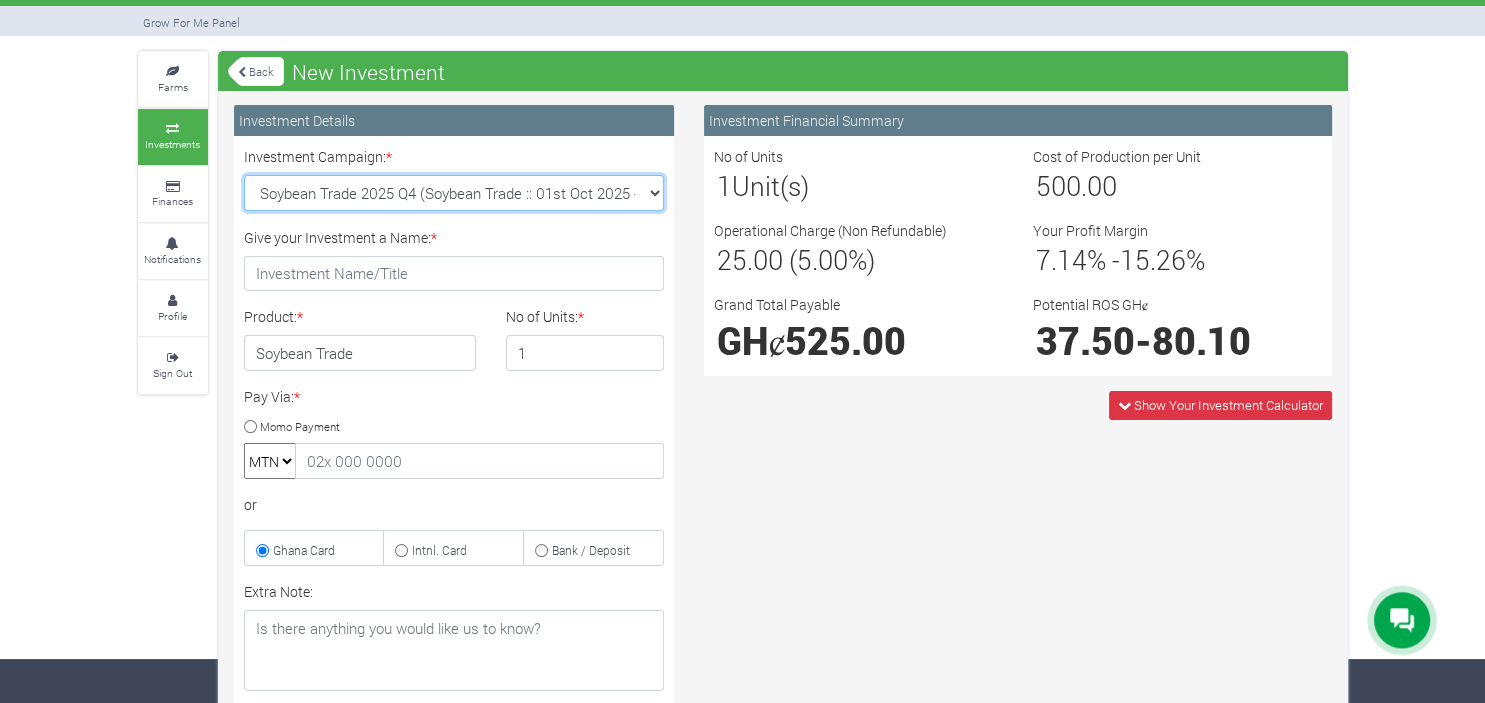 click on "Soybean Trade 2025 Q4 (Soybean Trade :: 01st Oct 2025 - 31st Mar 2026)
Maize Trade 2025 Q4 (Maize Trade :: 01st Oct 2025 - 31st Mar 2026)
Cashew Trade 2025 Q4 (Cashew Trade :: 01st Oct 2025 - 31st Mar 2026)
Machinery Fund (10 Yrs) (Machinery :: 01st Jun 2025 - 01st Jun 2035) Rice Trade 2025 Q4 (Rice Trade :: 01st Oct 2025 - 31st Mar 2026)" at bounding box center (454, 193) 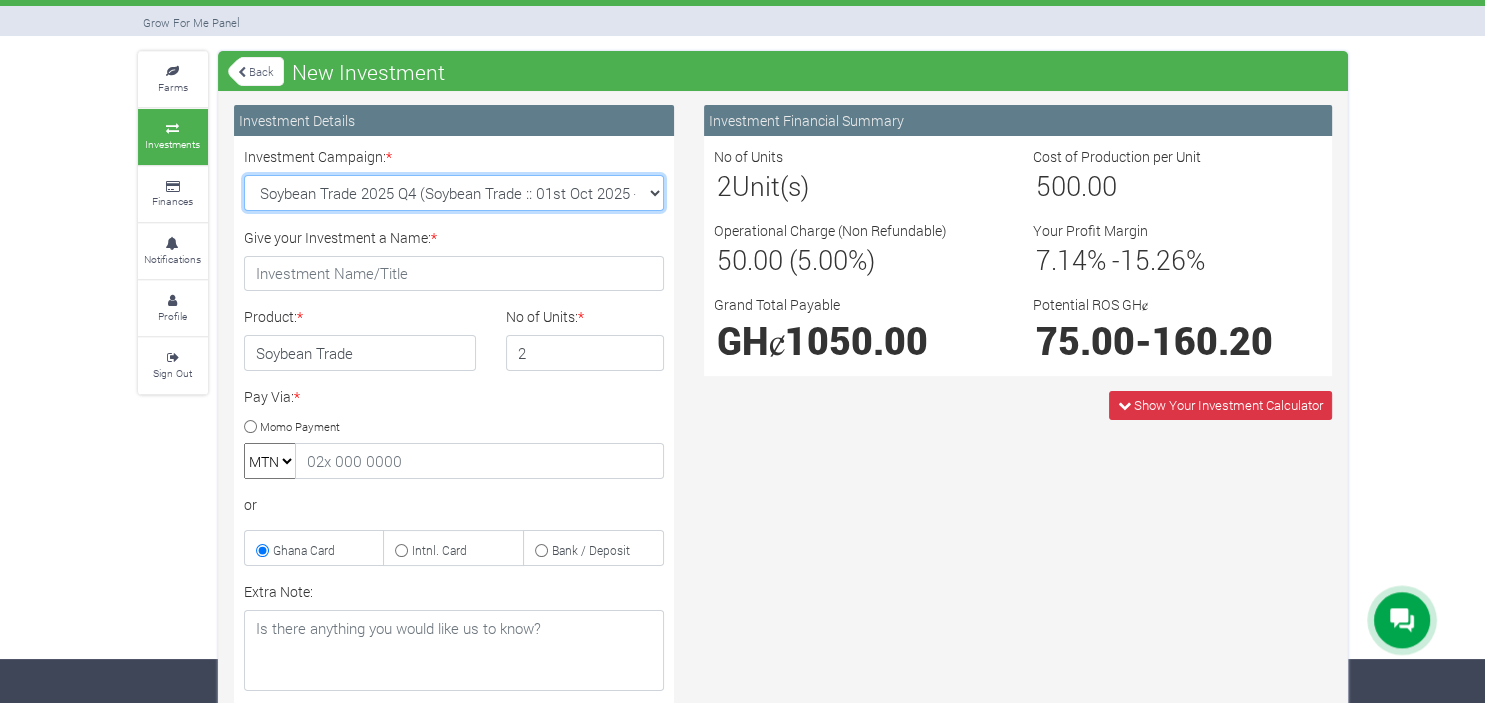 type on "2" 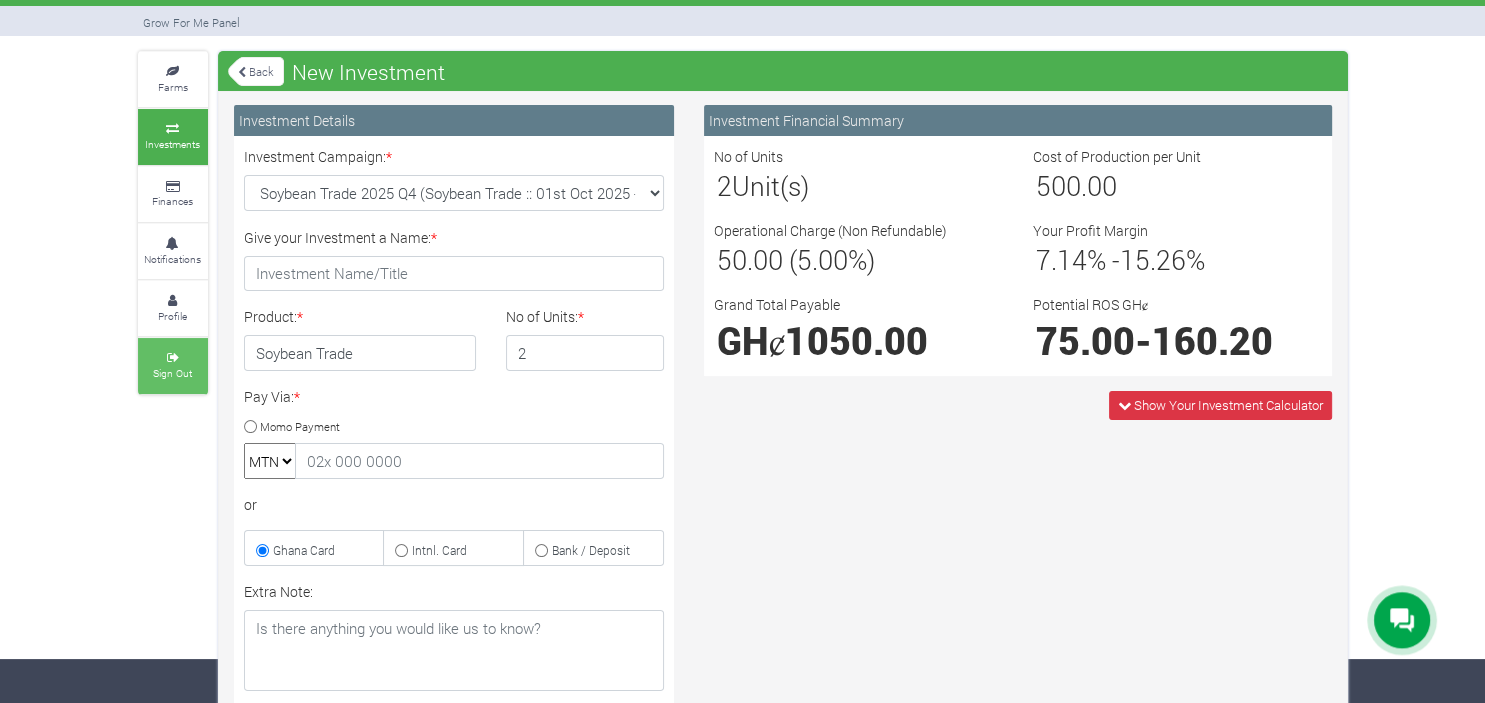 click on "Sign Out" at bounding box center (173, 365) 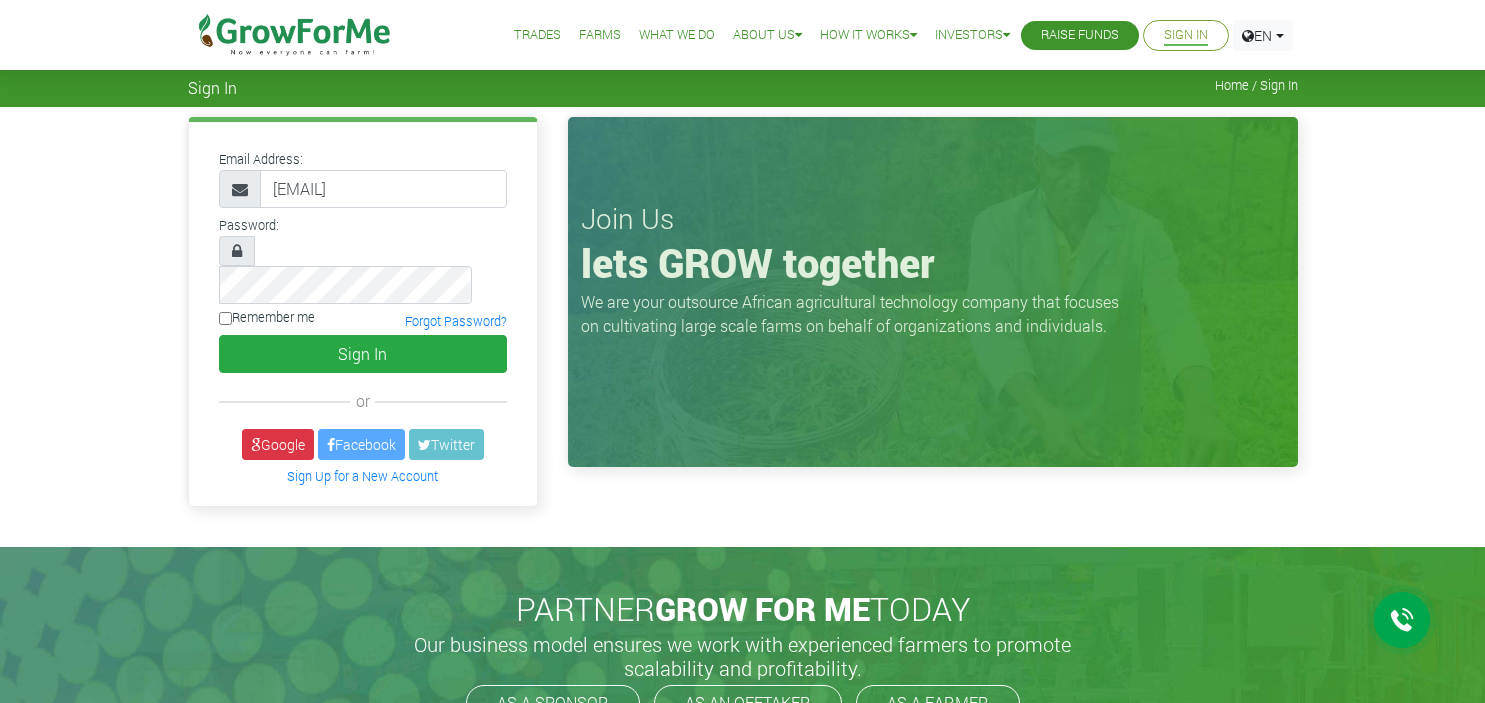 scroll, scrollTop: 0, scrollLeft: 0, axis: both 